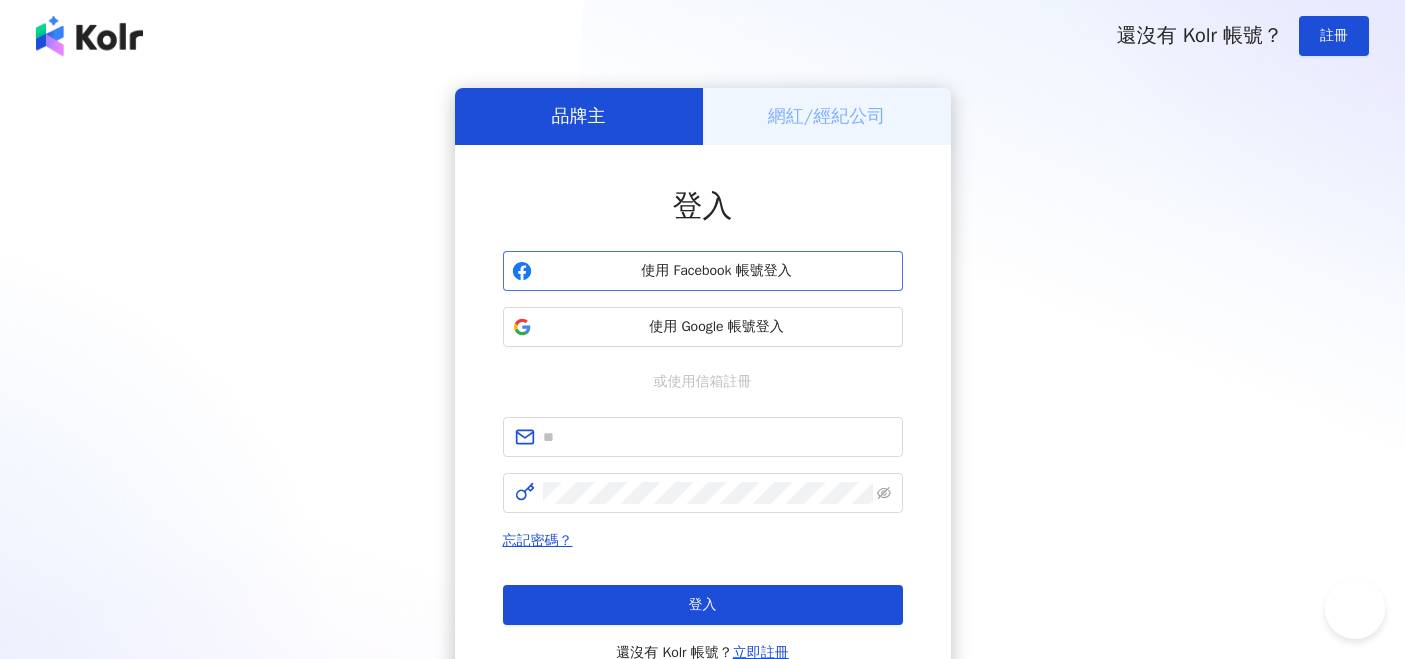 scroll, scrollTop: 0, scrollLeft: 0, axis: both 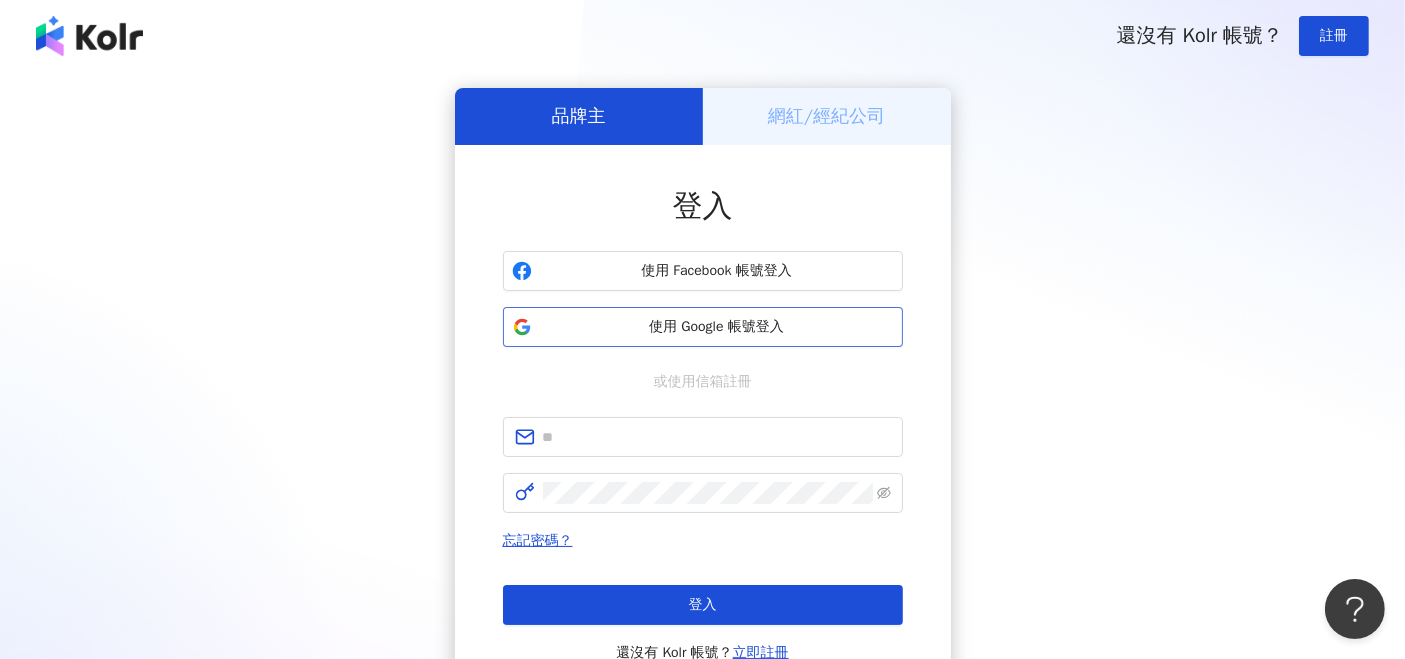 click on "使用 Google 帳號登入" at bounding box center (717, 327) 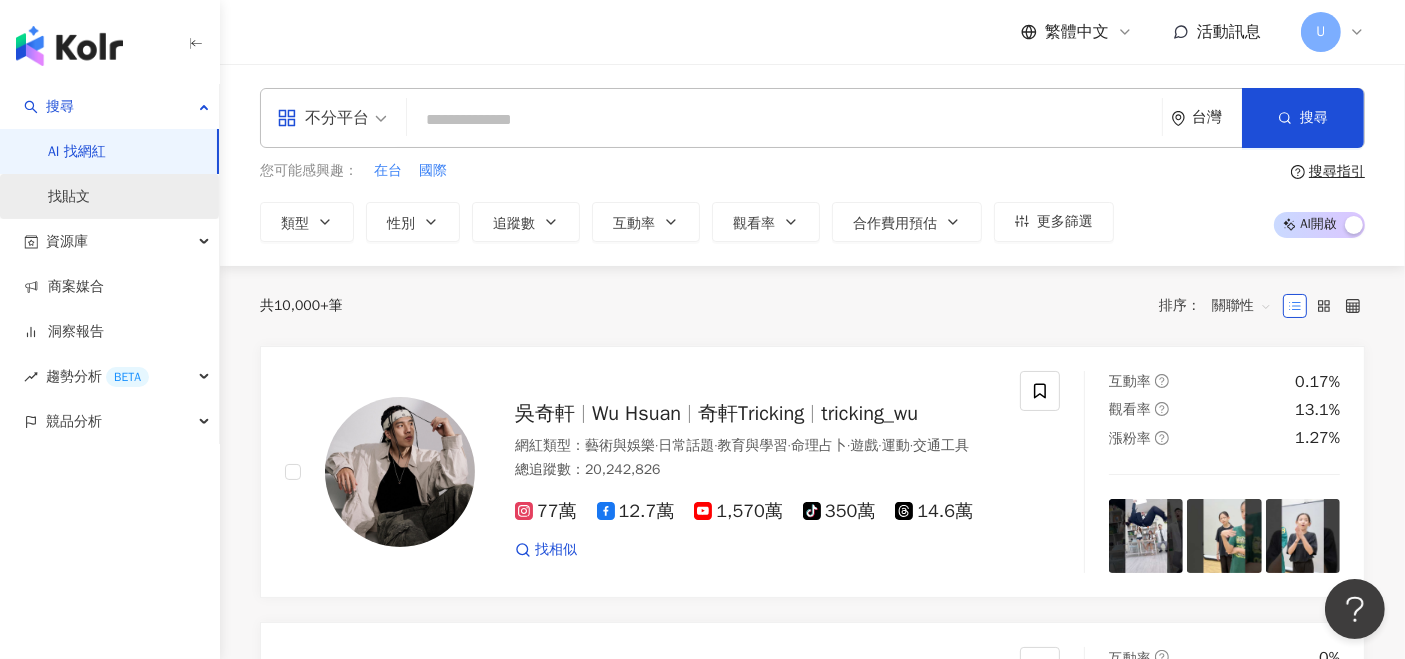 click on "找貼文" at bounding box center (69, 197) 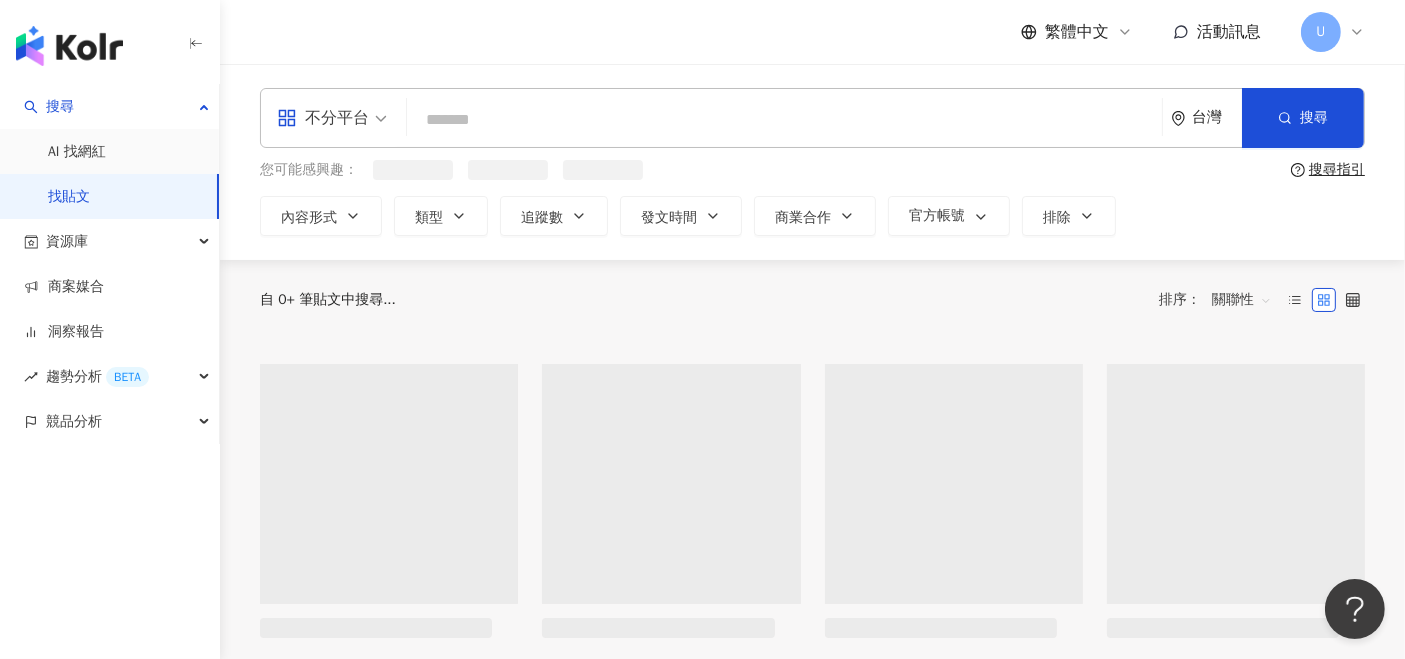 click on "不分平台" at bounding box center (332, 118) 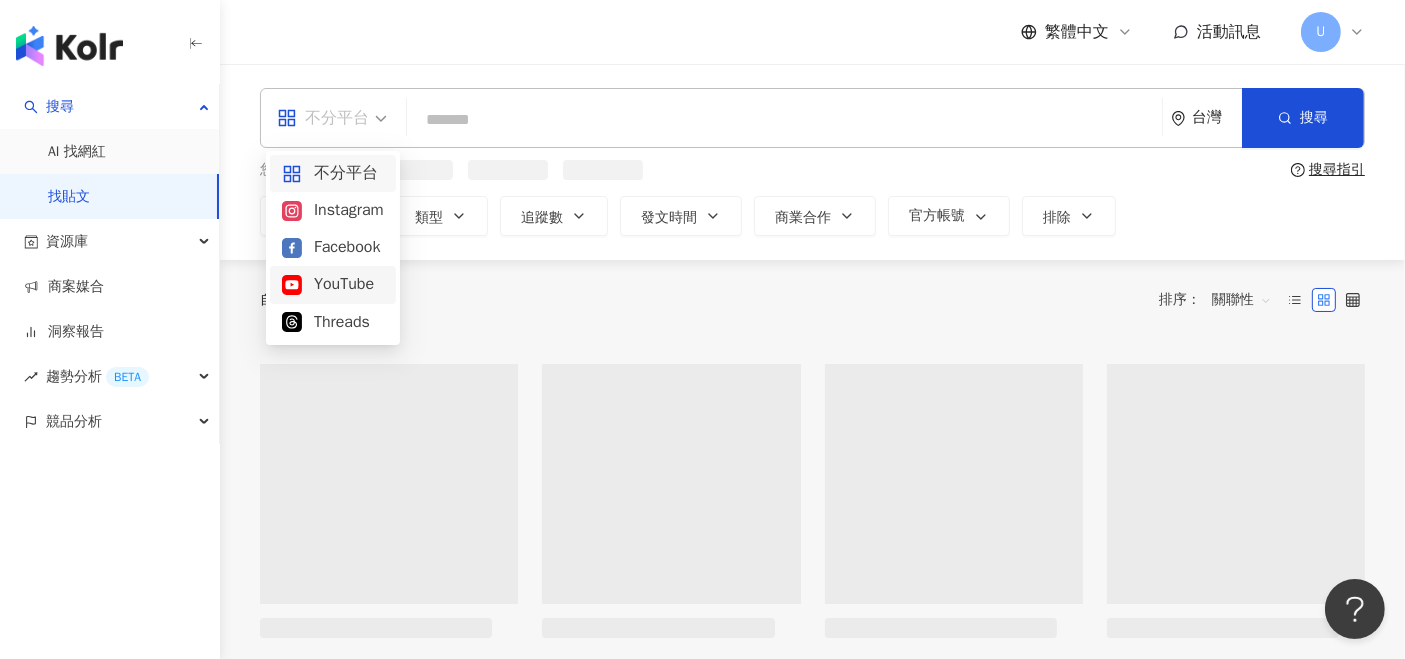 click on "YouTube" at bounding box center (333, 284) 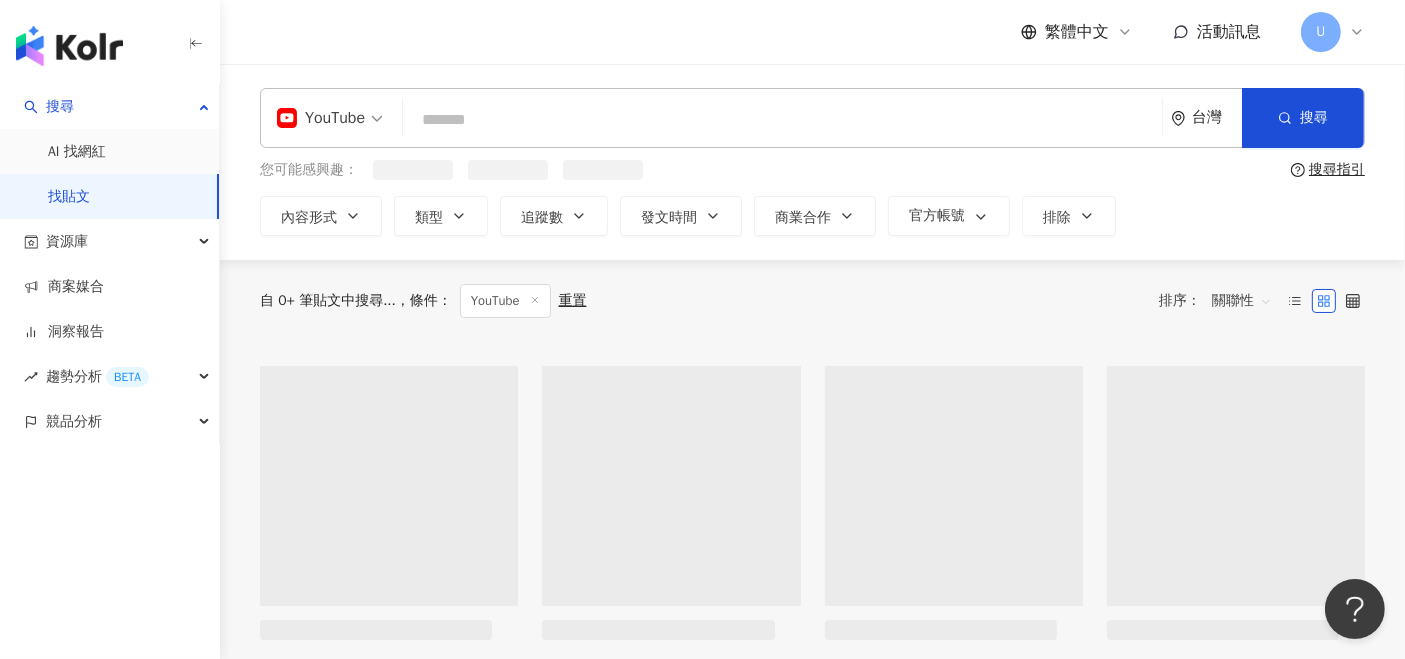 click at bounding box center (782, 119) 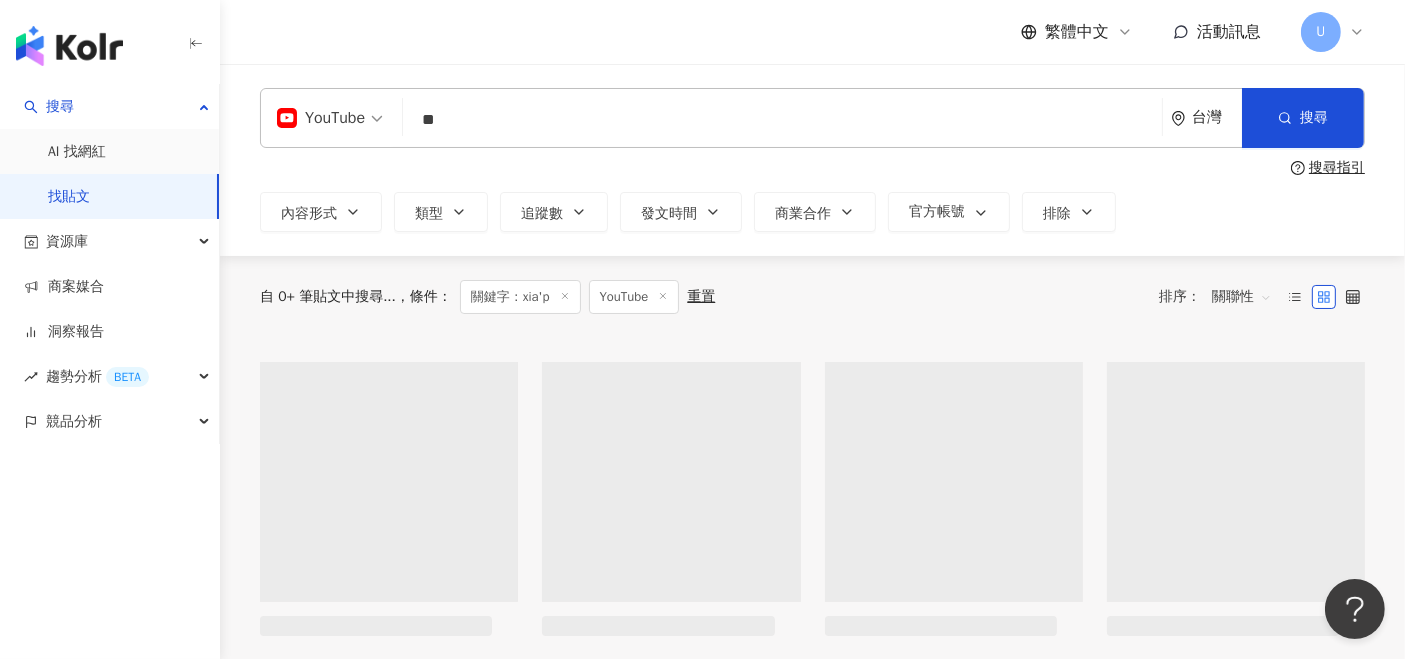 type on "*" 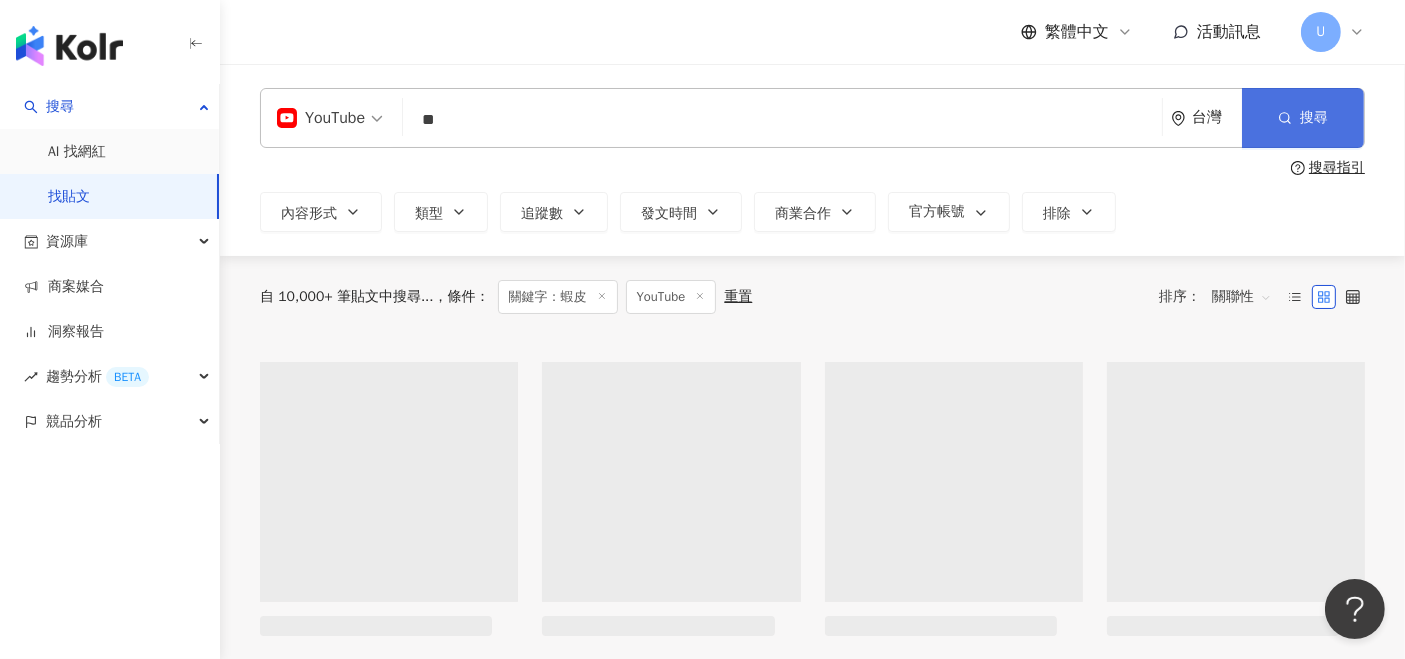 click on "搜尋" at bounding box center (1303, 118) 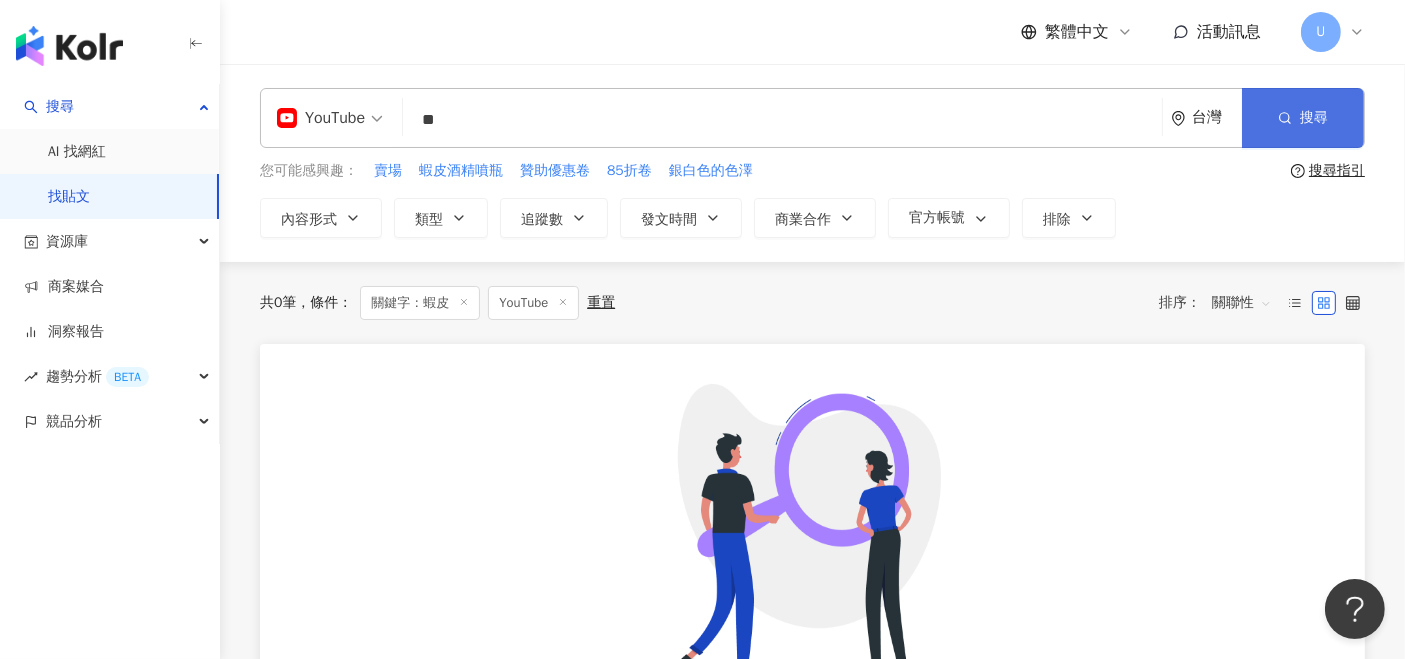 click on "搜尋" at bounding box center (1314, 118) 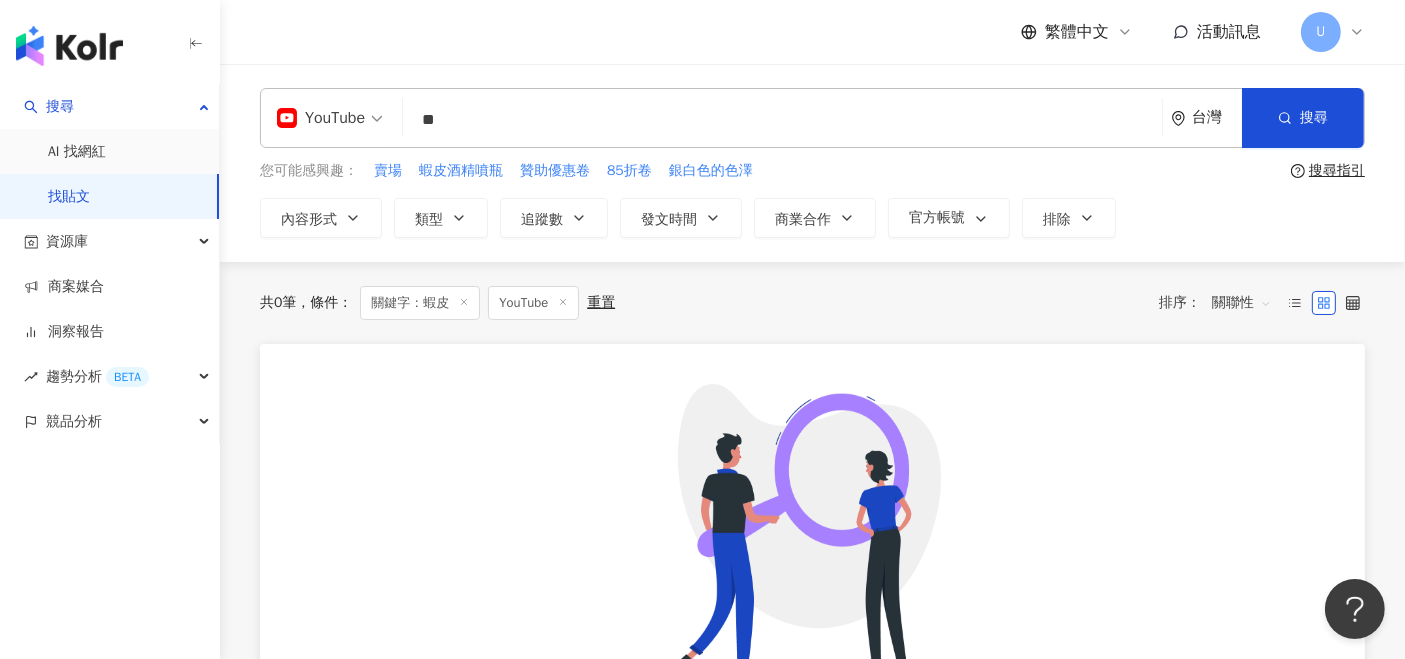 click on "**" at bounding box center [782, 119] 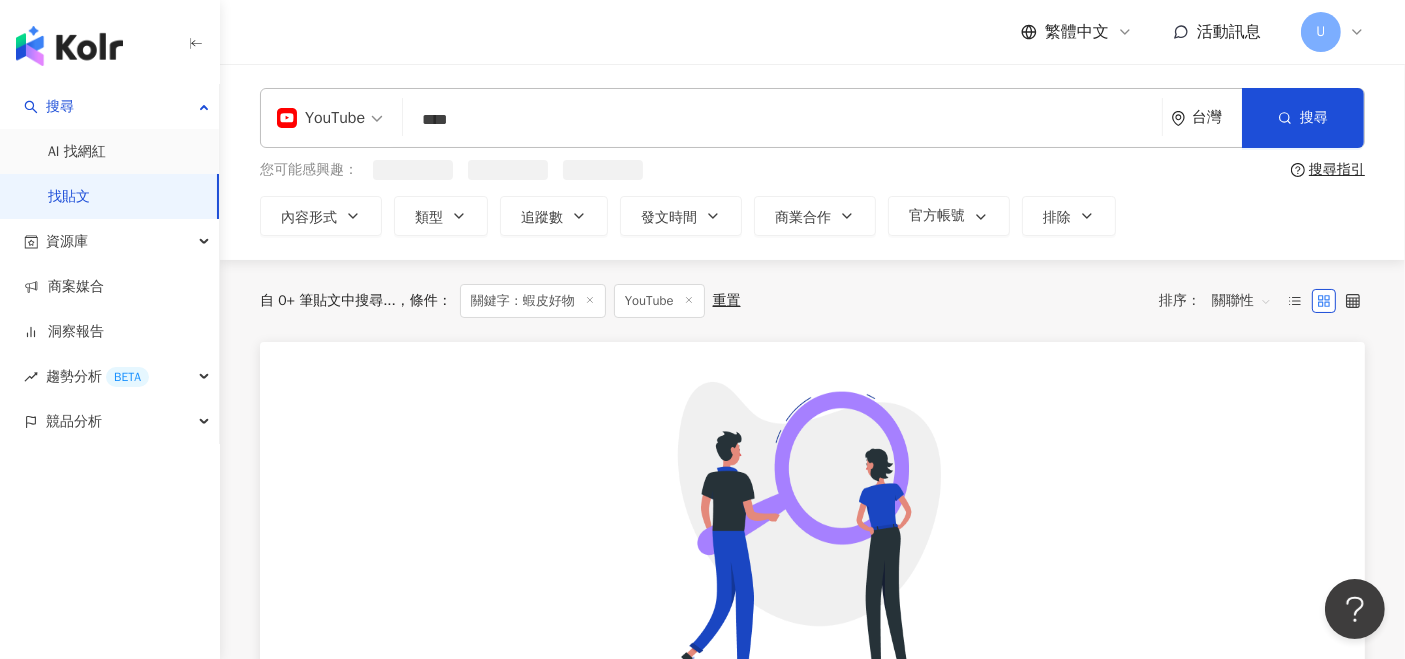 type on "****" 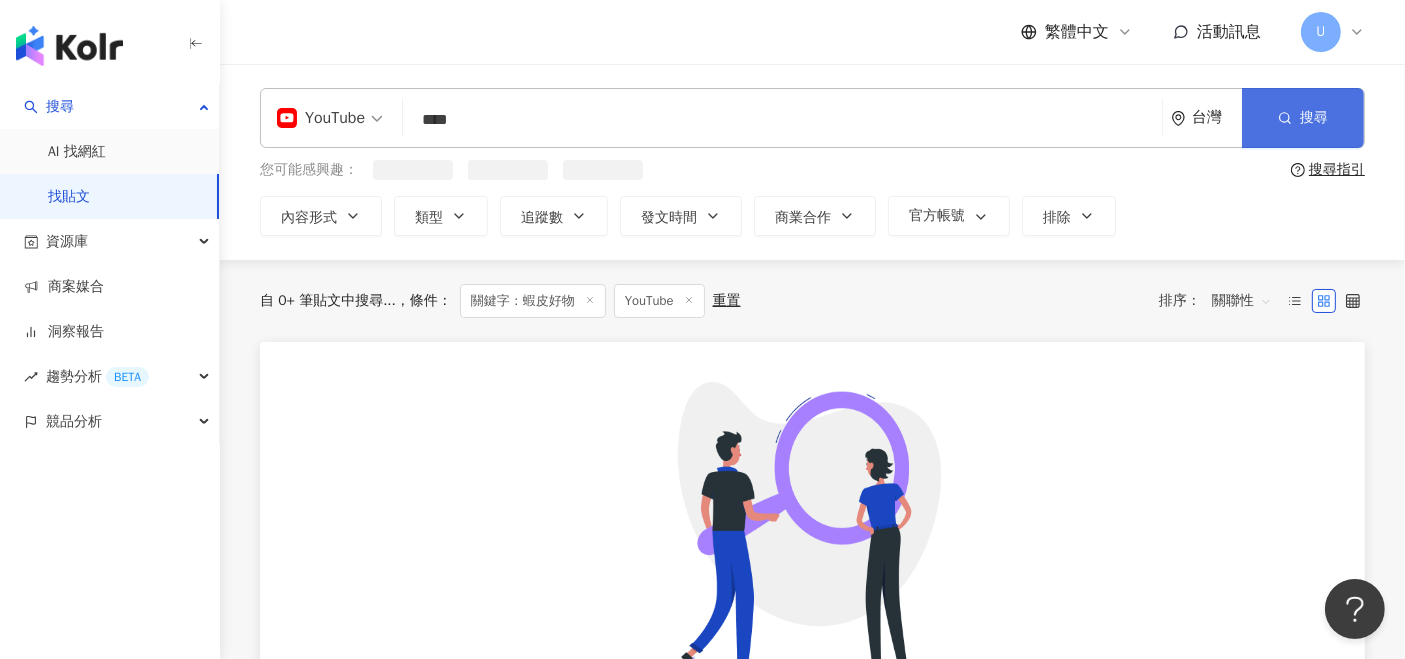 click on "搜尋" at bounding box center (1303, 118) 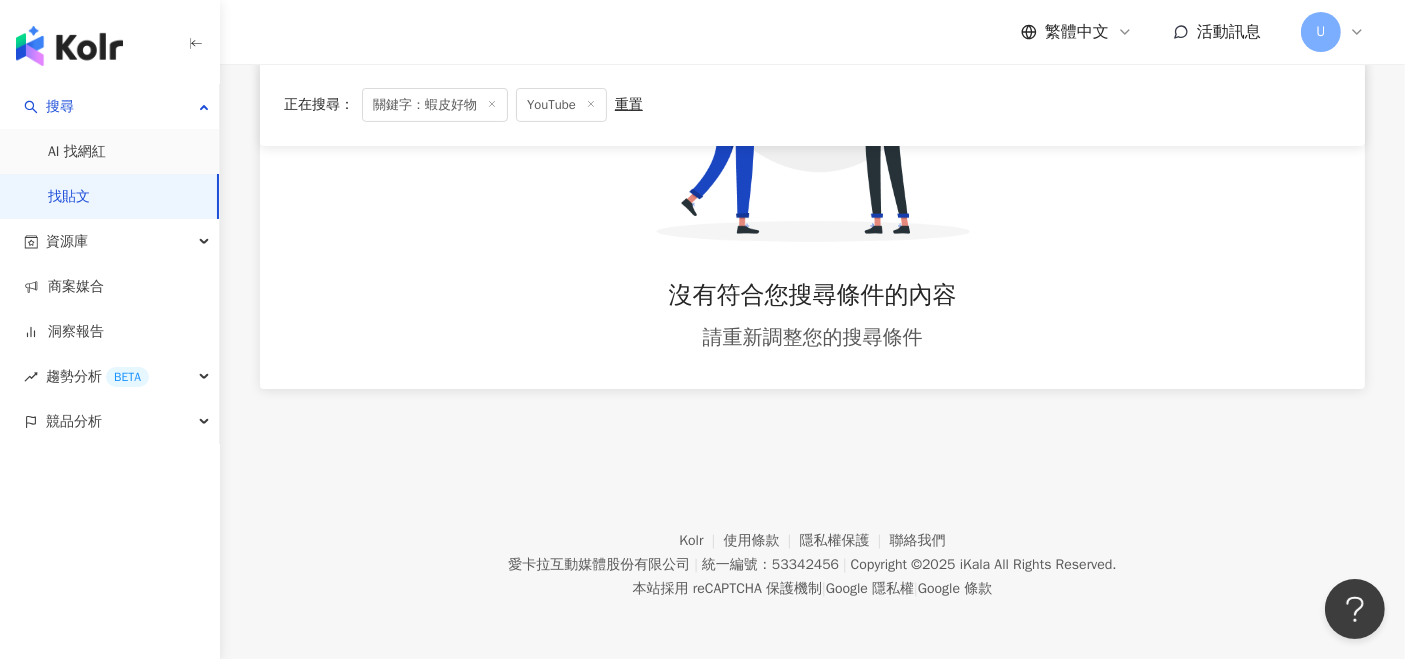 scroll, scrollTop: 0, scrollLeft: 0, axis: both 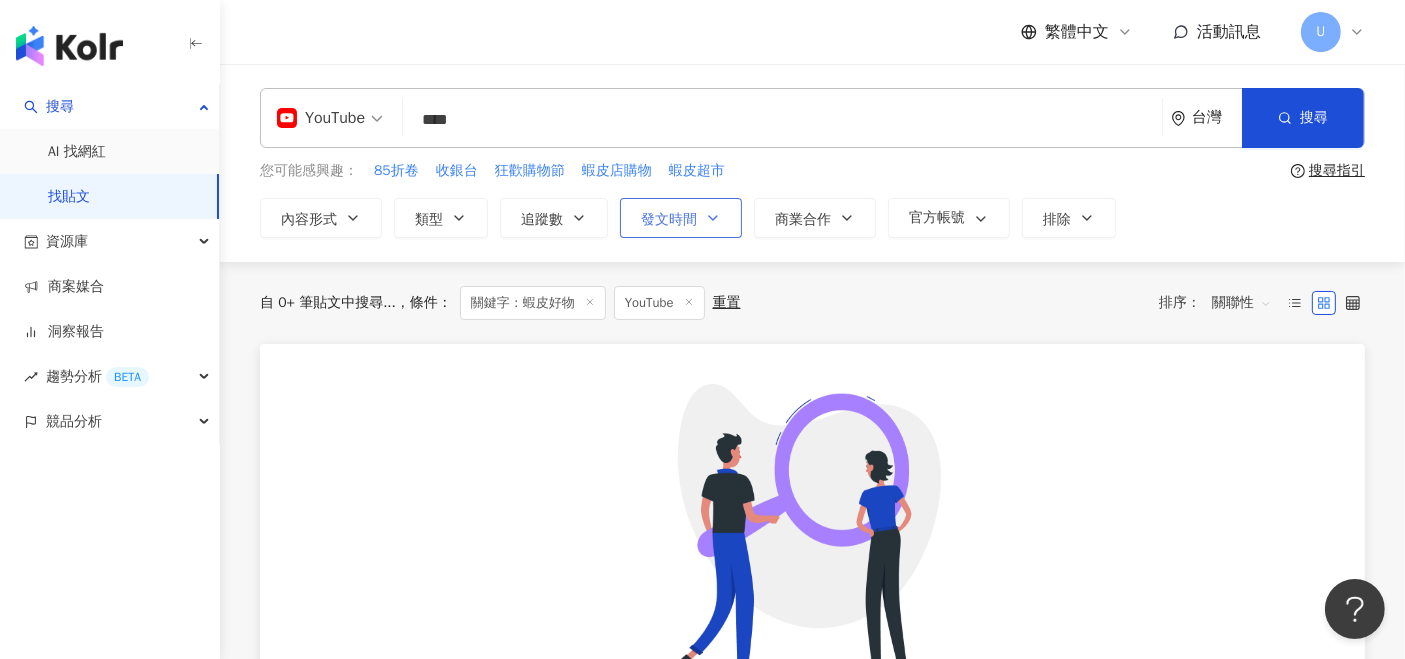 click 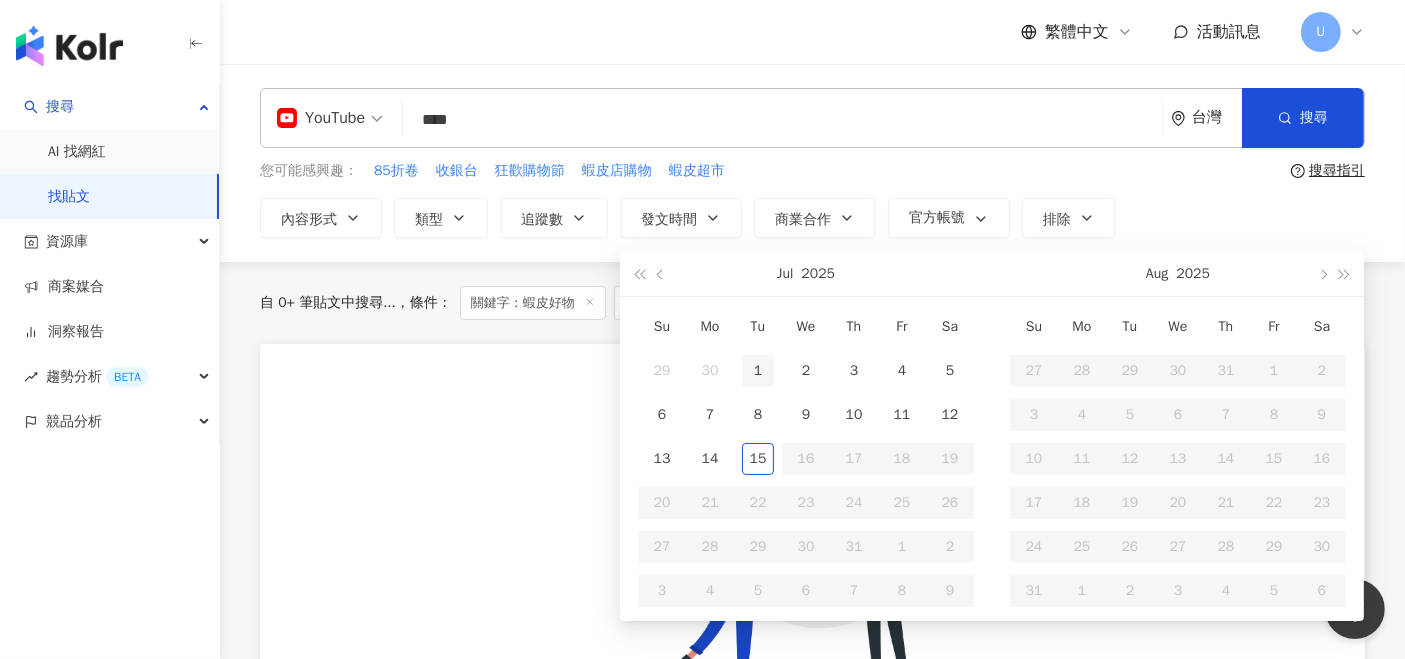type on "**********" 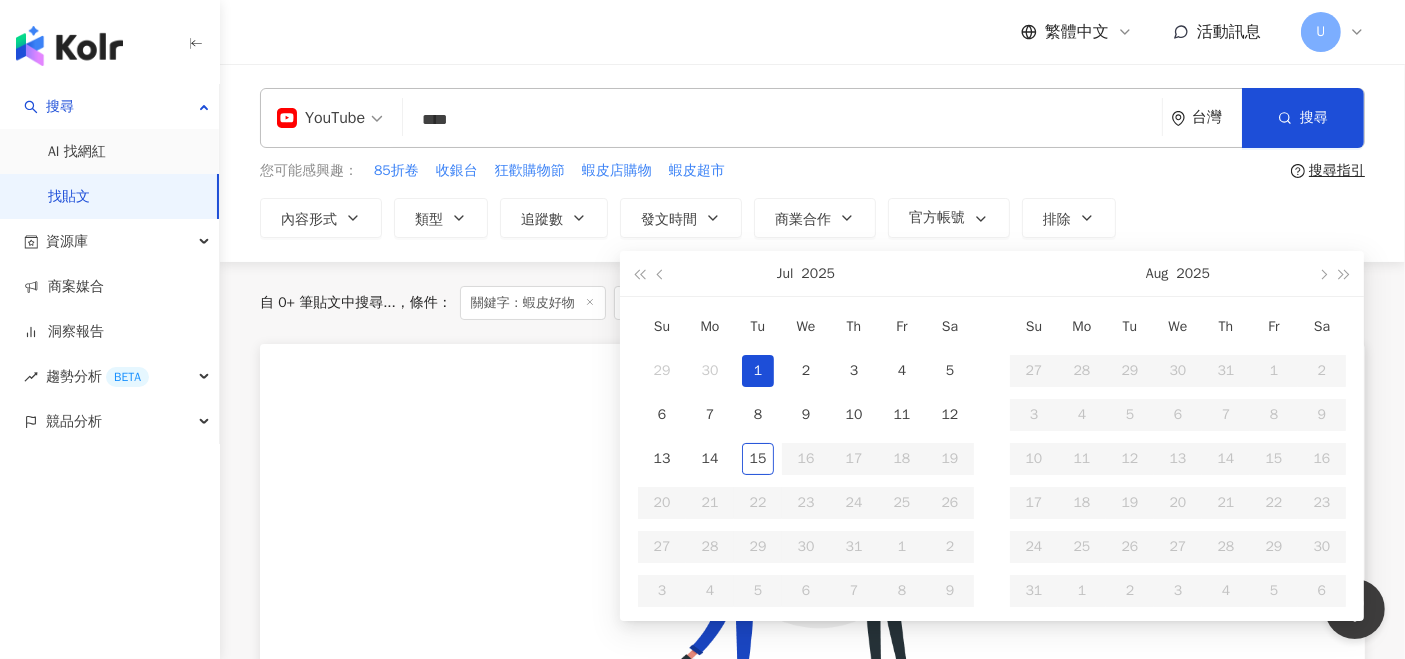 click on "1" at bounding box center [758, 371] 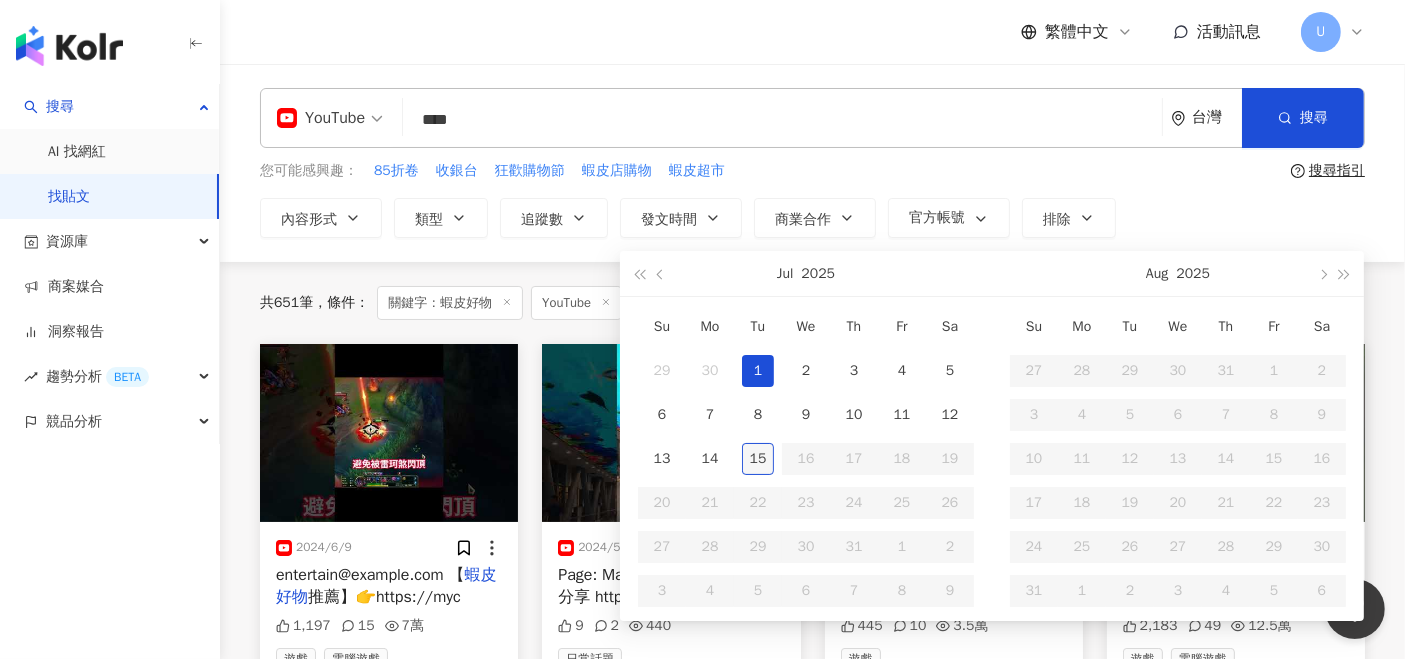 type on "**********" 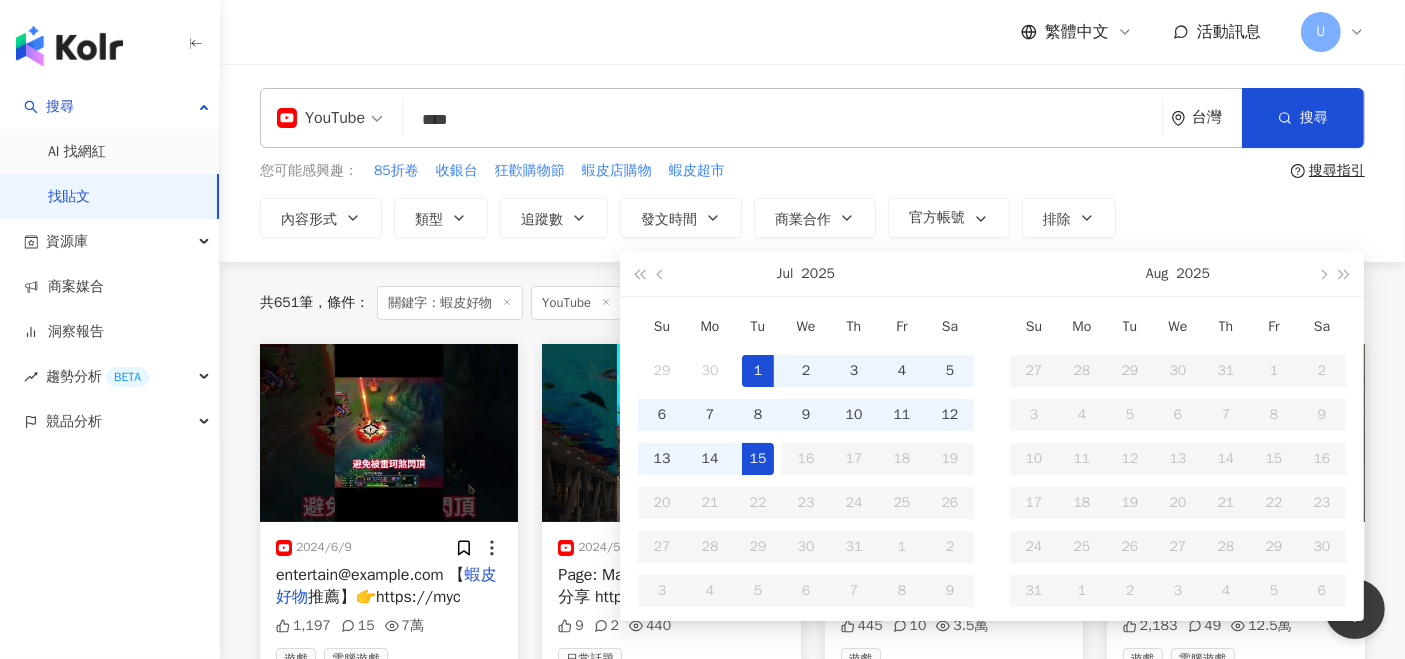 click on "15" at bounding box center [758, 459] 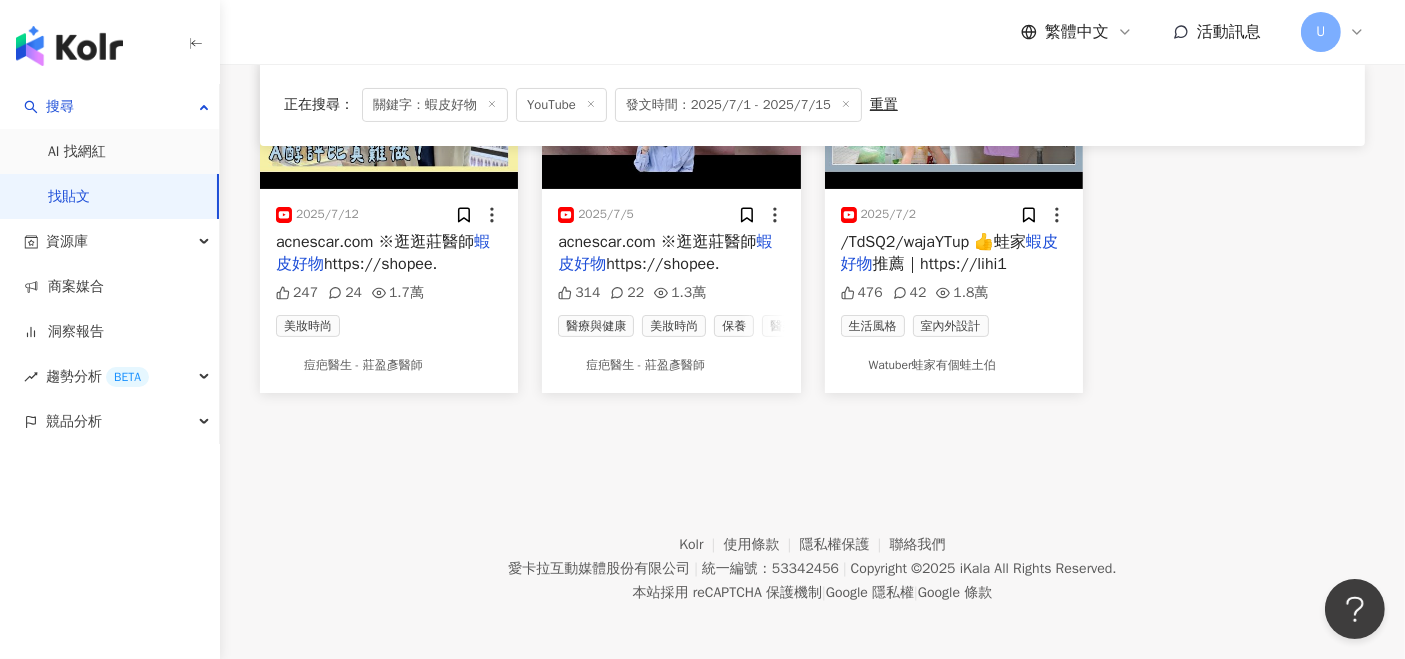 scroll, scrollTop: 0, scrollLeft: 0, axis: both 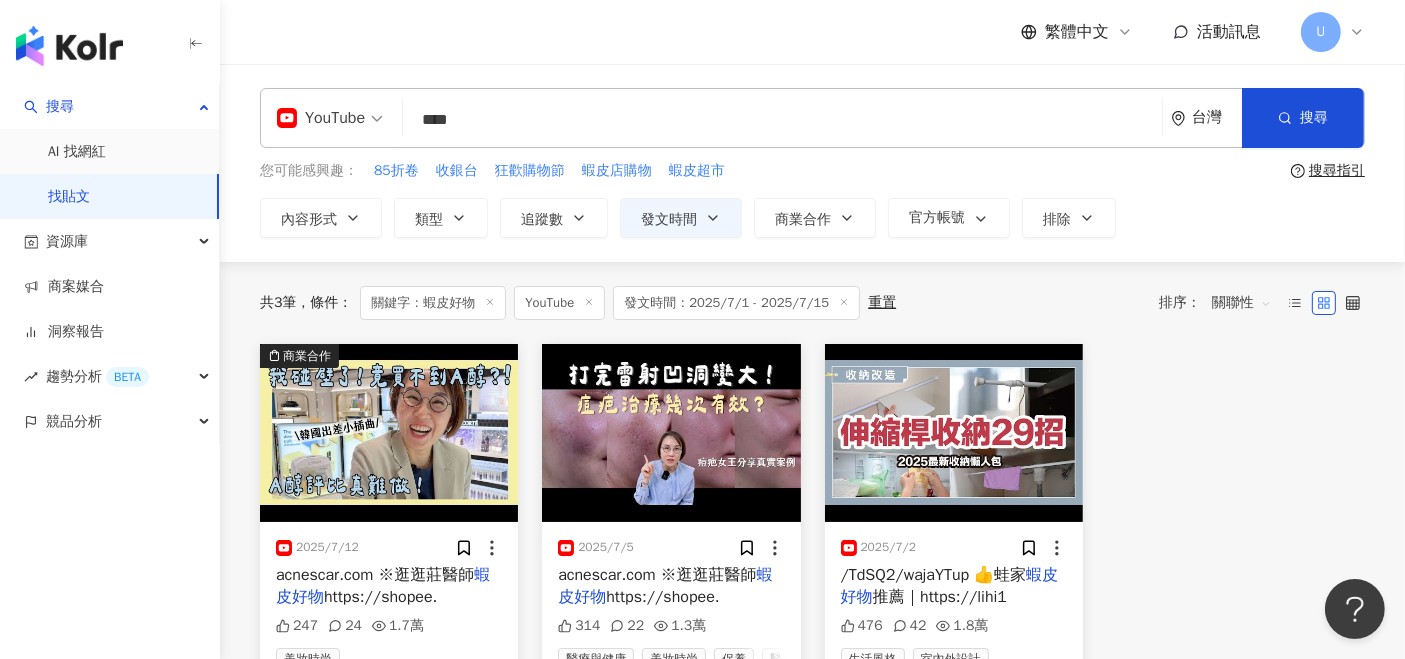 click on "****" at bounding box center [782, 119] 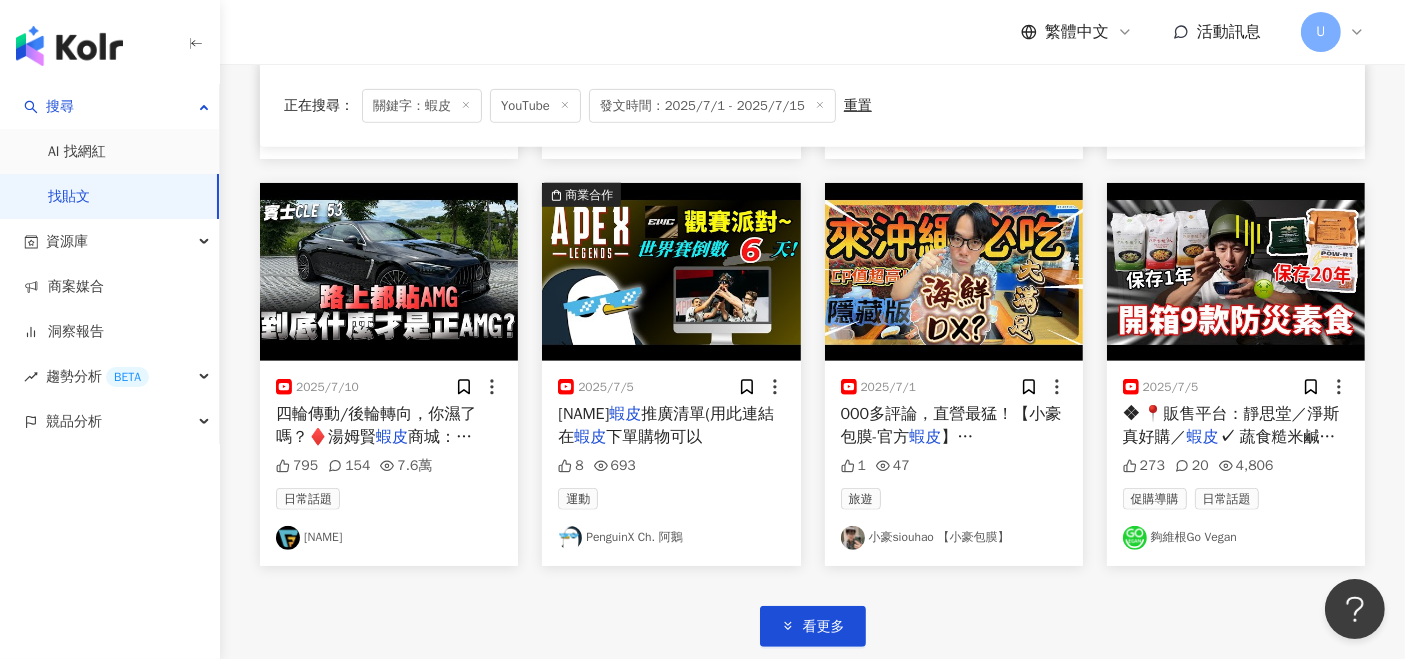 scroll, scrollTop: 1020, scrollLeft: 0, axis: vertical 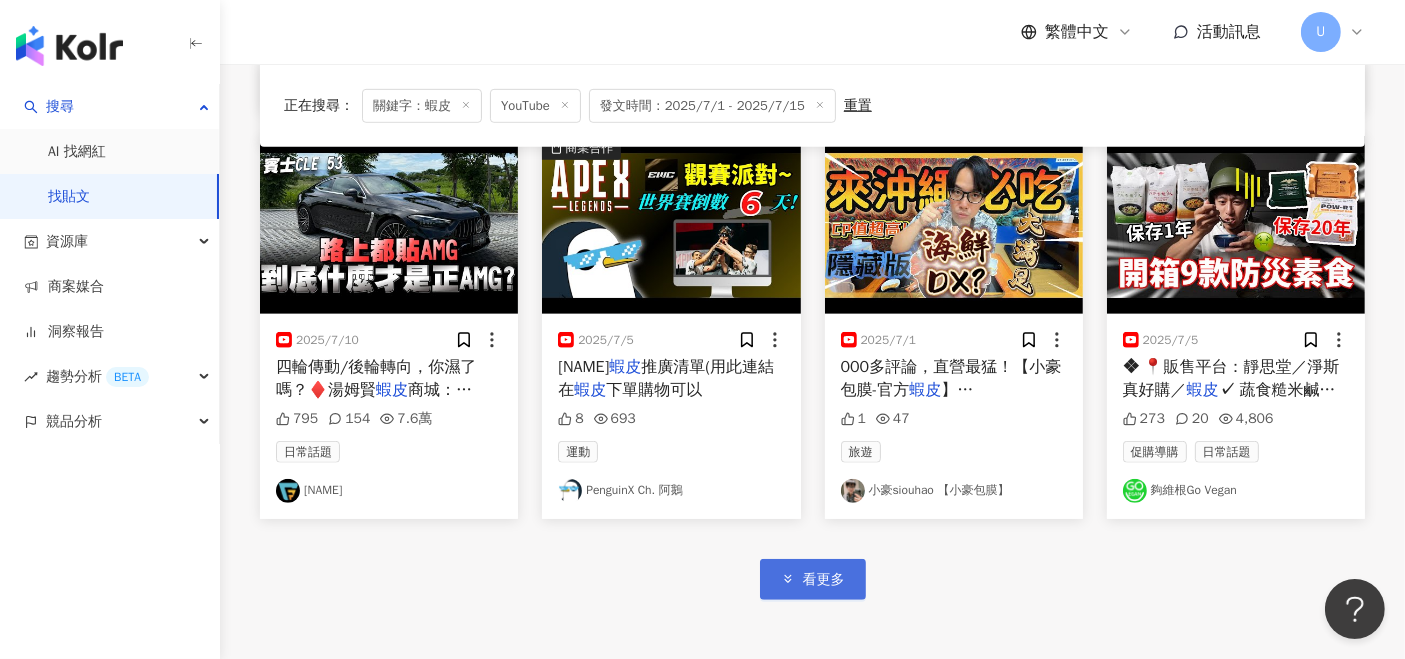 click on "看更多" at bounding box center [824, 580] 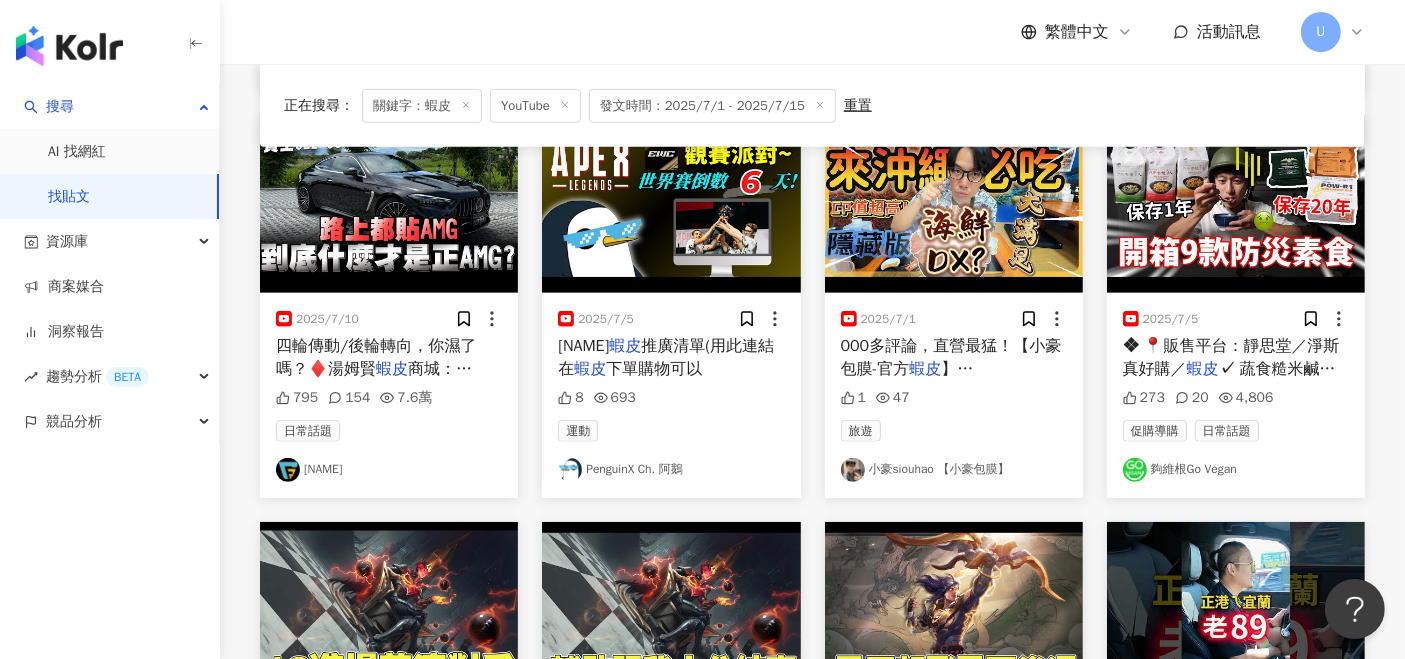 scroll, scrollTop: 1020, scrollLeft: 0, axis: vertical 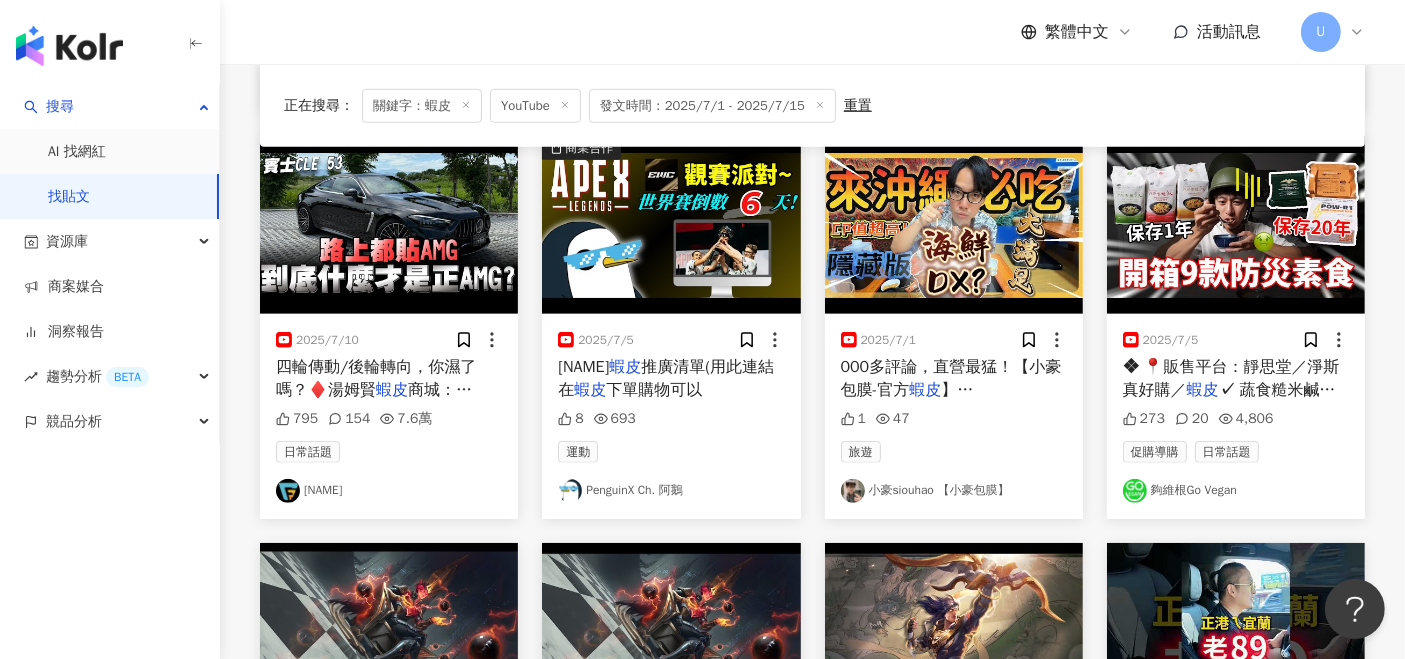 drag, startPoint x: 1194, startPoint y: 372, endPoint x: 1307, endPoint y: 441, distance: 132.40091 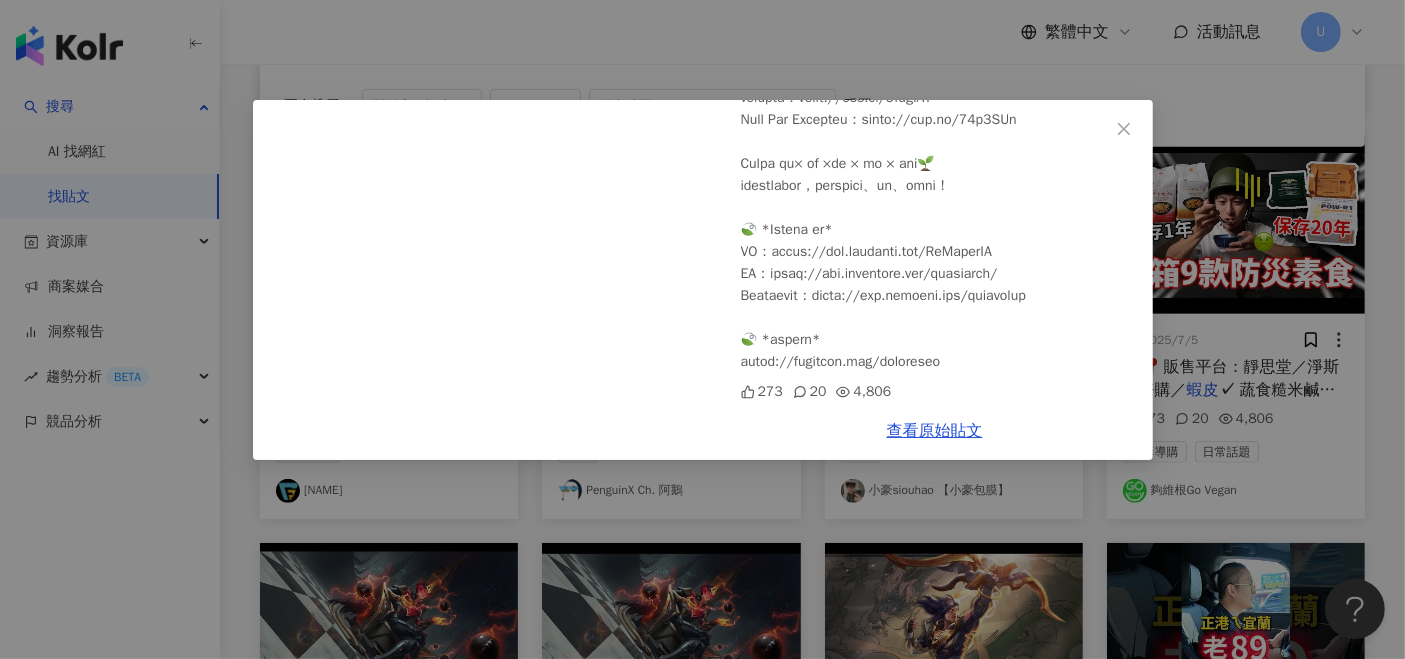 scroll, scrollTop: 2060, scrollLeft: 0, axis: vertical 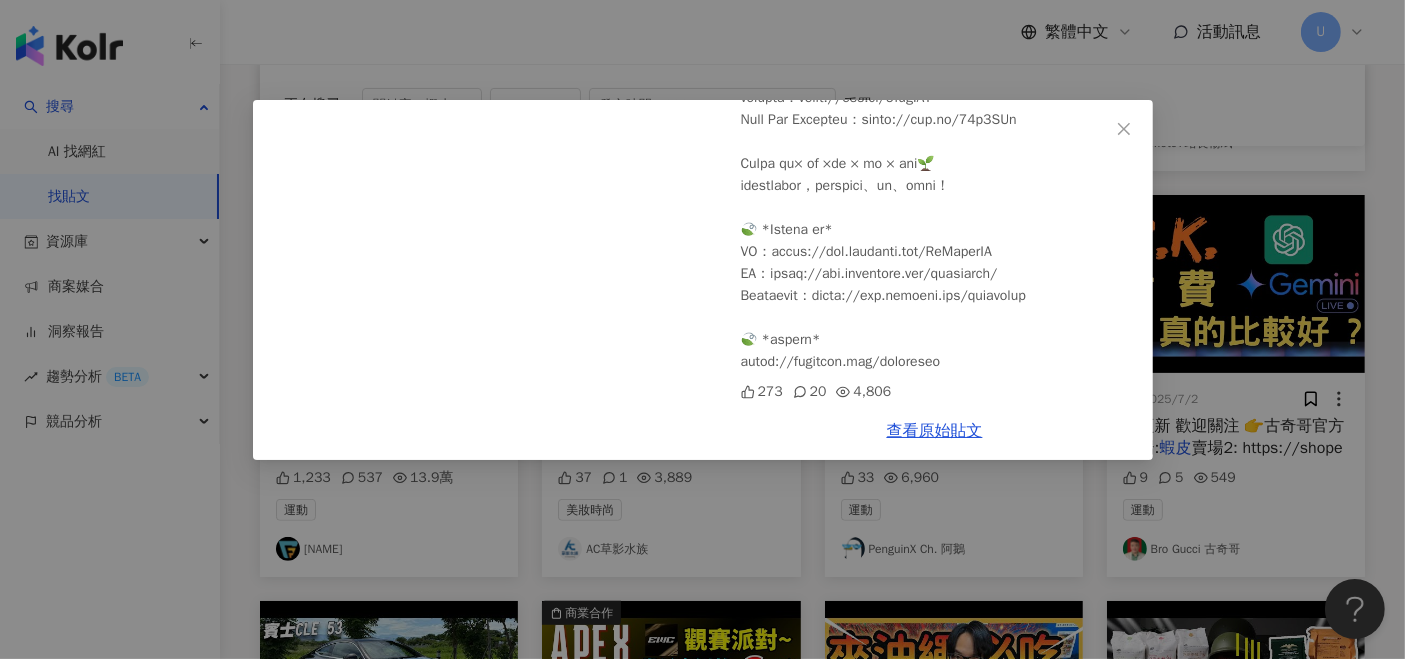 drag, startPoint x: 1117, startPoint y: 133, endPoint x: 1121, endPoint y: 183, distance: 50.159744 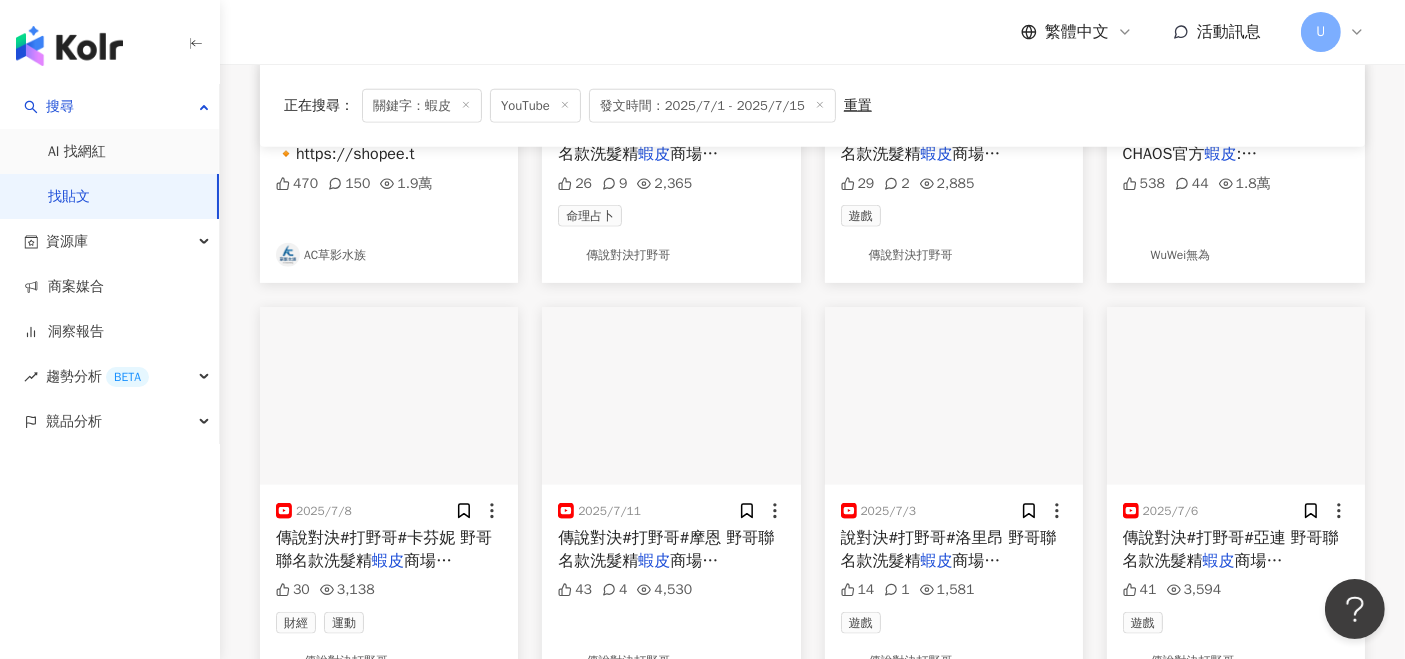 scroll, scrollTop: 2222, scrollLeft: 0, axis: vertical 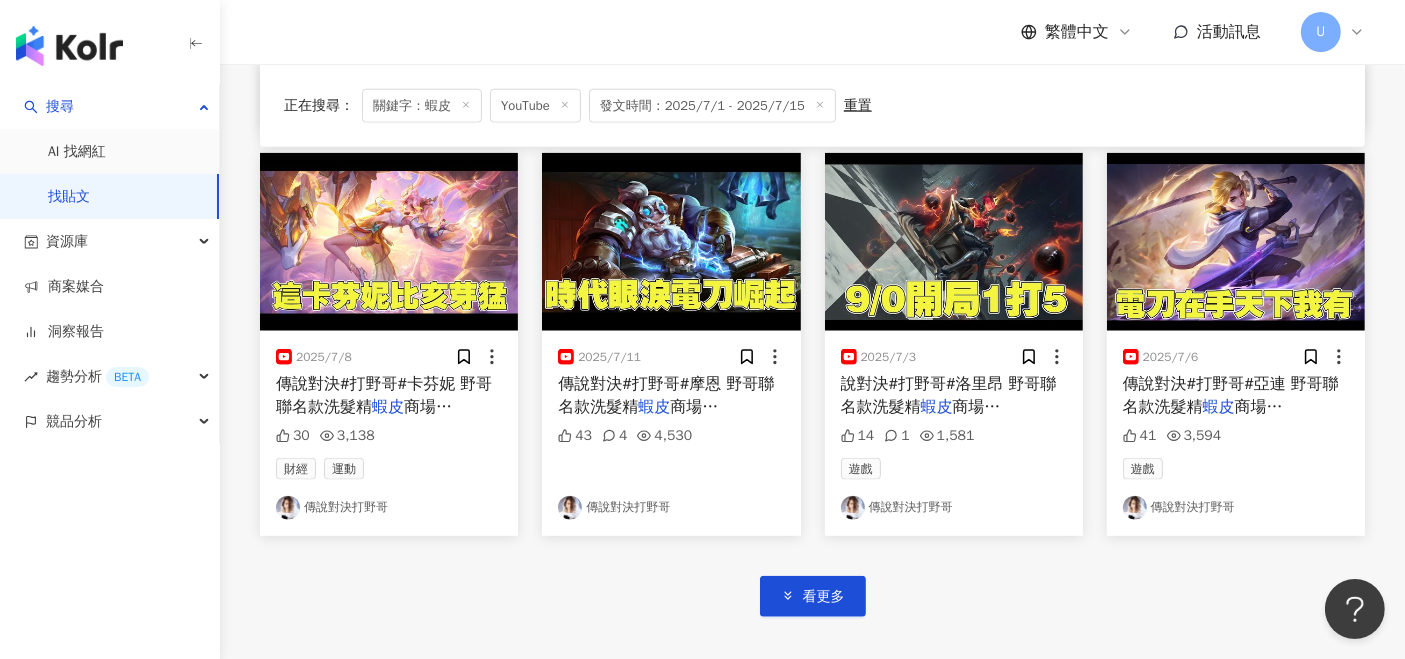 click on "商場
https://shopee." at bounding box center [638, 418] 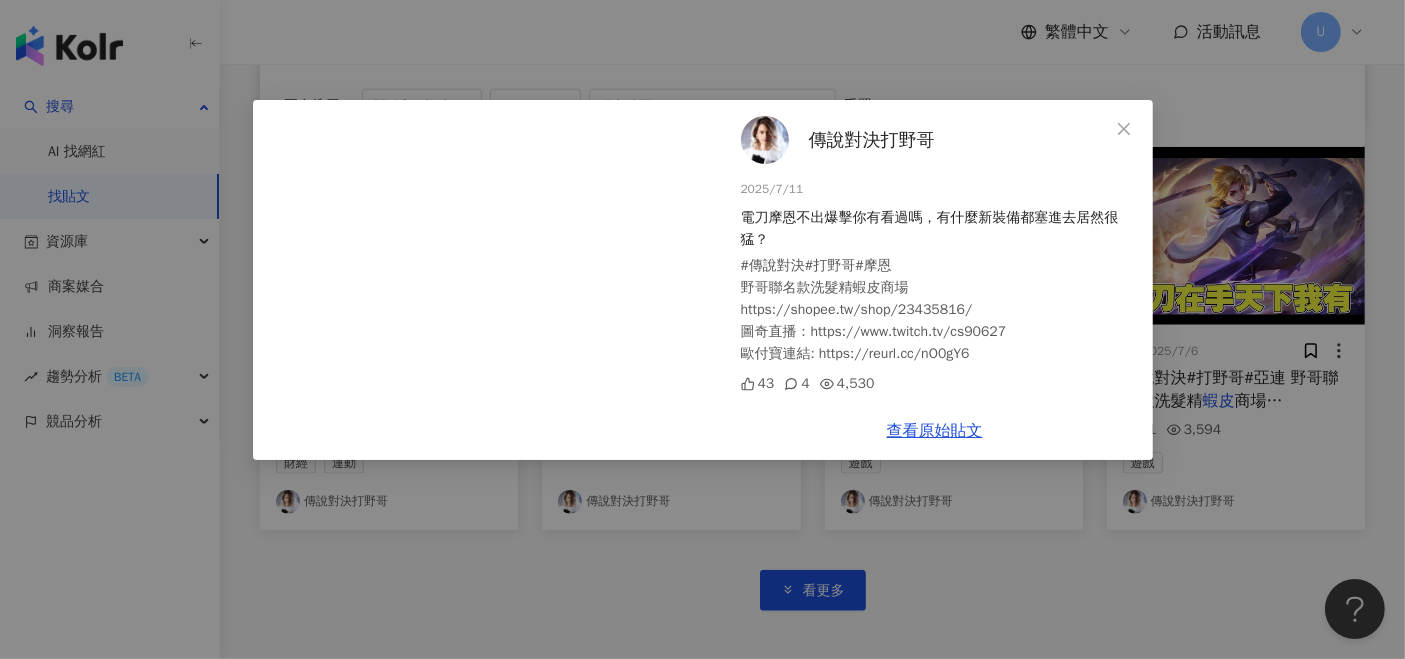 scroll, scrollTop: 2222, scrollLeft: 0, axis: vertical 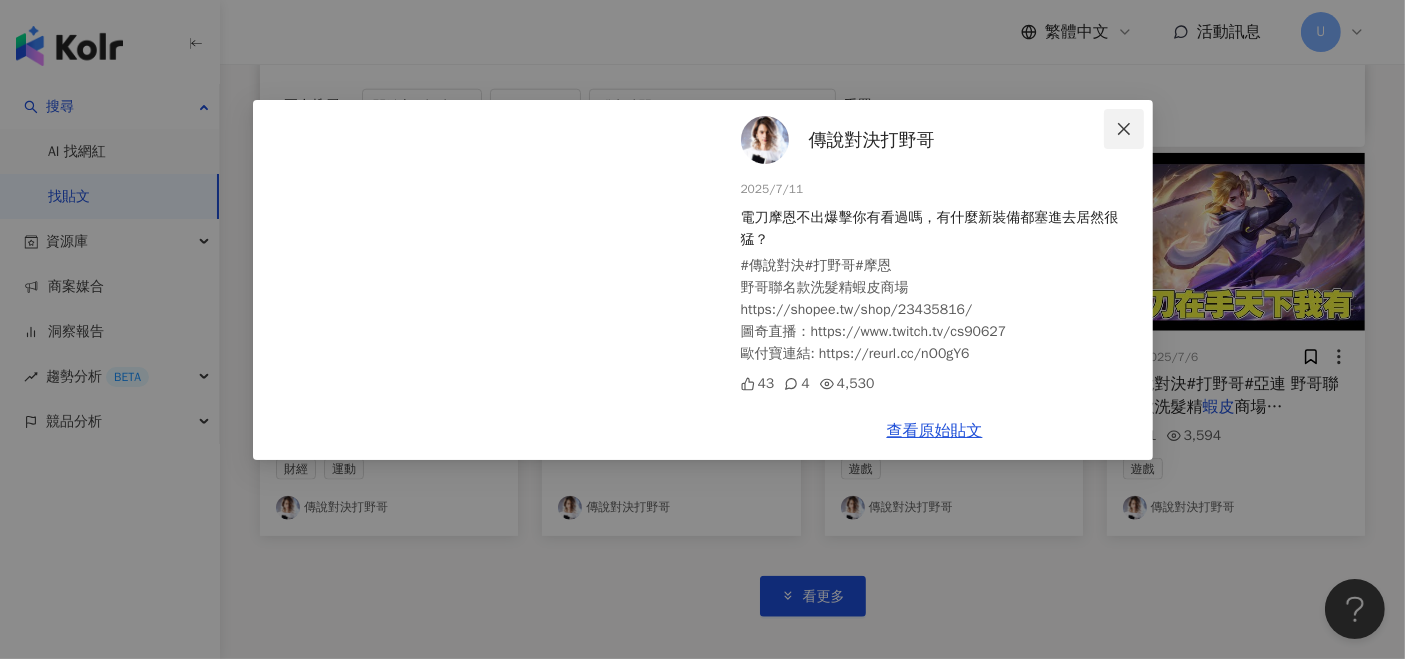 click 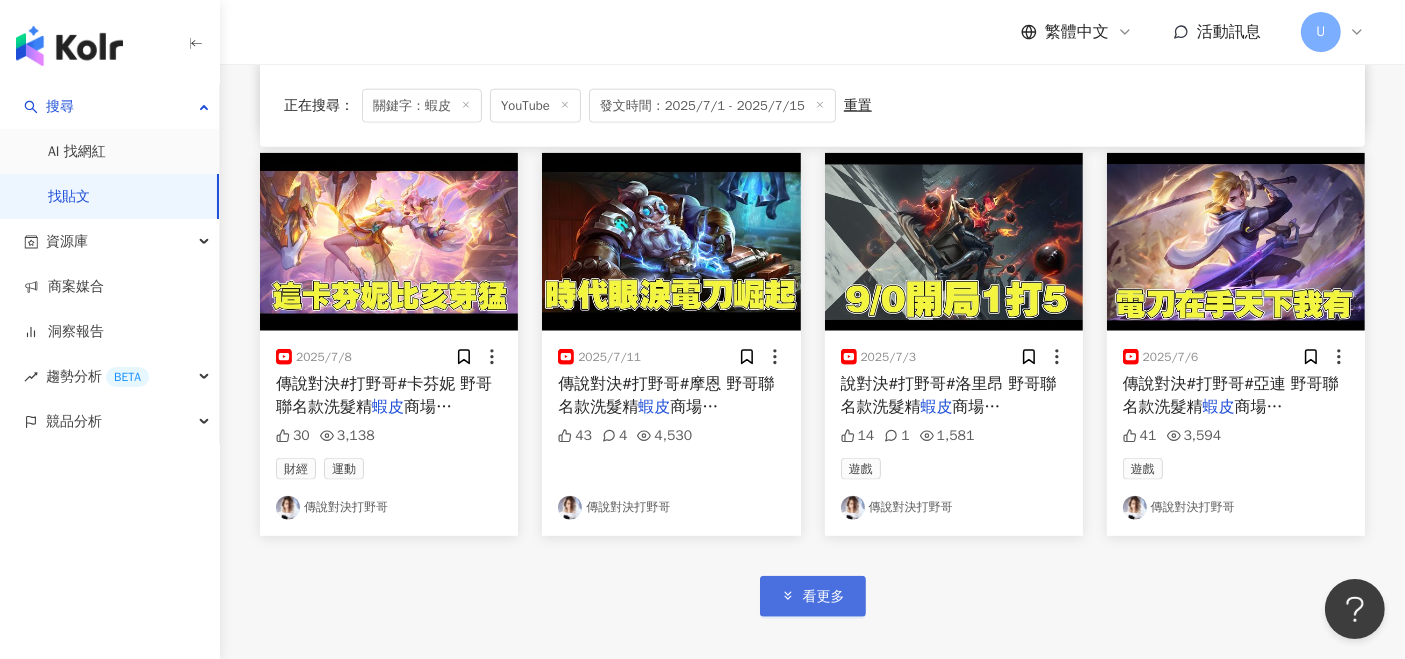 click on "看更多" at bounding box center [824, 597] 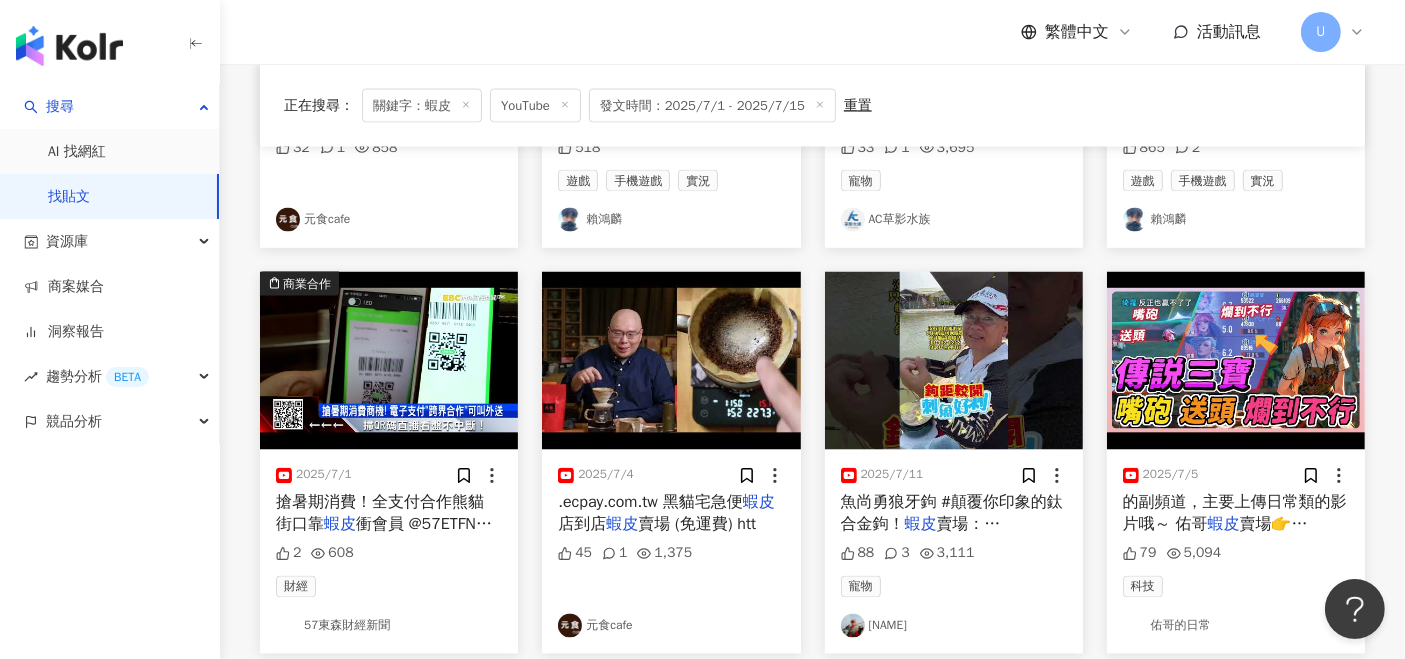 scroll, scrollTop: 3444, scrollLeft: 0, axis: vertical 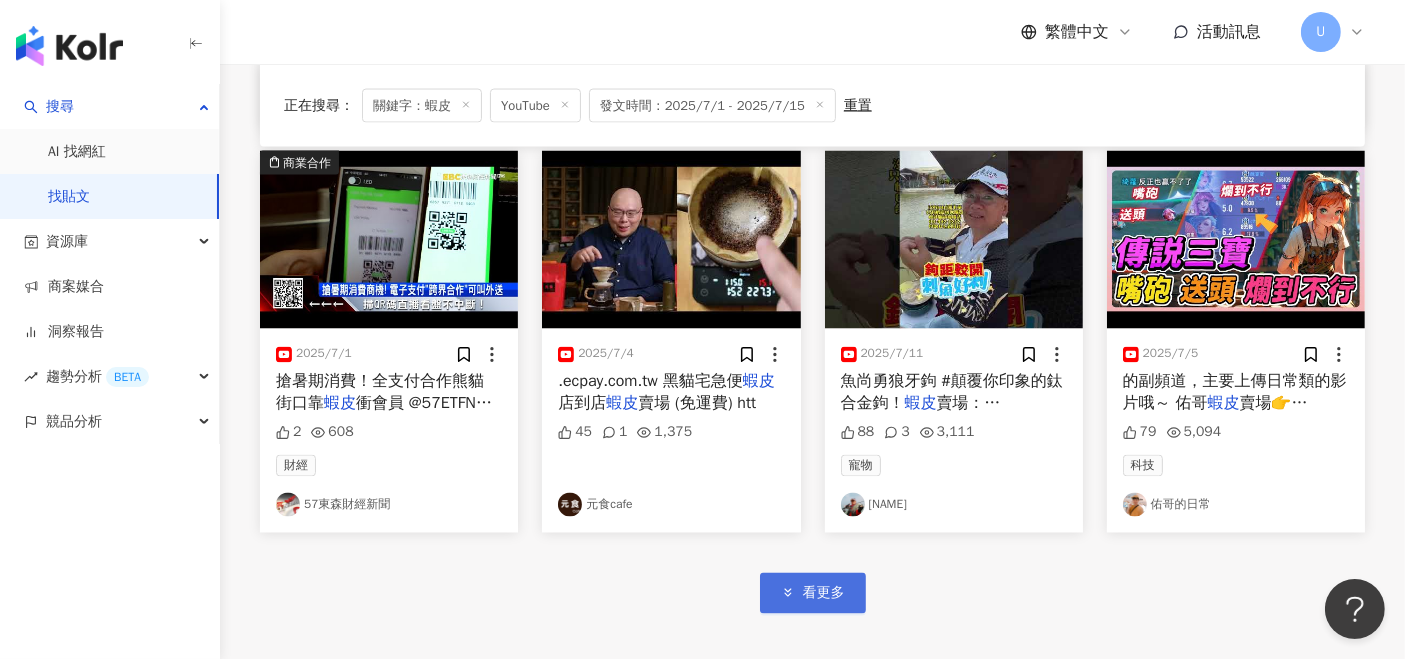 click on "看更多" at bounding box center (813, 593) 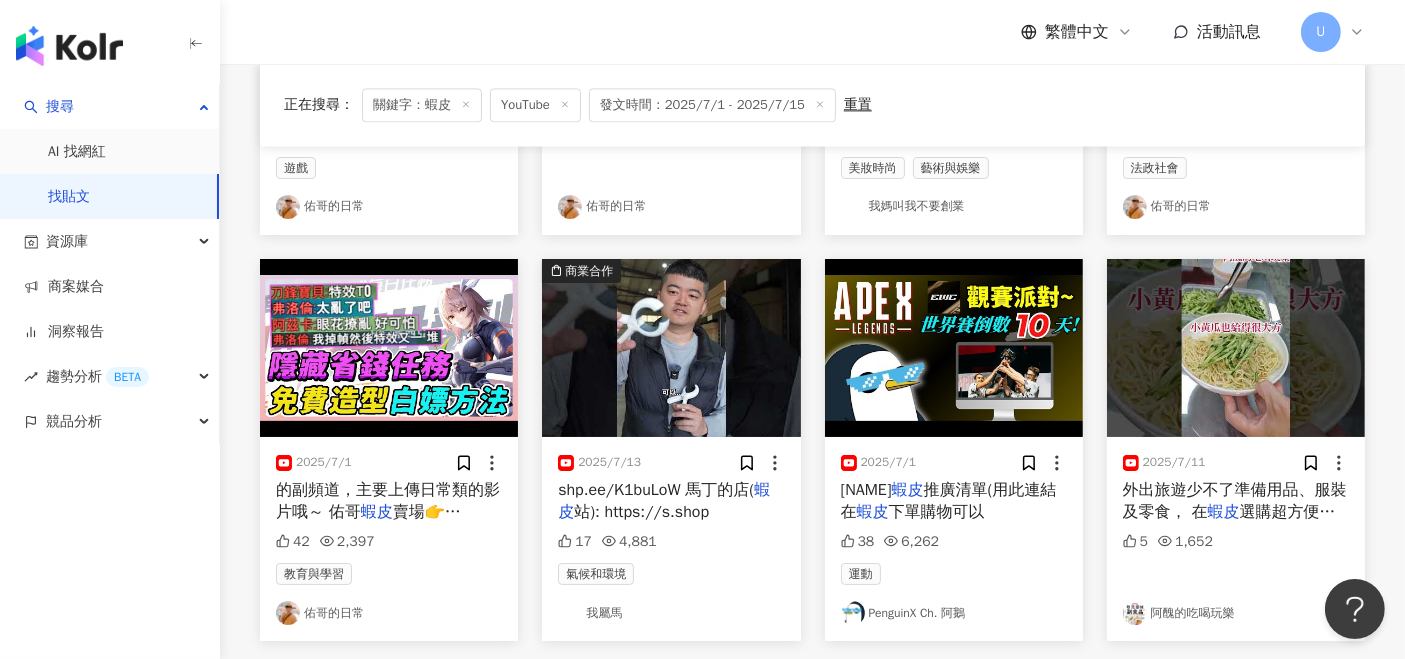 scroll, scrollTop: 4880, scrollLeft: 0, axis: vertical 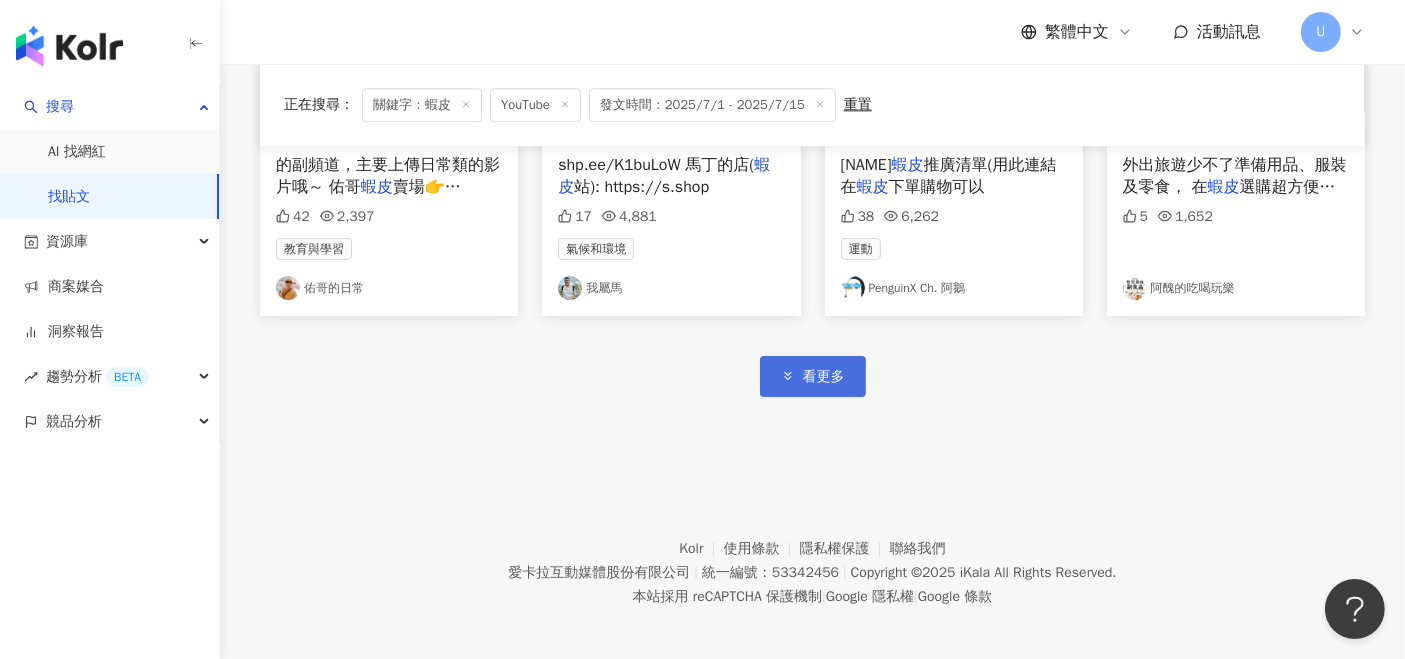 click on "看更多" at bounding box center [813, 376] 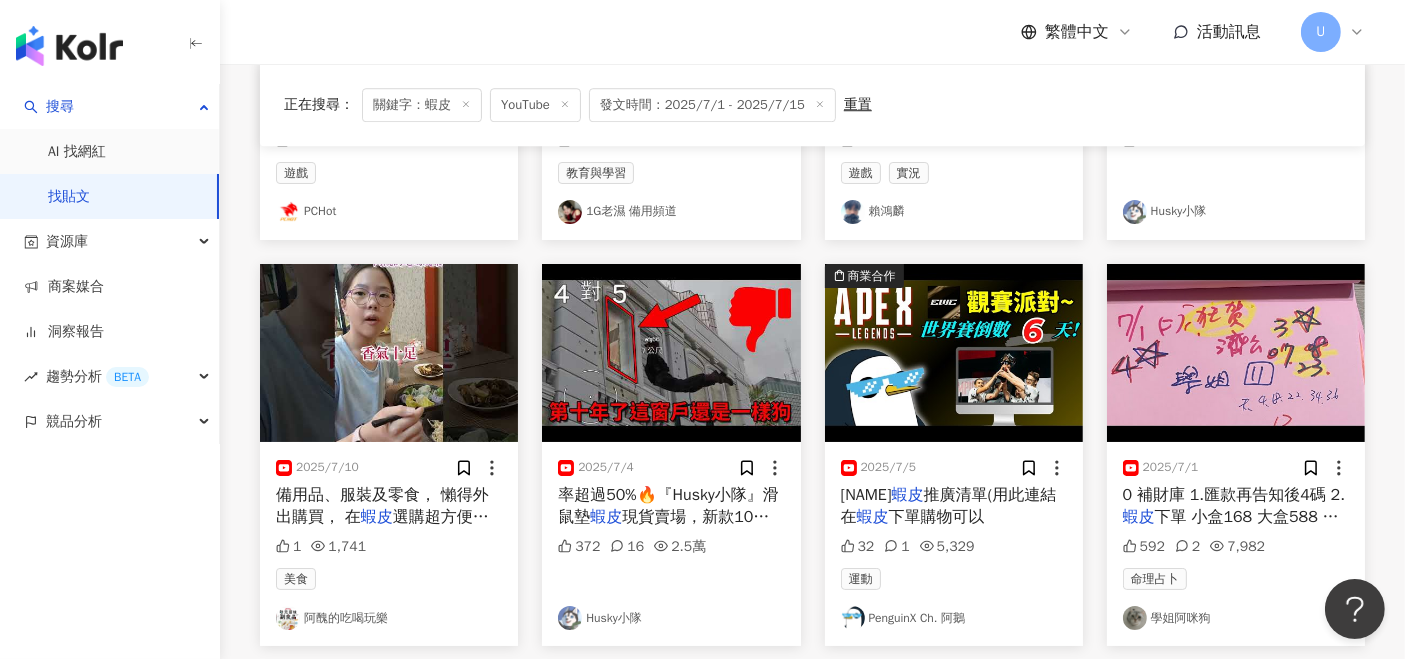 scroll, scrollTop: 5880, scrollLeft: 0, axis: vertical 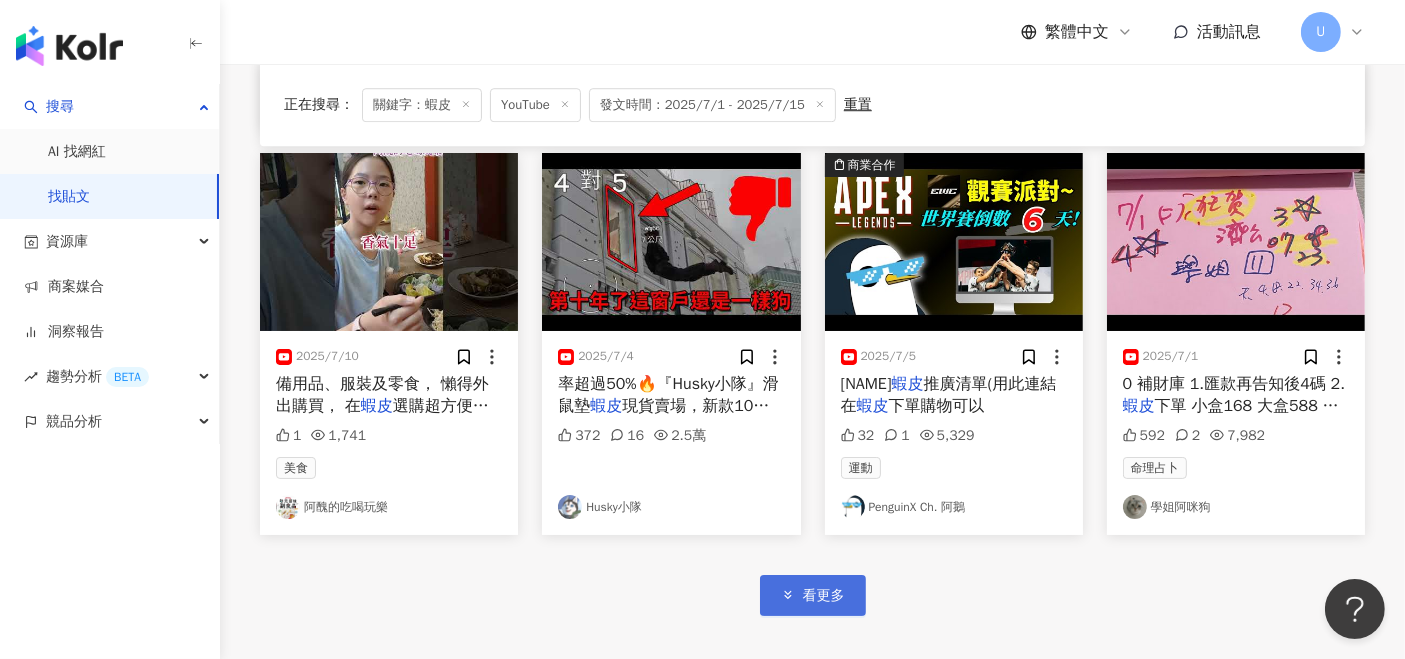 click on "看更多" at bounding box center [824, 596] 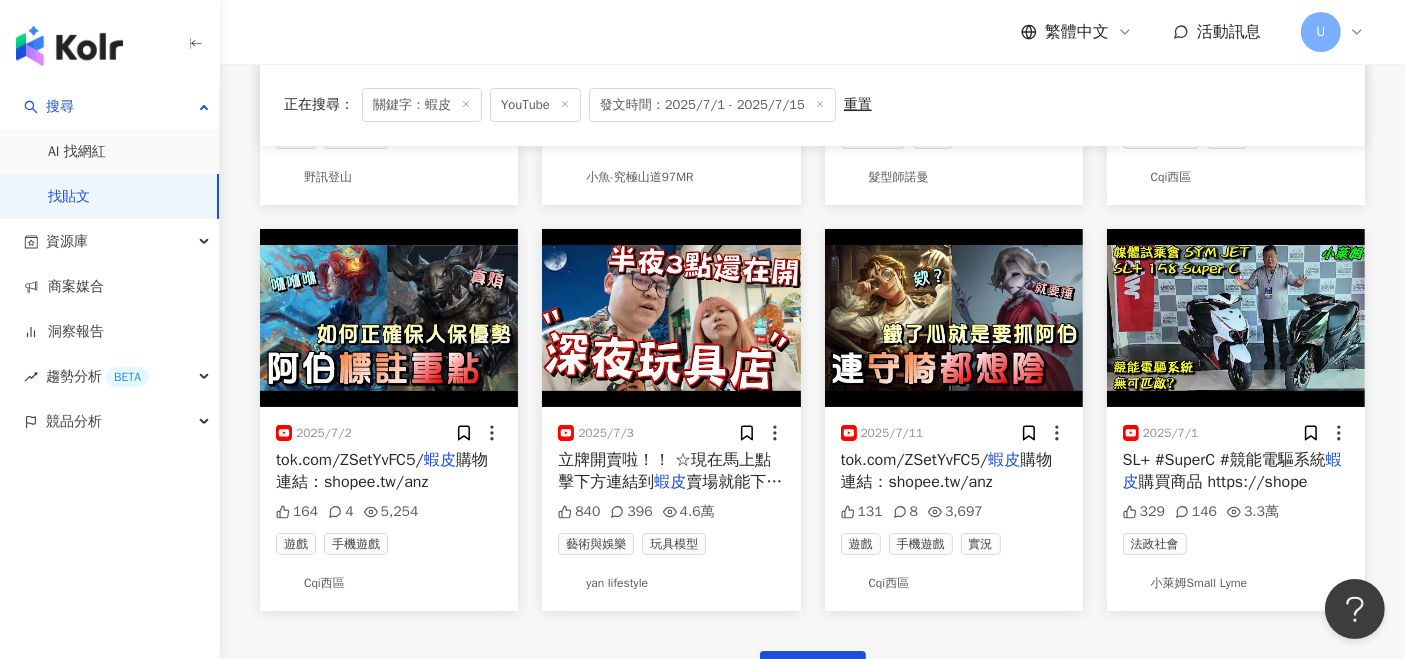scroll, scrollTop: 7214, scrollLeft: 0, axis: vertical 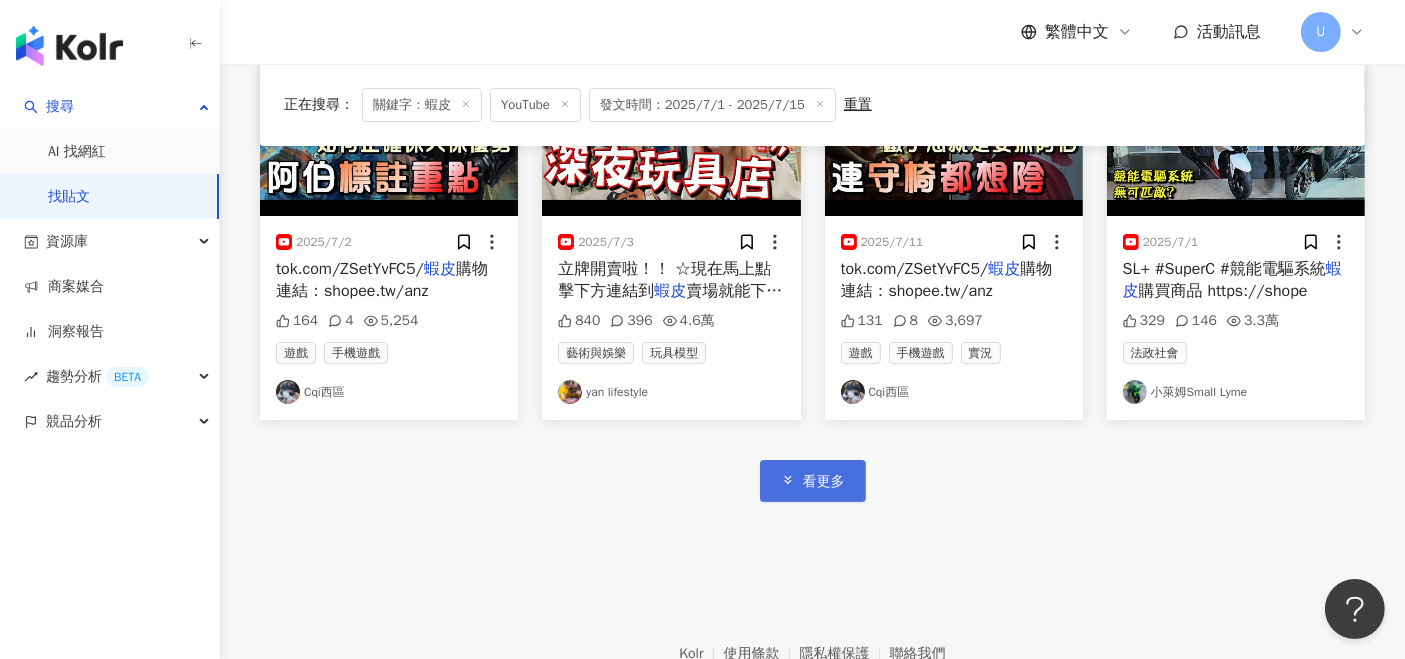 click on "看更多" at bounding box center [813, 480] 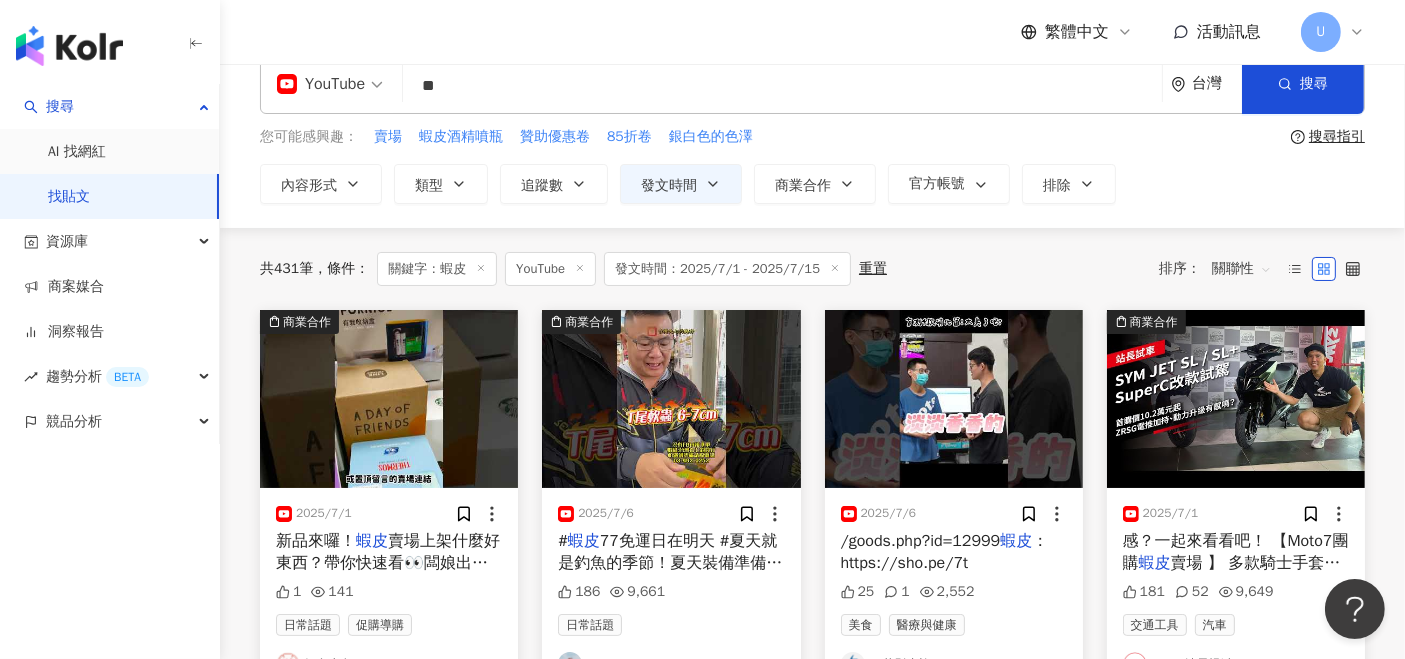 scroll, scrollTop: 0, scrollLeft: 0, axis: both 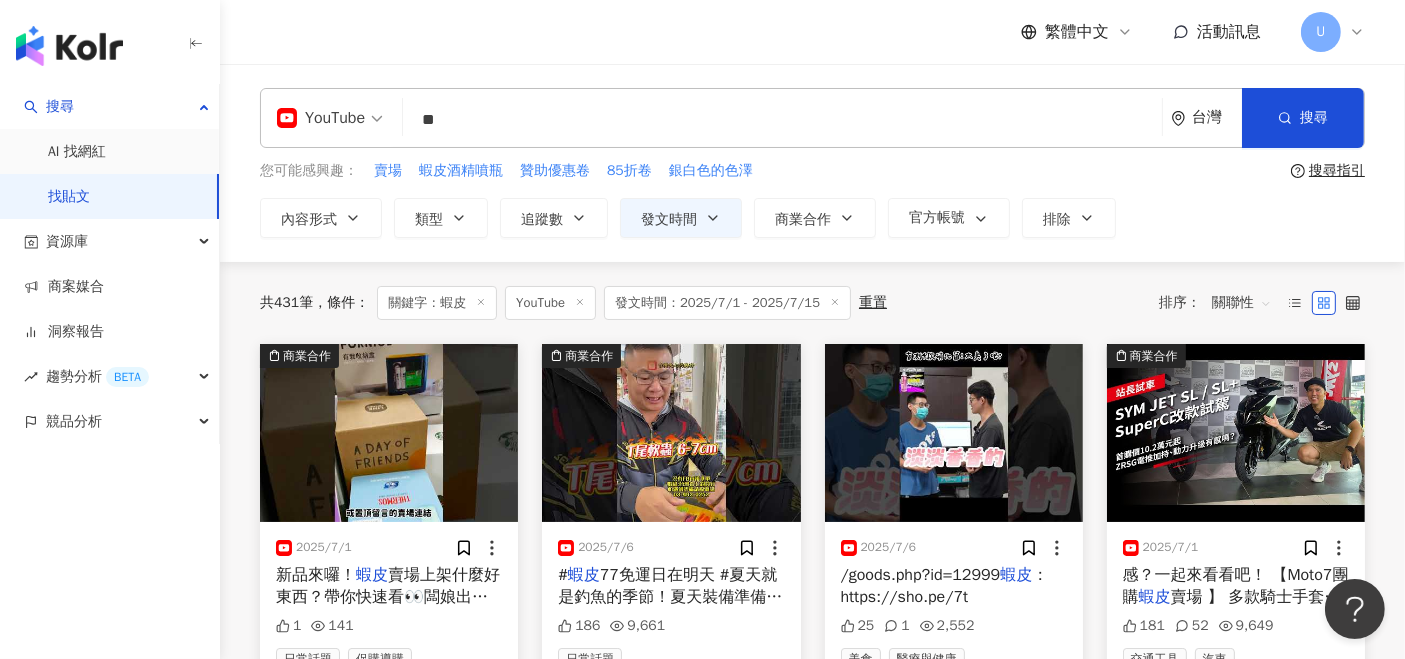 click on "**" at bounding box center (782, 119) 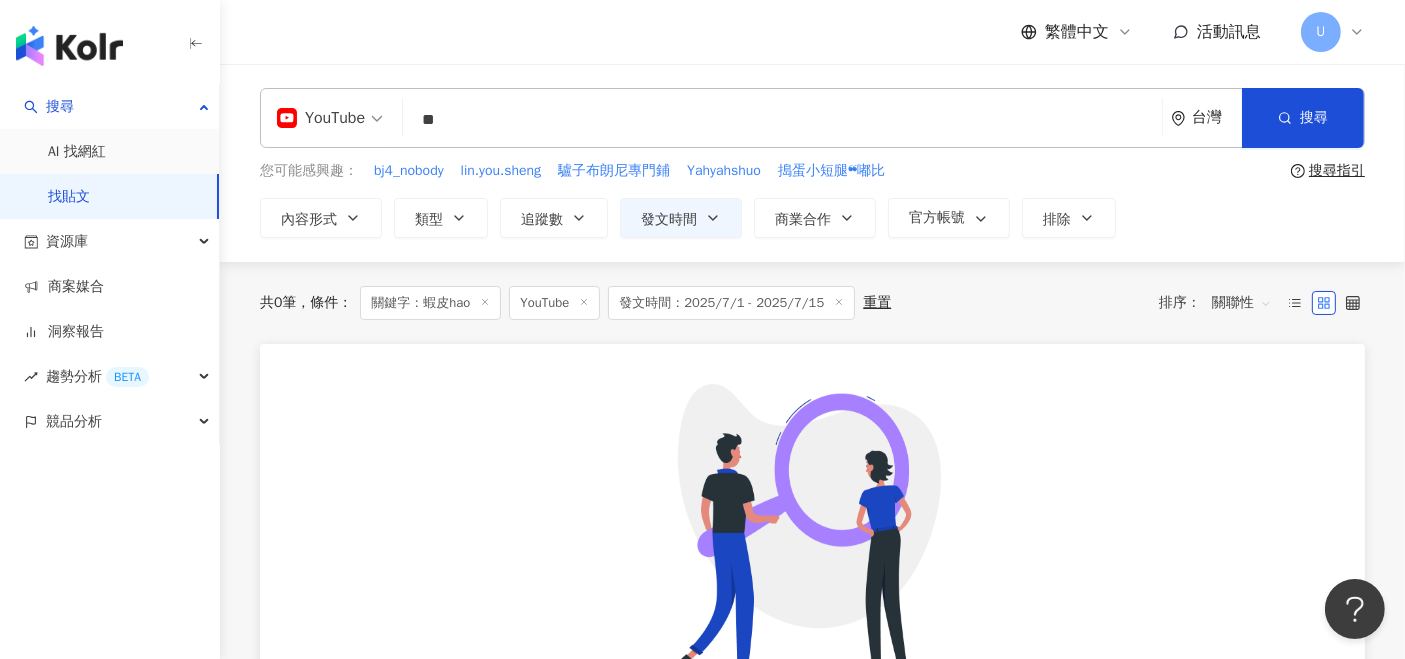 type on "*" 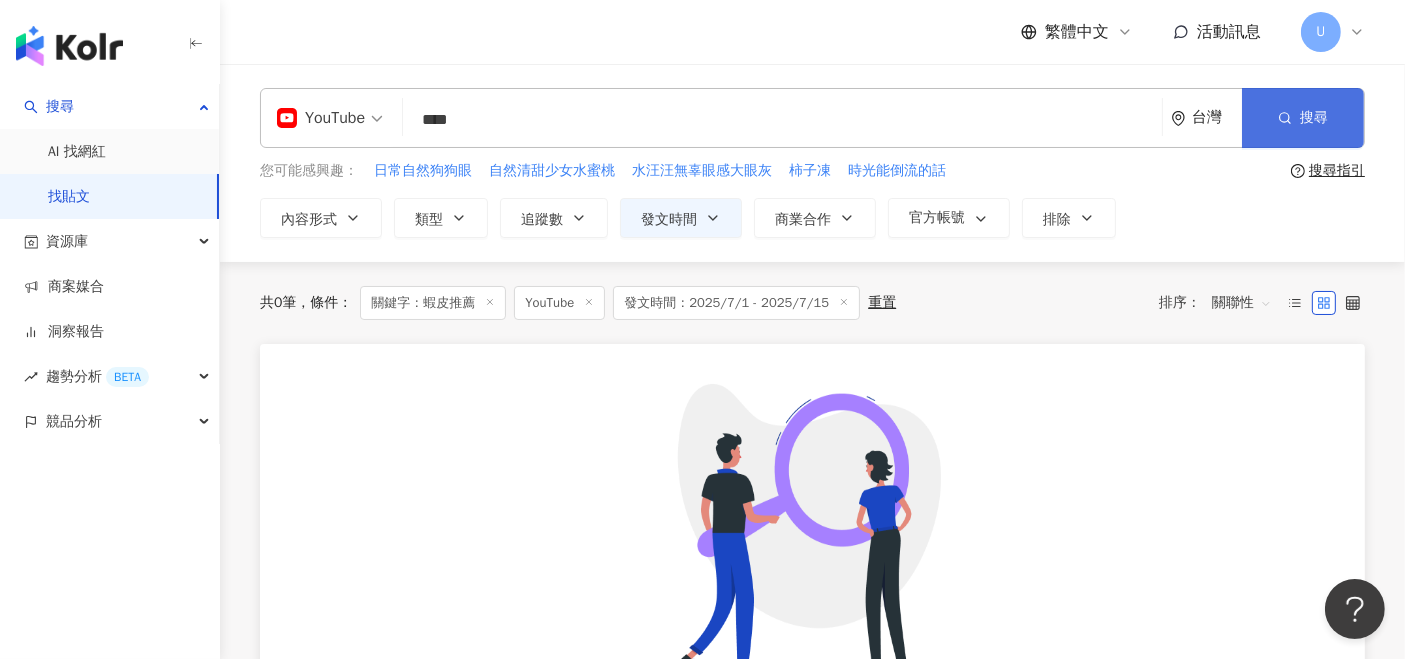 click 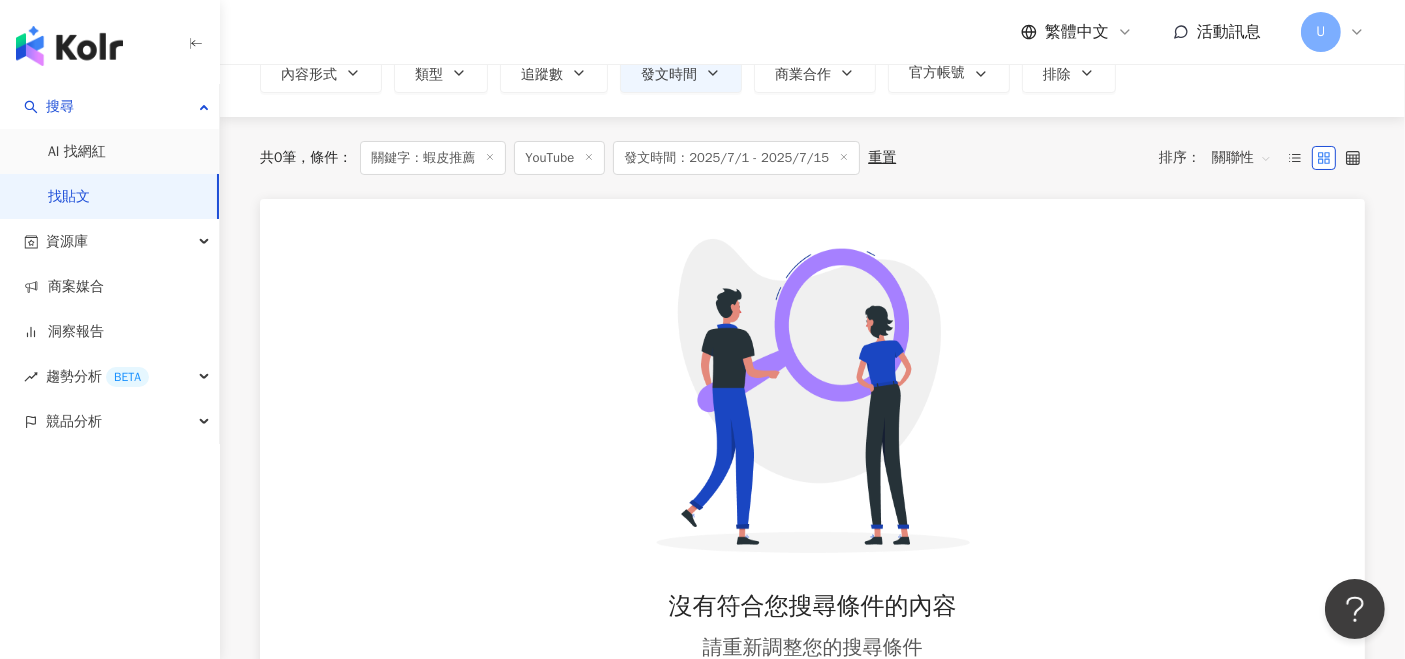 scroll, scrollTop: 0, scrollLeft: 0, axis: both 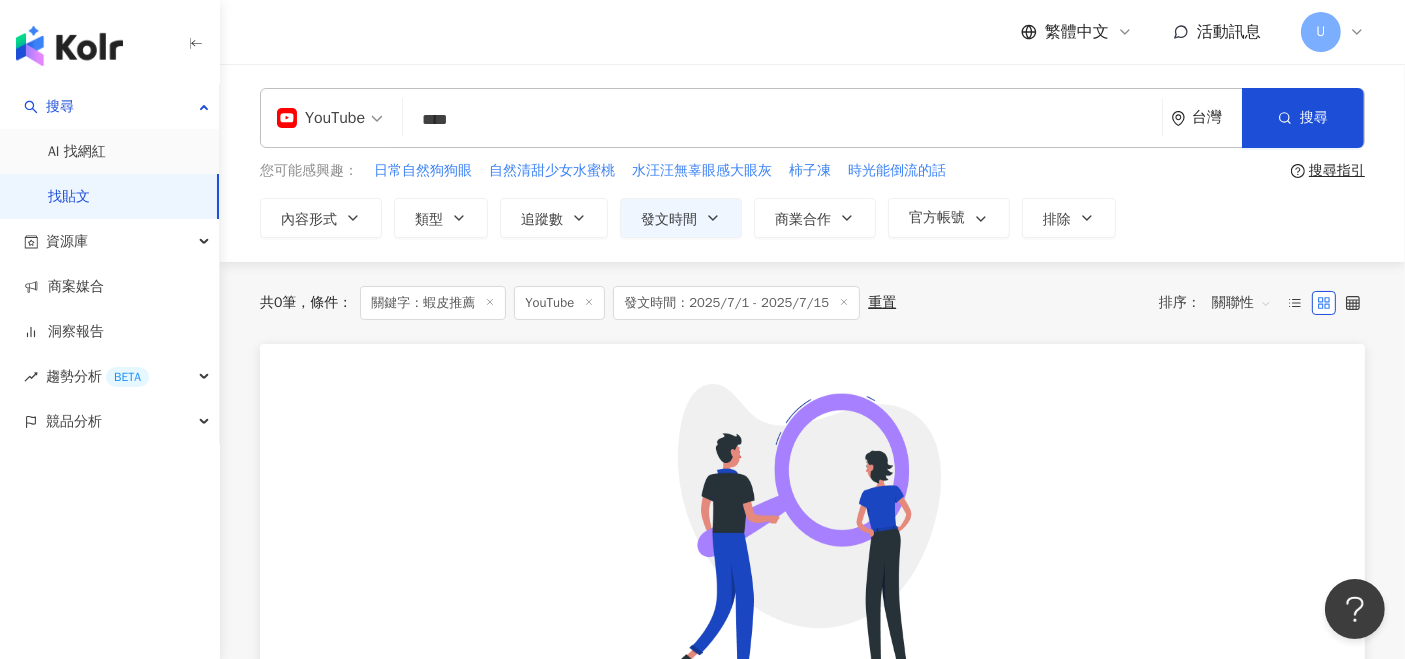 click on "關聯性" at bounding box center [1242, 303] 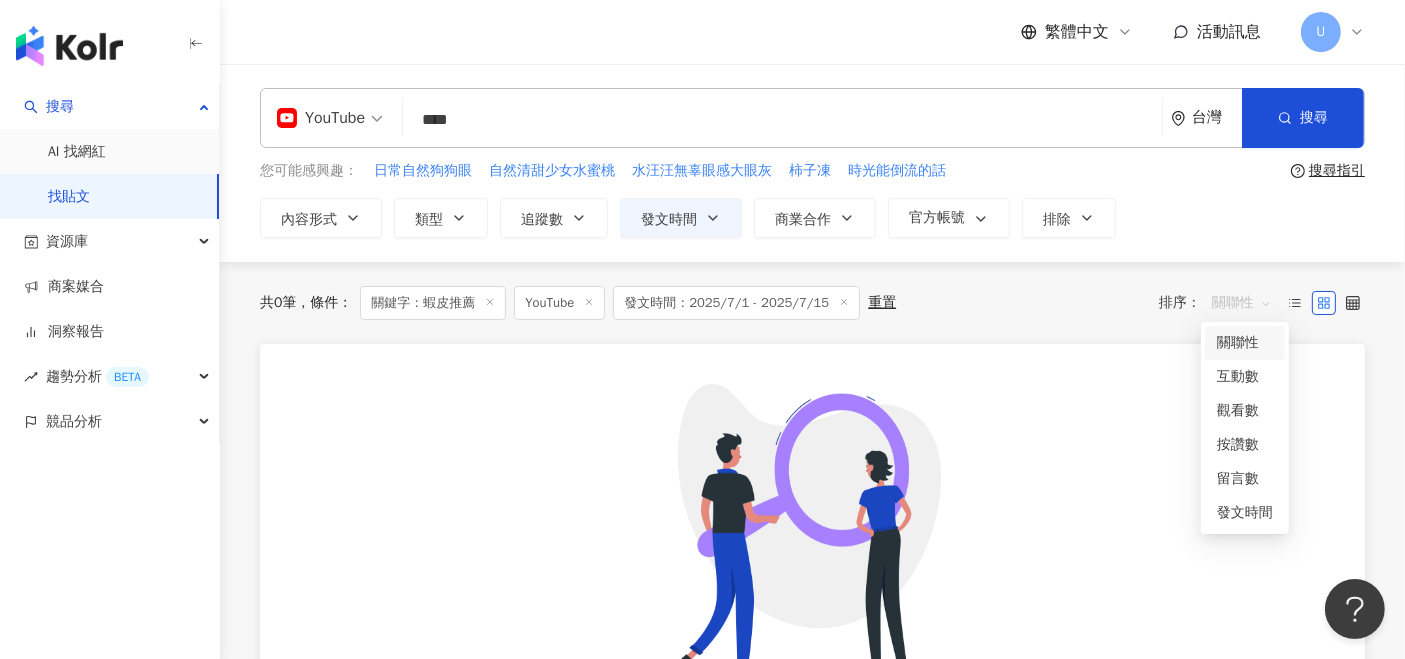click on "共  0  筆 條件 ： 關鍵字：蝦皮推薦 YouTube 發文時間：2025/7/1 - 2025/7/15 重置 排序： 關聯性" at bounding box center [812, 303] 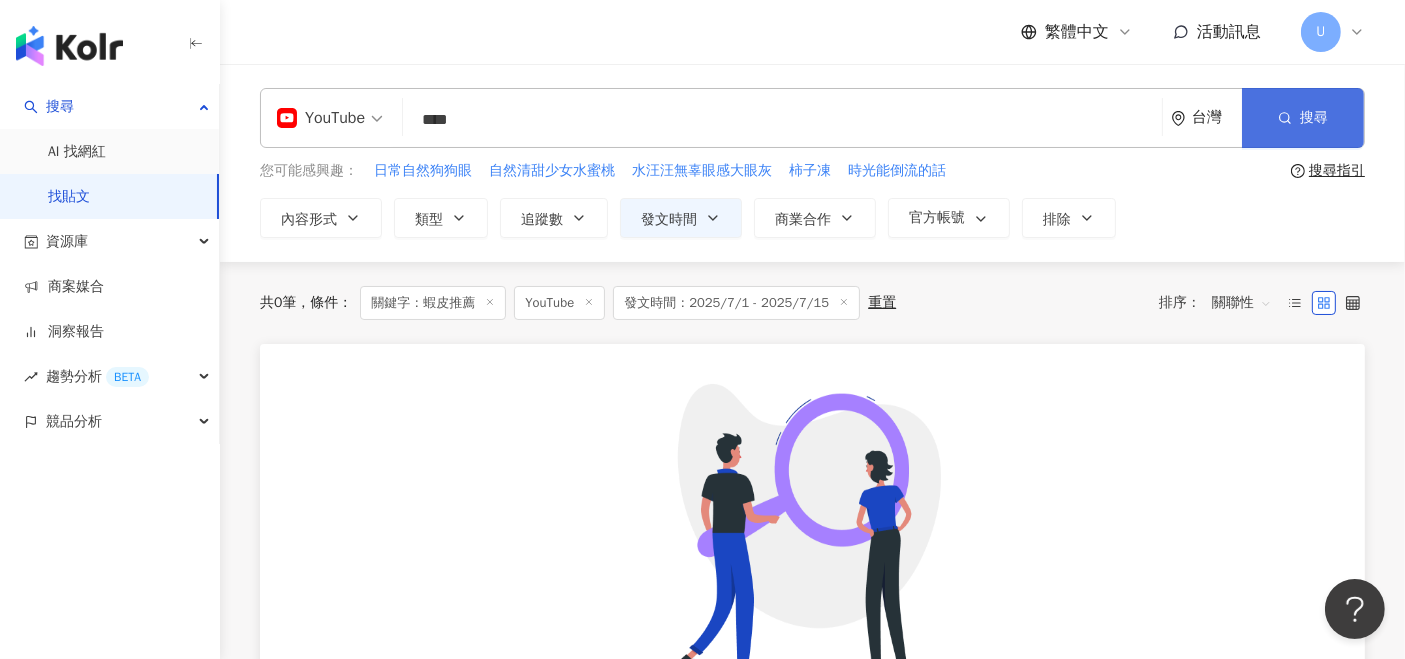 click on "搜尋" at bounding box center [1303, 118] 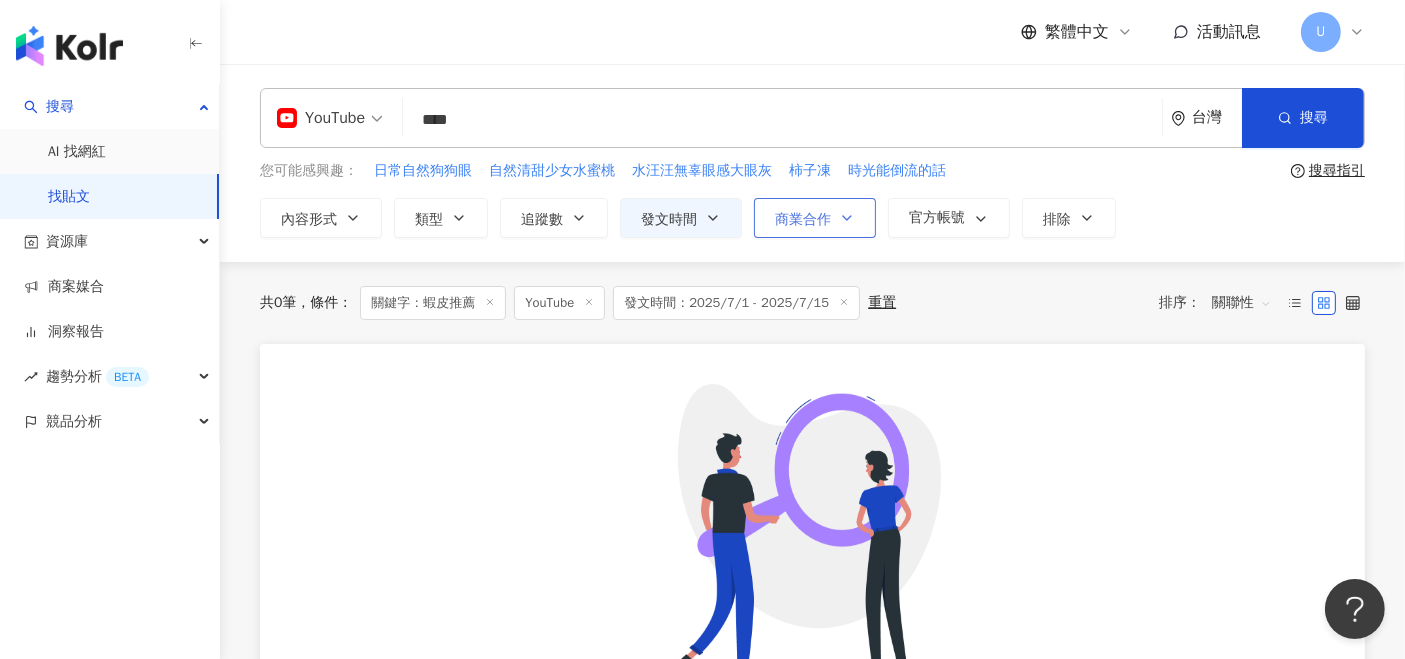click on "商業合作" at bounding box center [815, 218] 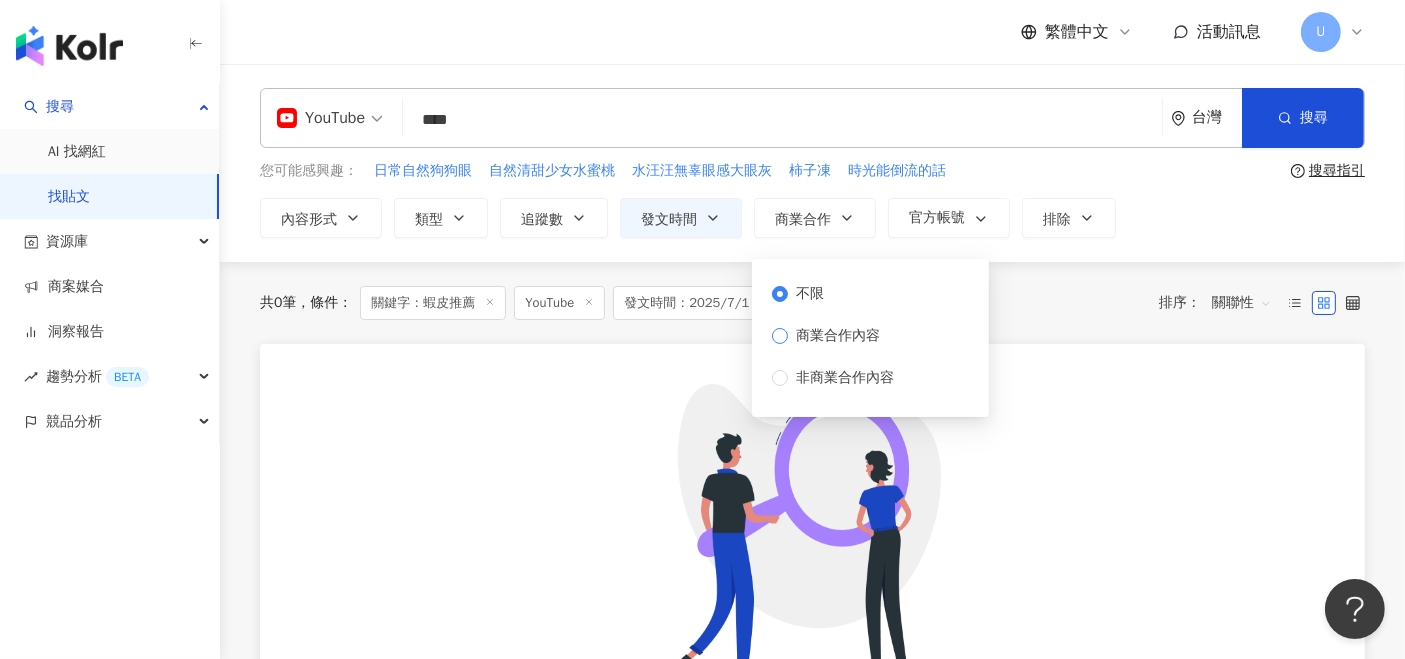 click on "商業合作內容" at bounding box center [838, 336] 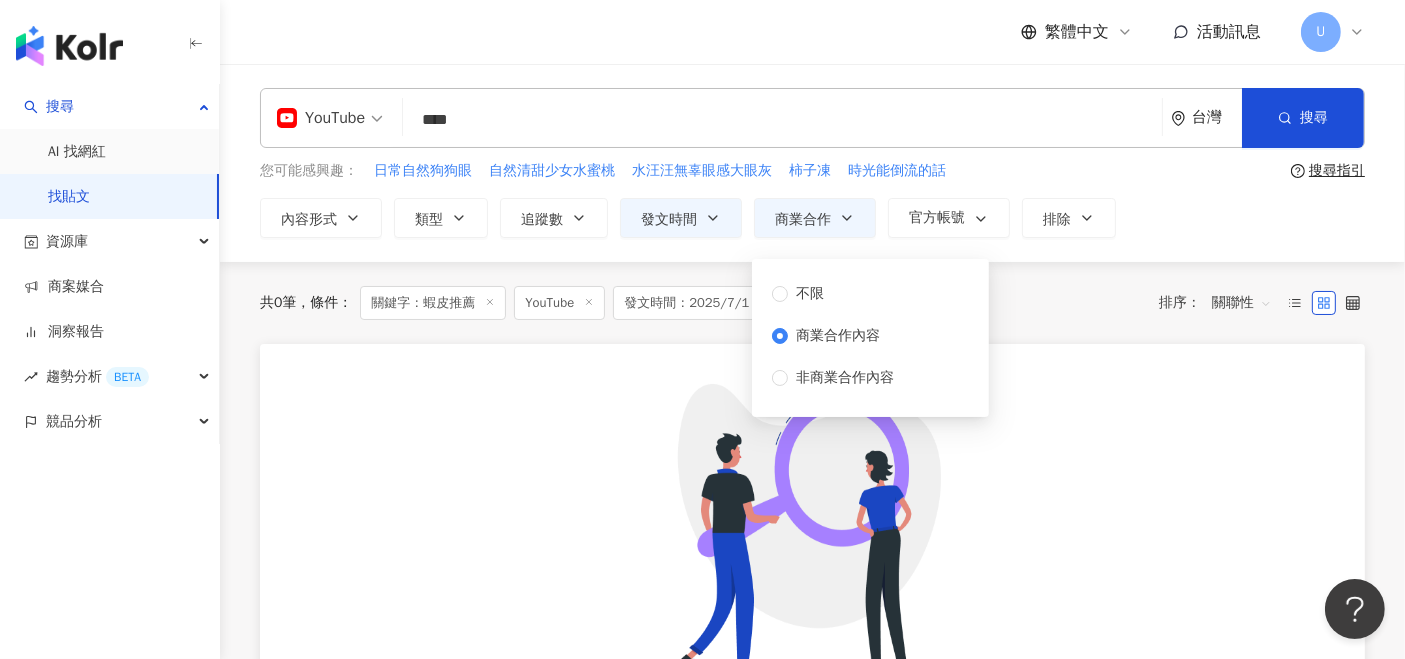click on "共  0  筆 條件 ： 關鍵字：蝦皮推薦 YouTube 發文時間：2025/7/1 - 2025/7/15 重置 排序： 關聯性" at bounding box center [812, 303] 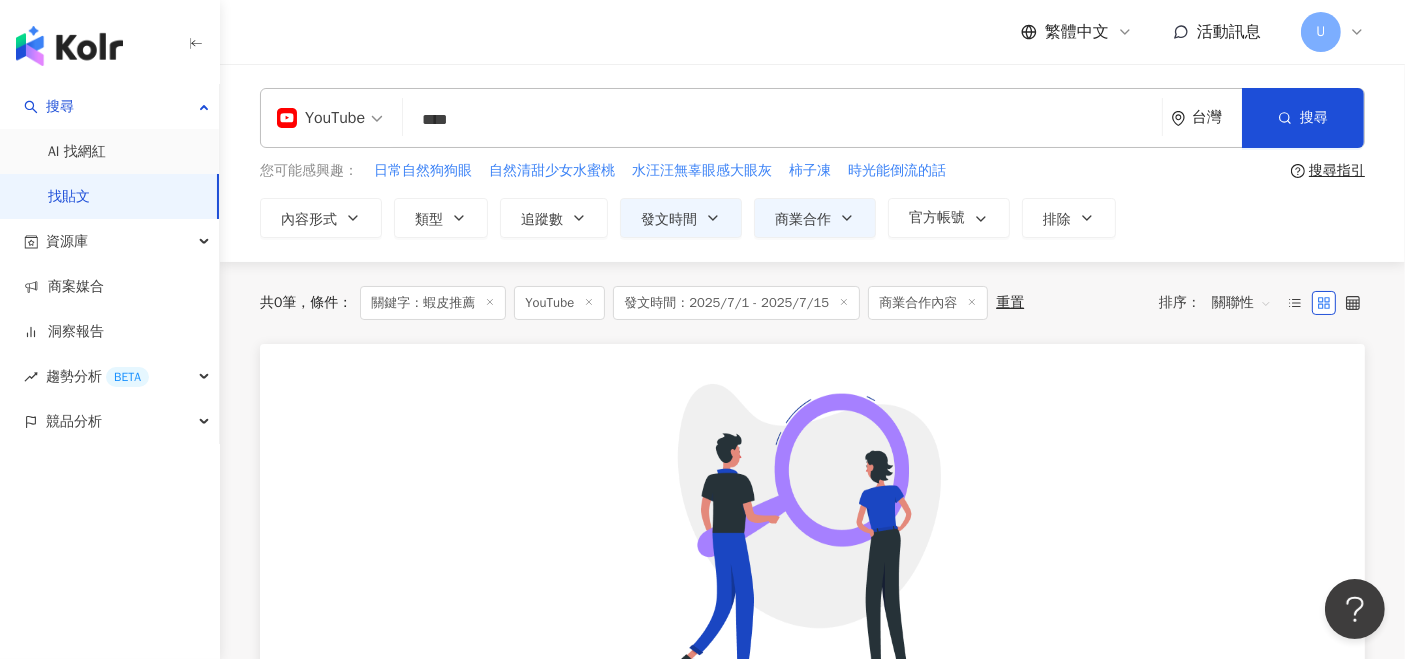 click on "****" at bounding box center [782, 119] 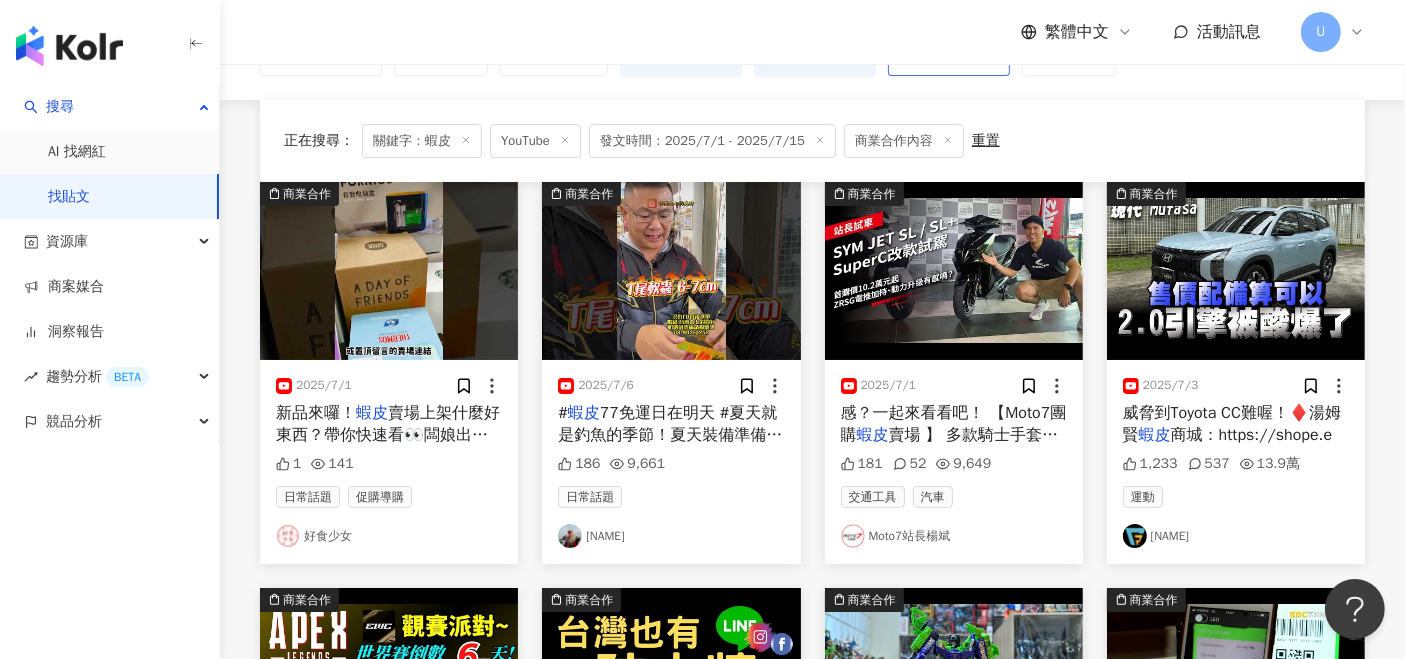 scroll, scrollTop: 0, scrollLeft: 0, axis: both 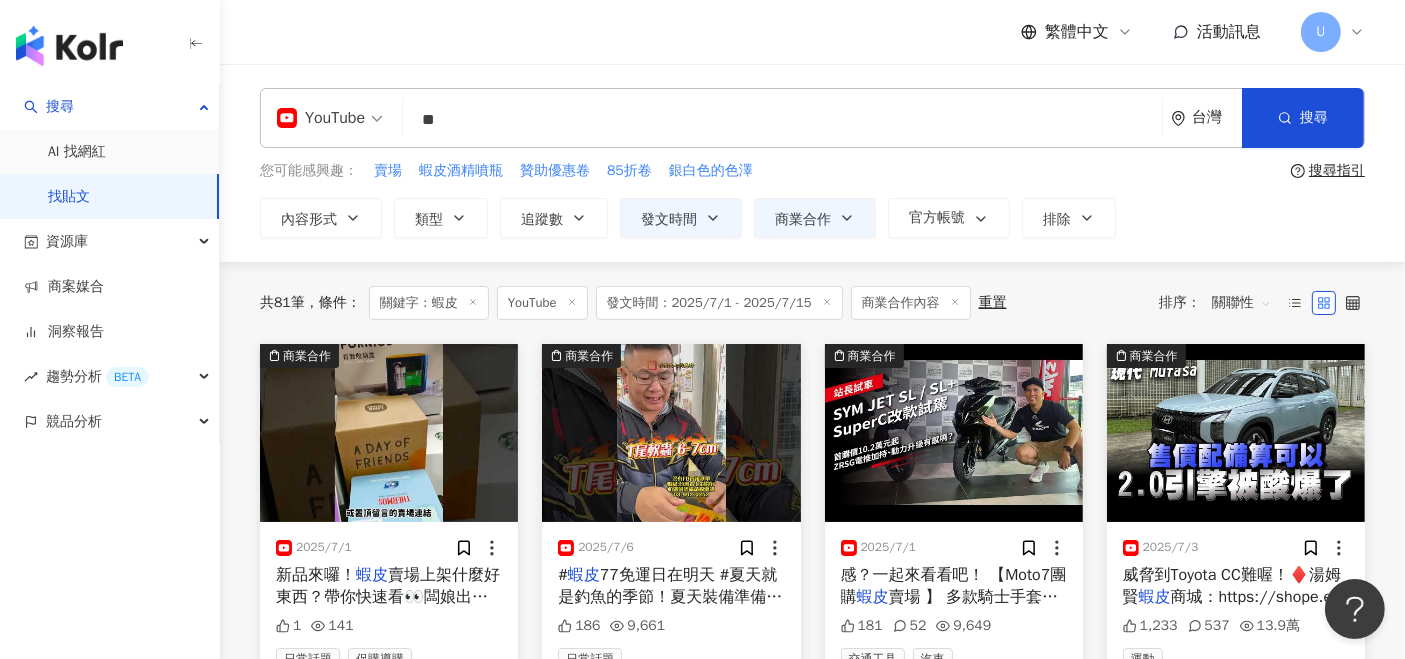type on "**" 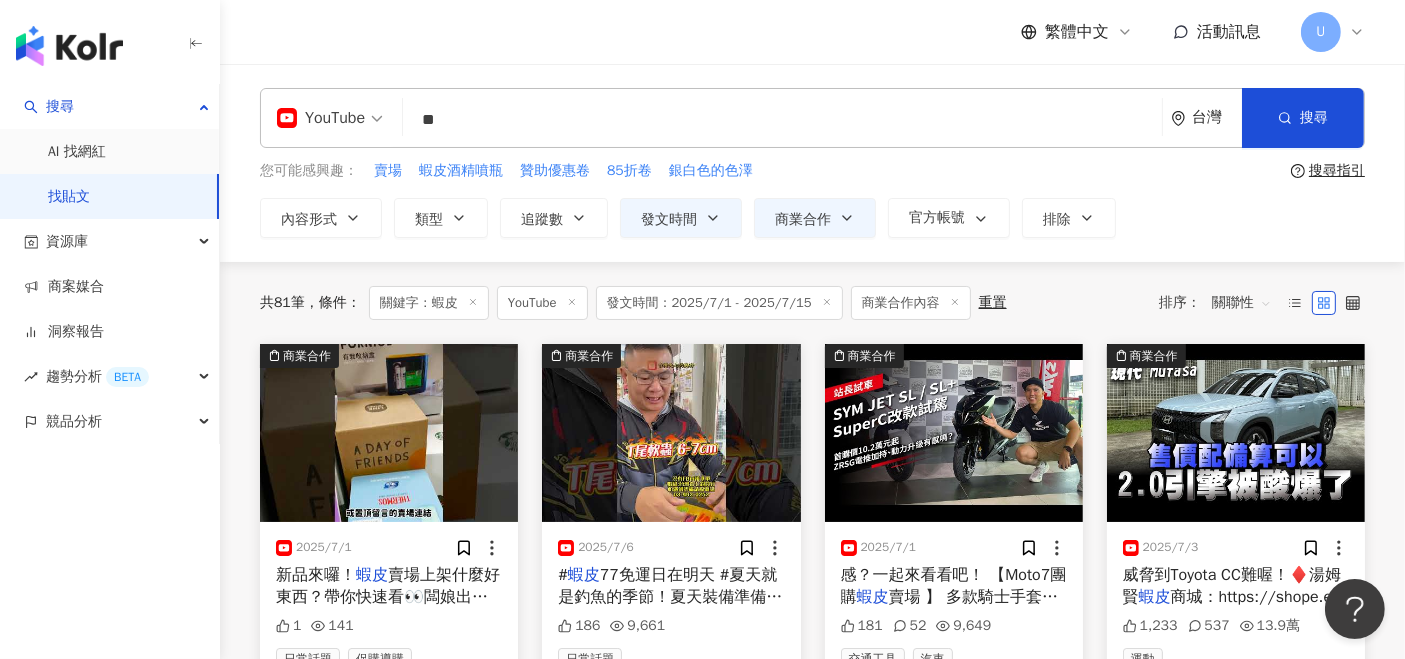click 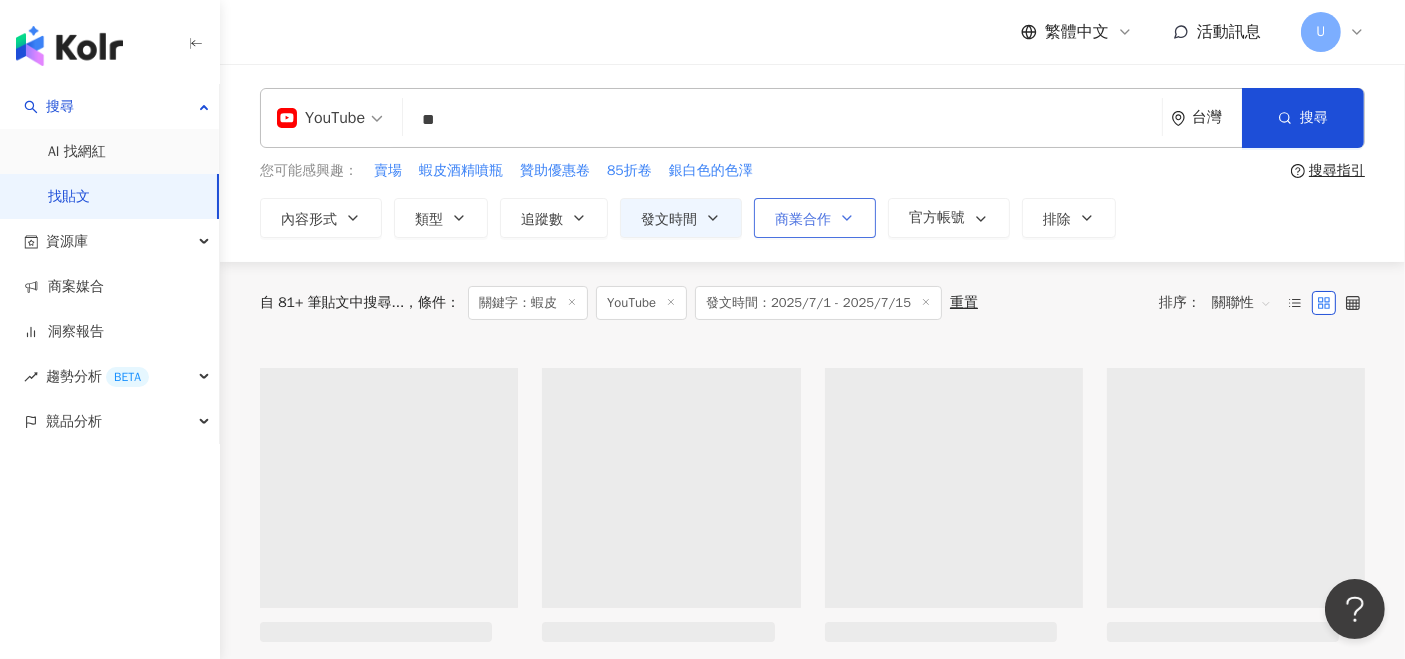click 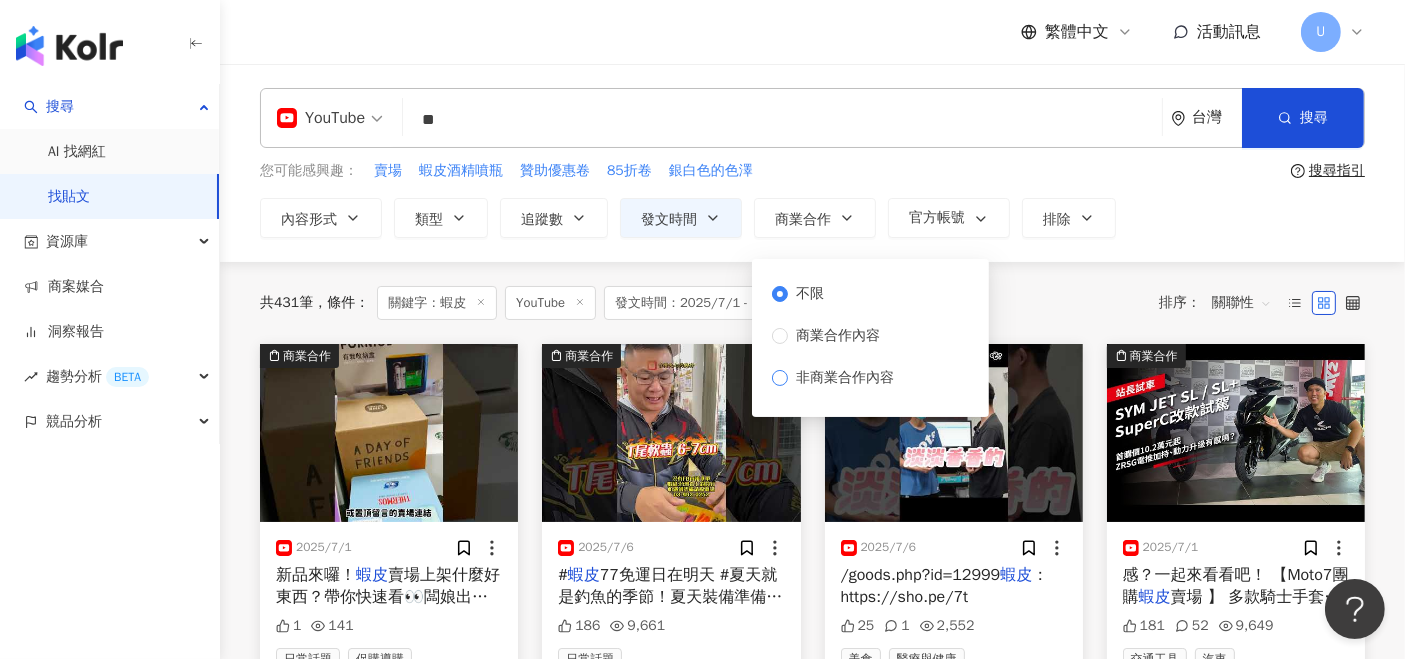 click on "非商業合作內容" at bounding box center (845, 378) 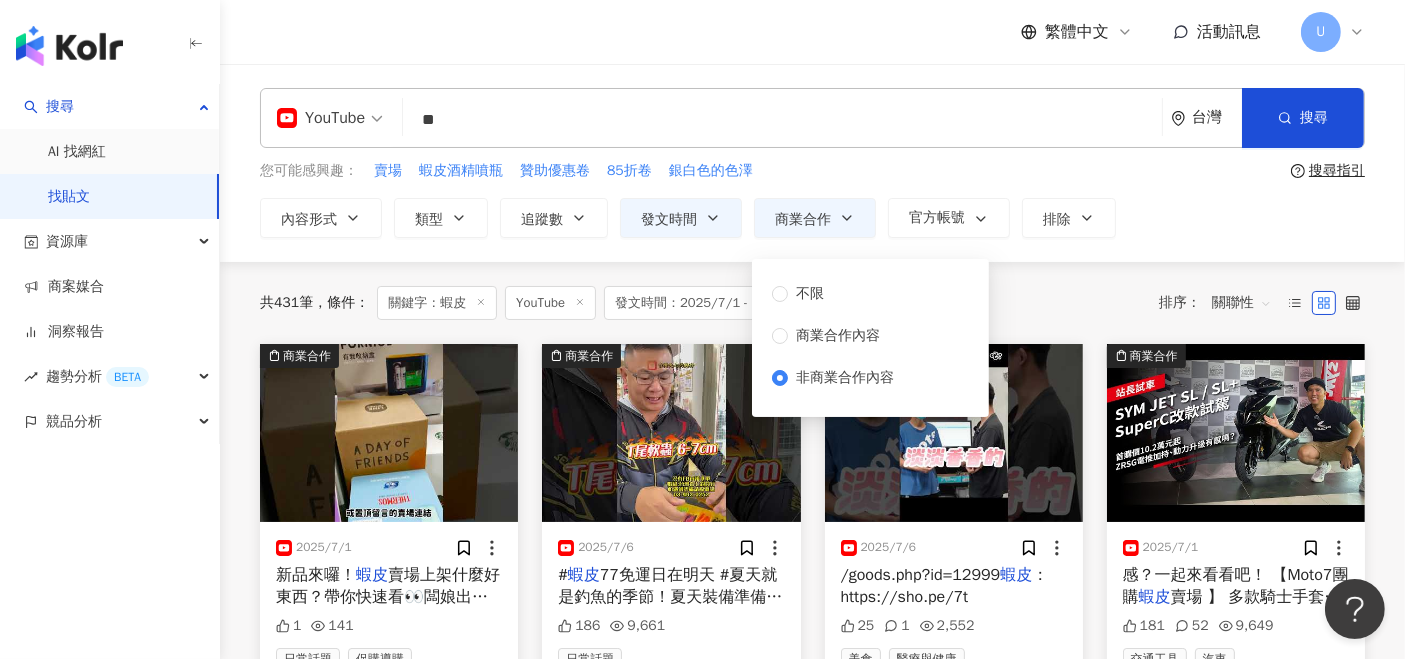 click on "共  431  筆 條件 ： 關鍵字：蝦皮 YouTube 發文時間：2025/7/1 - 2025/7/15 重置 排序： 關聯性" at bounding box center [812, 303] 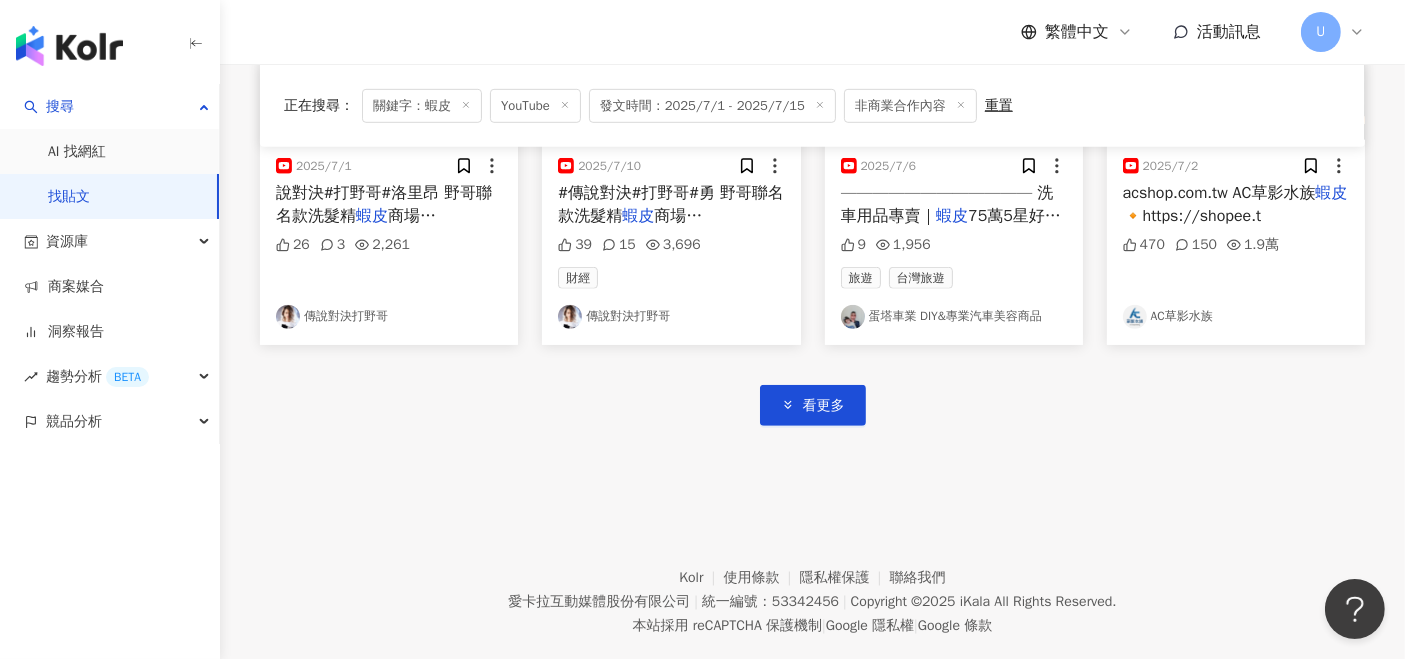 scroll, scrollTop: 1228, scrollLeft: 0, axis: vertical 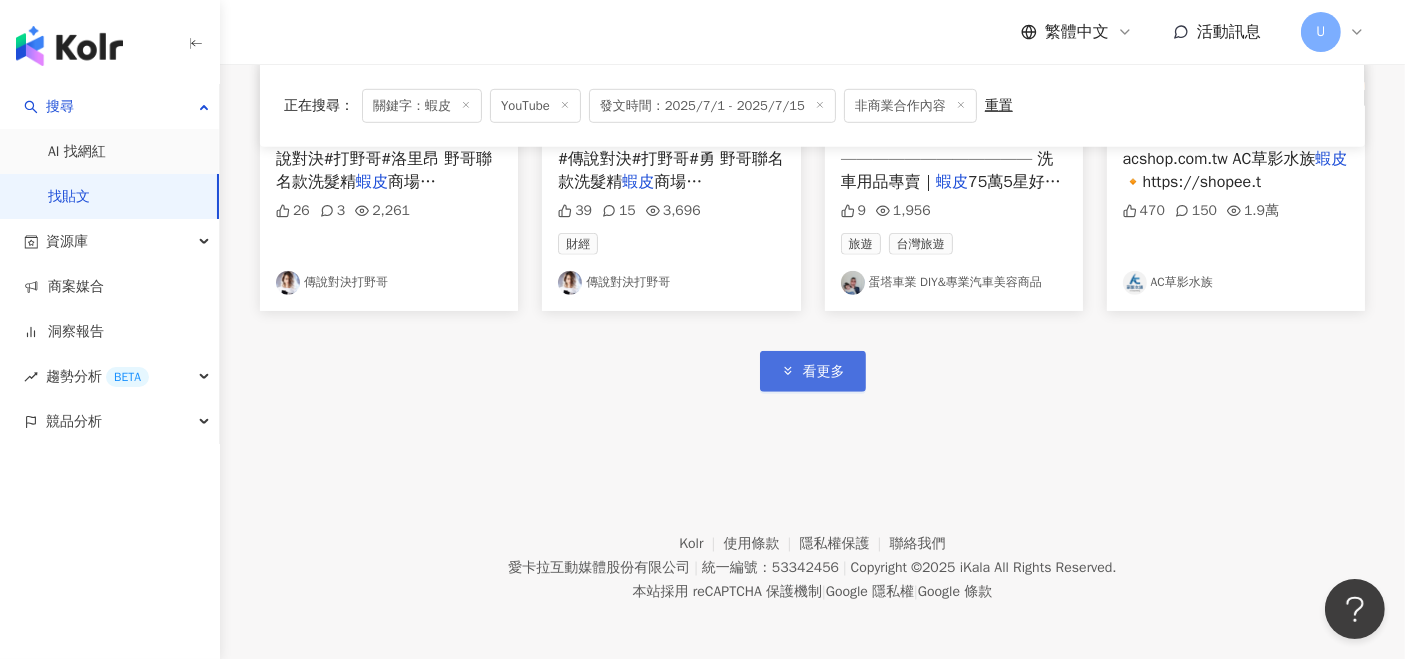 click on "看更多" at bounding box center (813, 371) 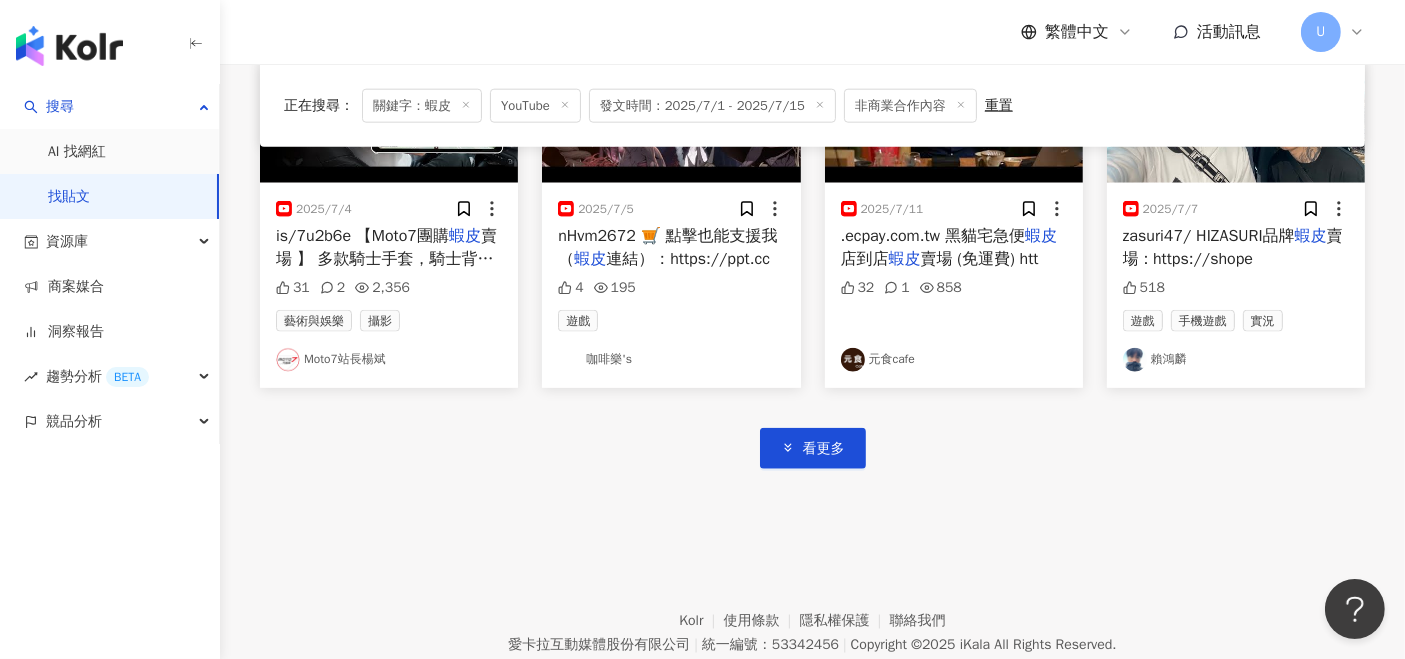 scroll, scrollTop: 2445, scrollLeft: 0, axis: vertical 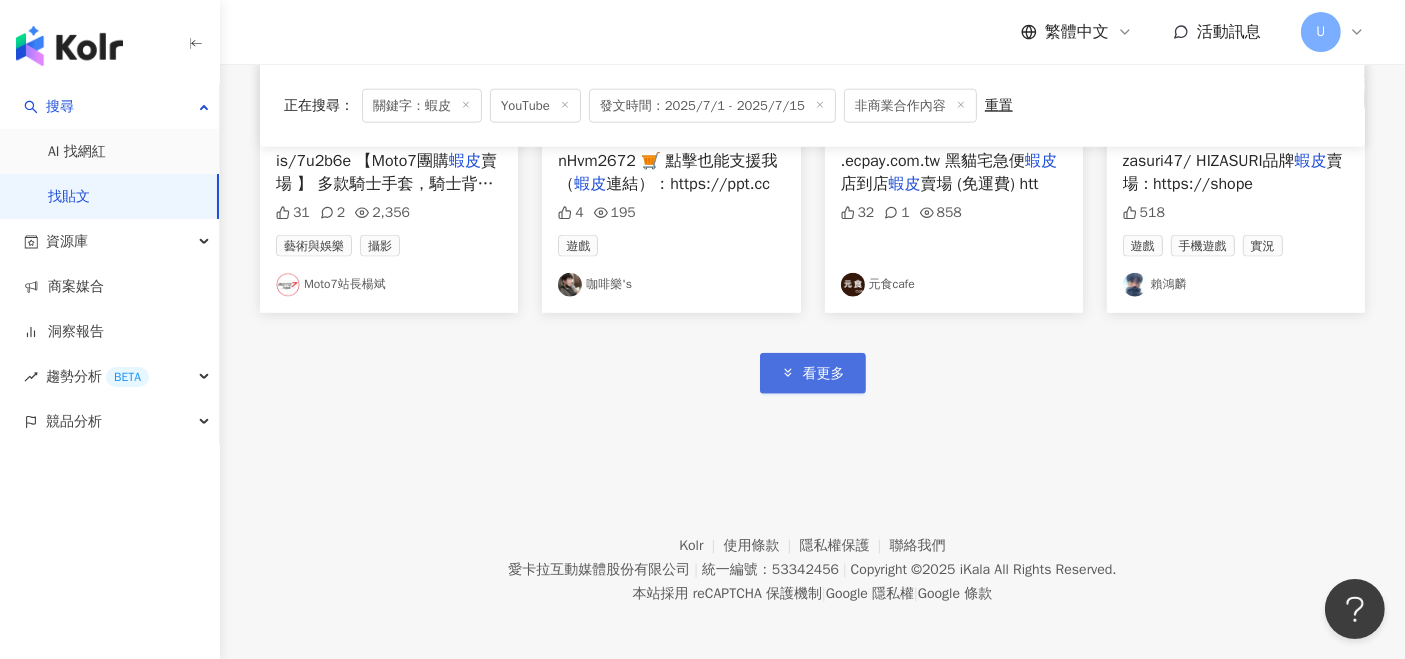 click on "看更多" at bounding box center (813, 373) 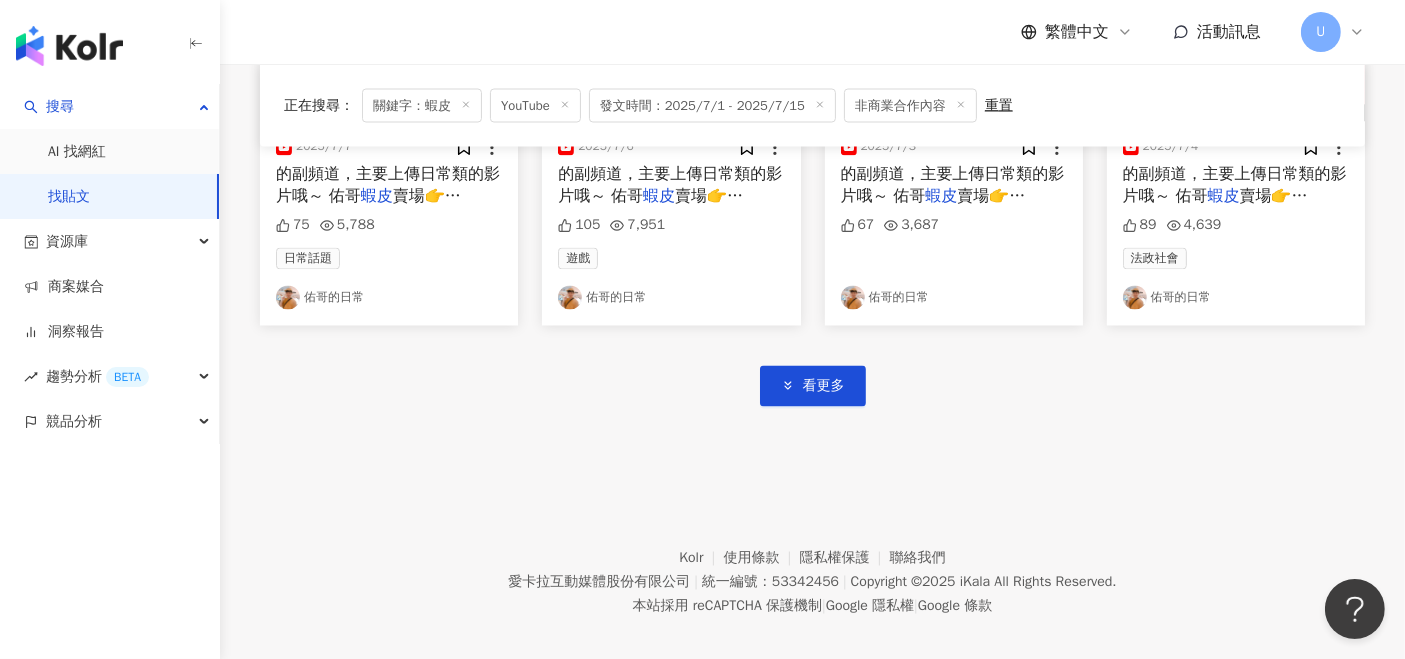 scroll, scrollTop: 3662, scrollLeft: 0, axis: vertical 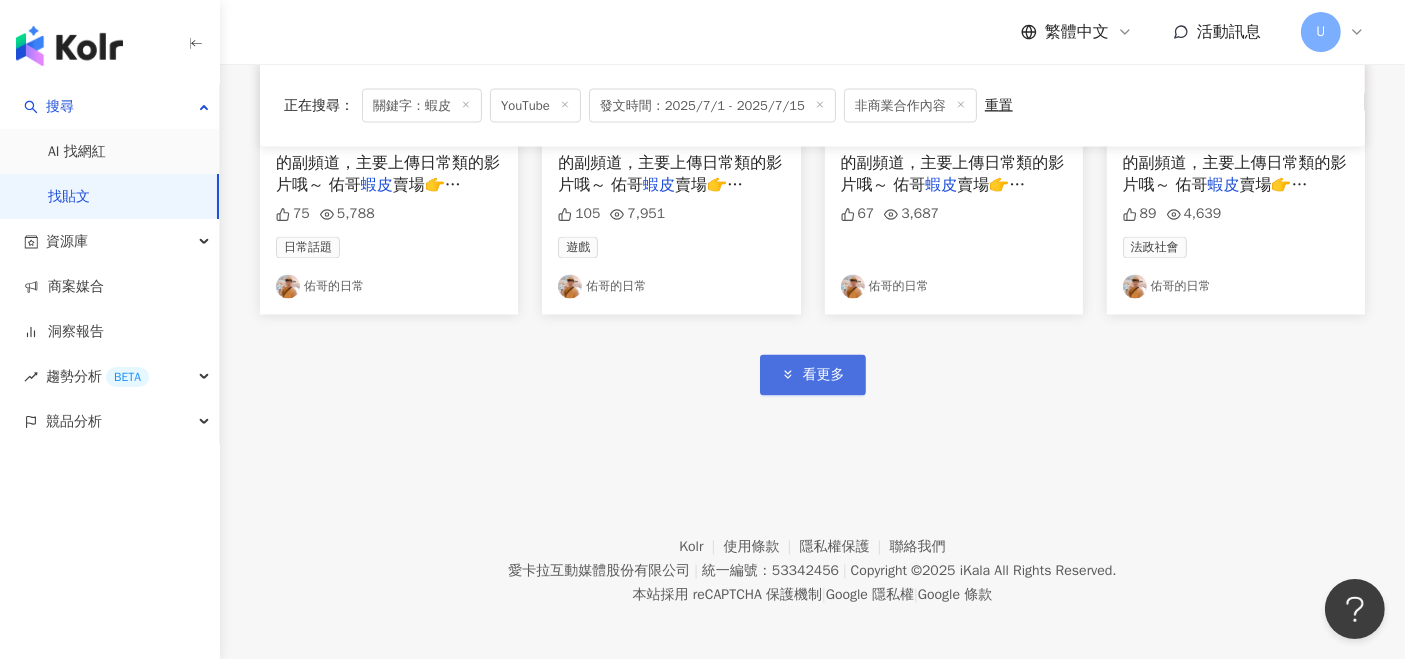 click on "看更多" at bounding box center [824, 376] 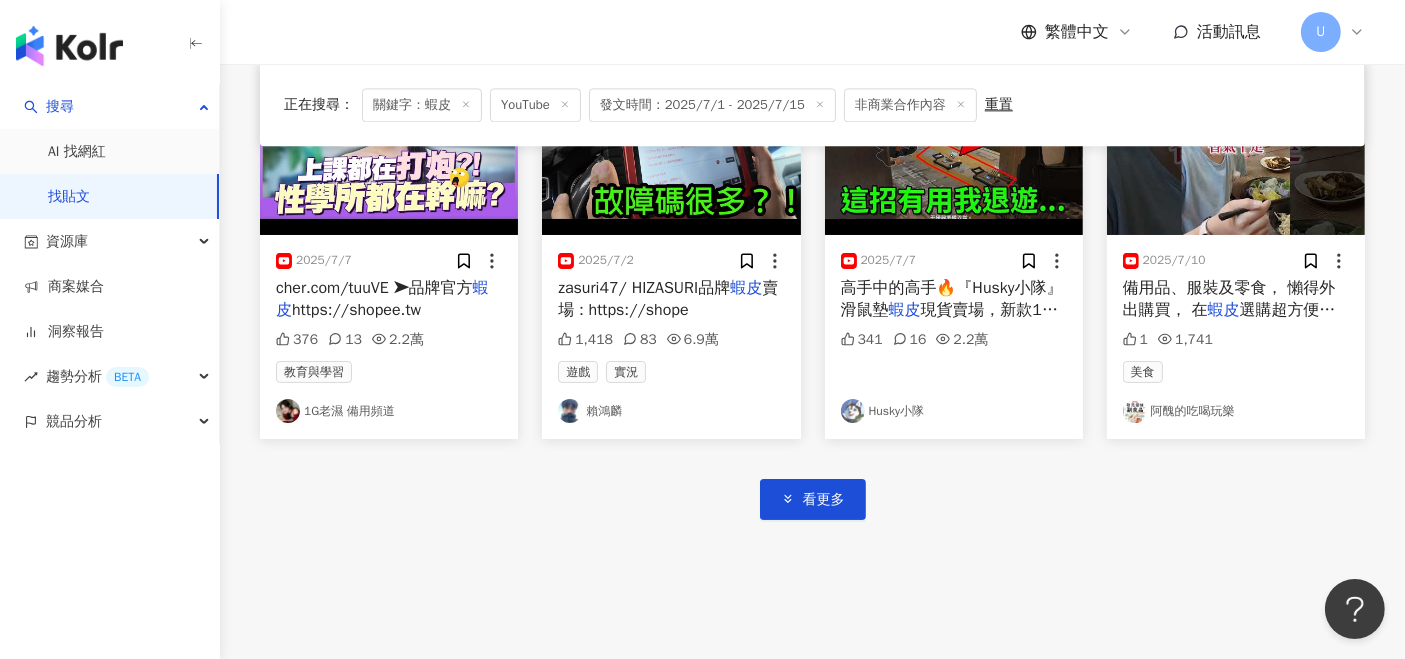 scroll, scrollTop: 4880, scrollLeft: 0, axis: vertical 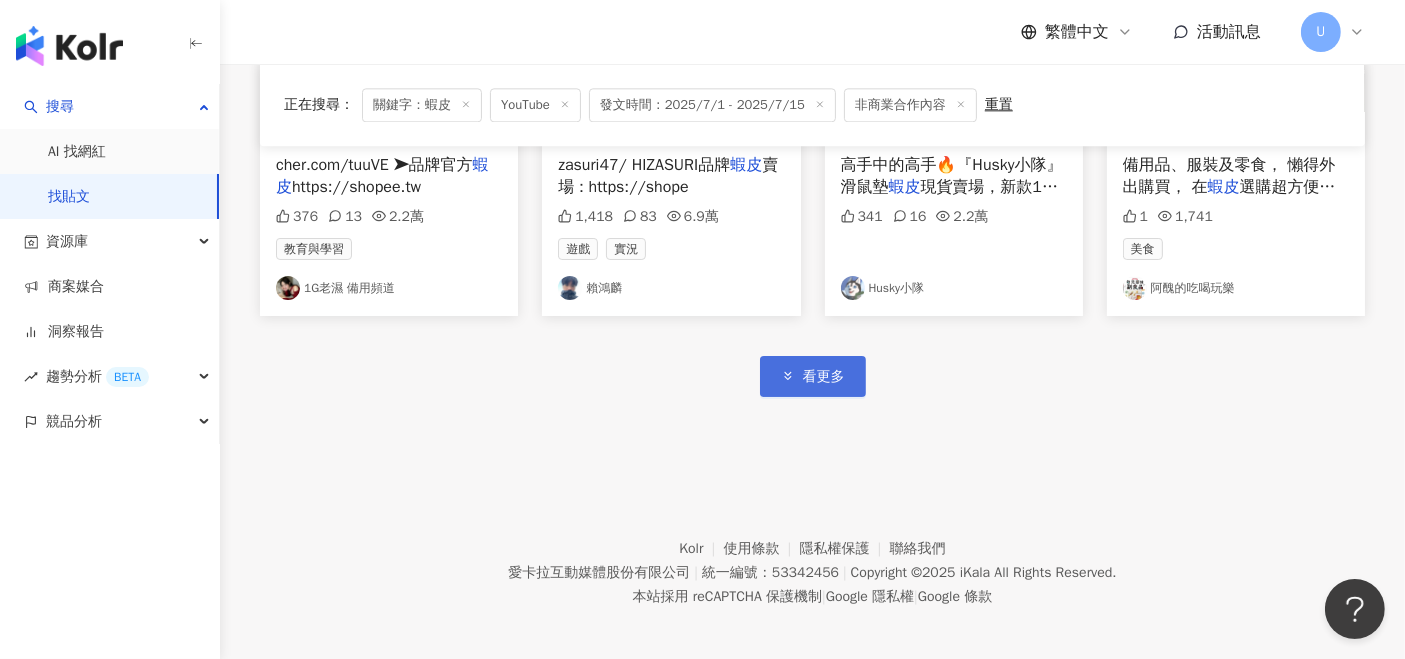 click on "看更多" at bounding box center (824, 377) 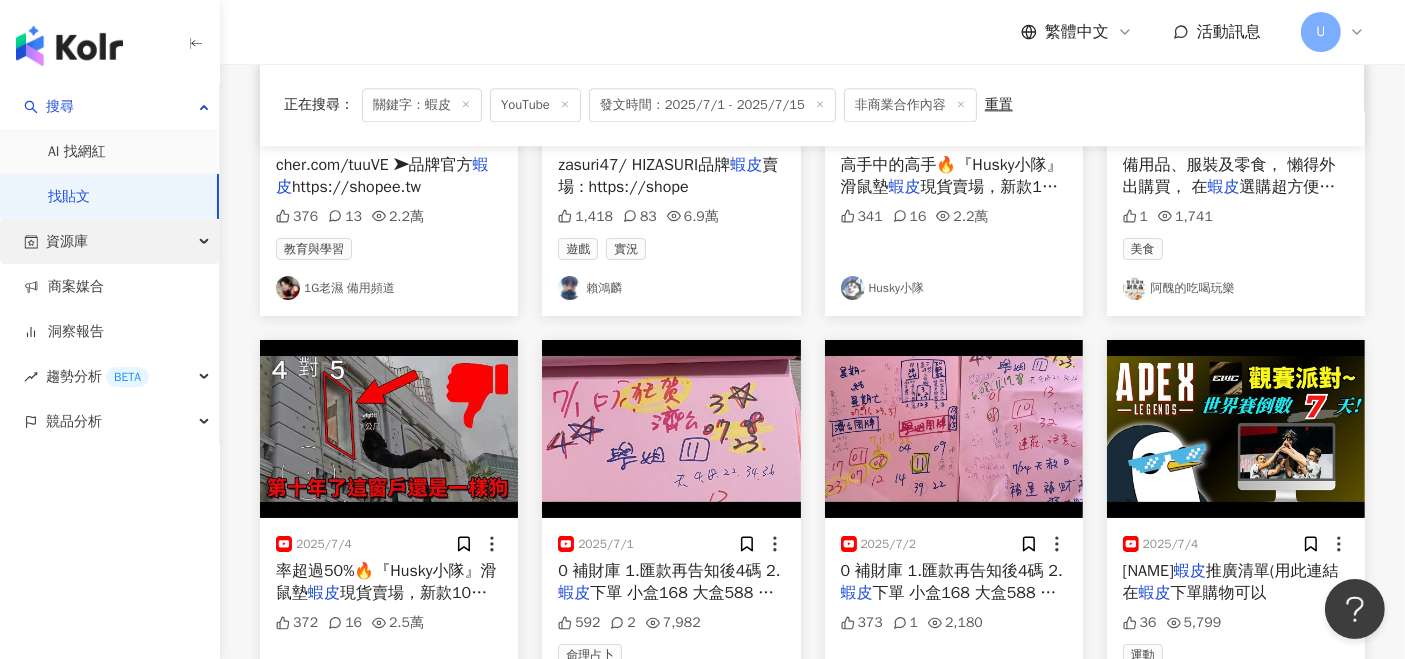 click on "資源庫" at bounding box center [67, 241] 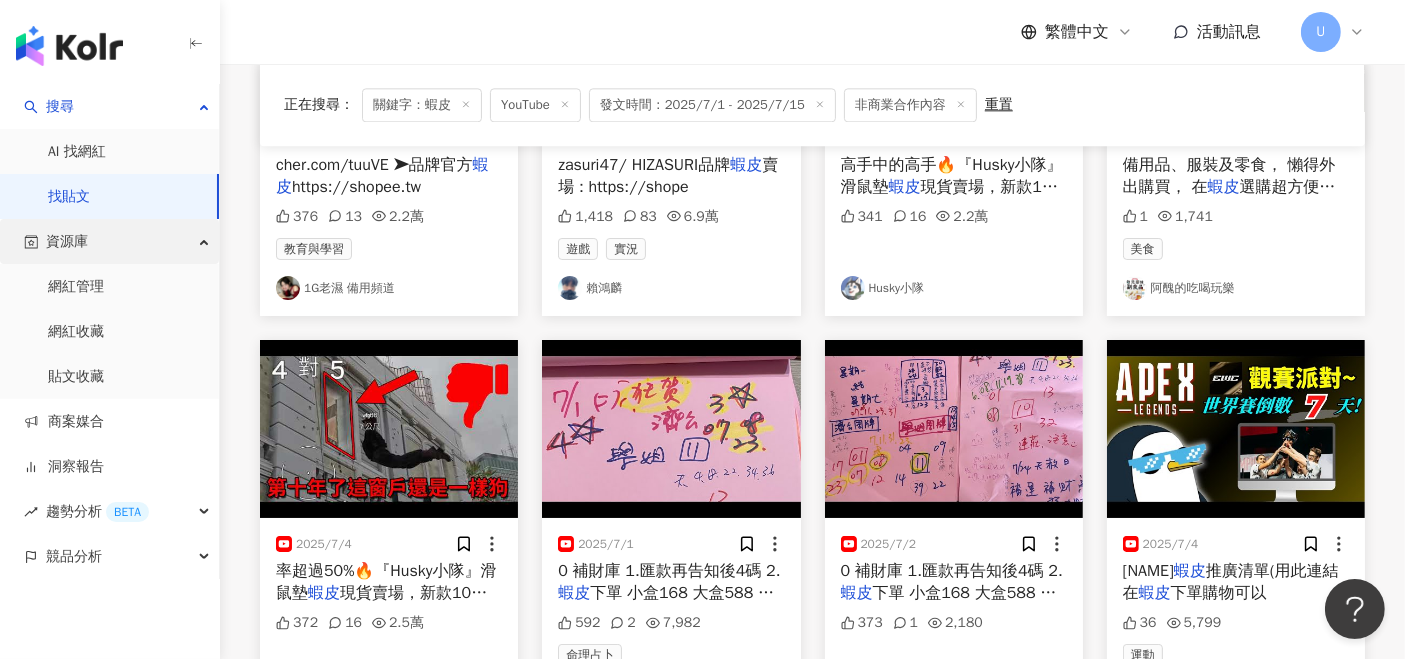 click on "資源庫" at bounding box center [109, 241] 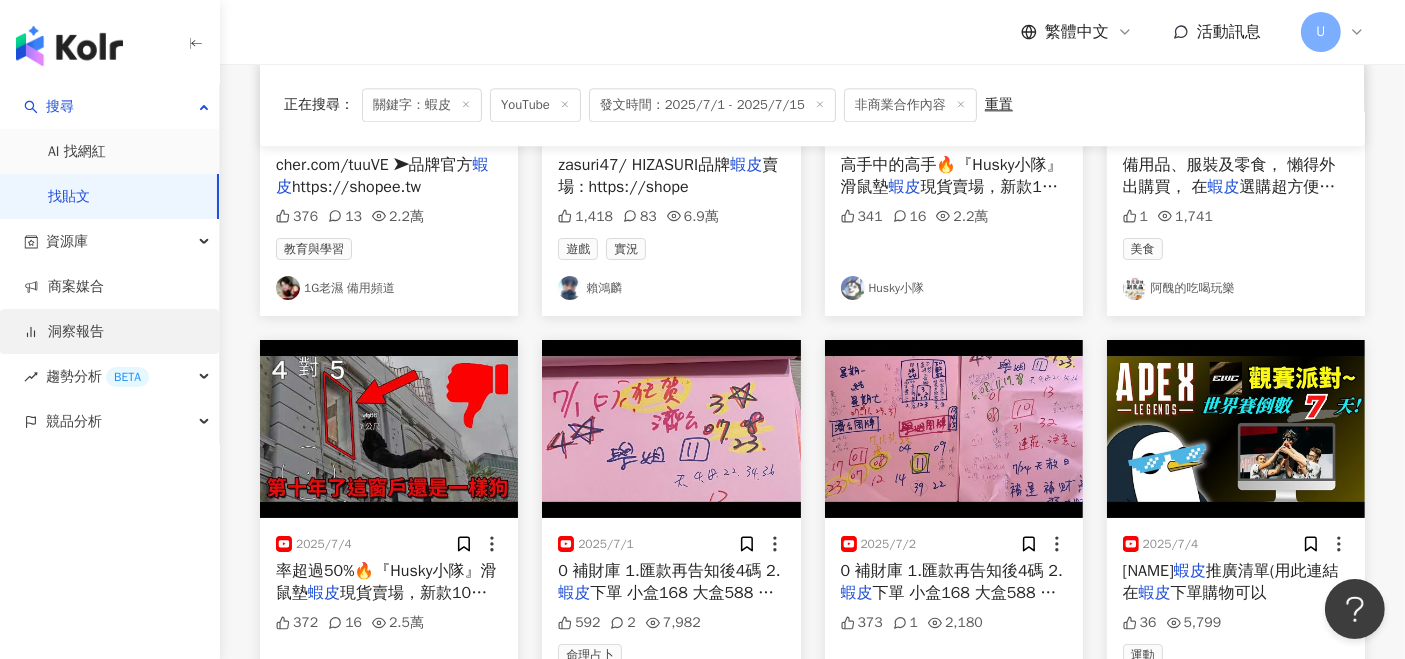 click on "洞察報告" at bounding box center [64, 332] 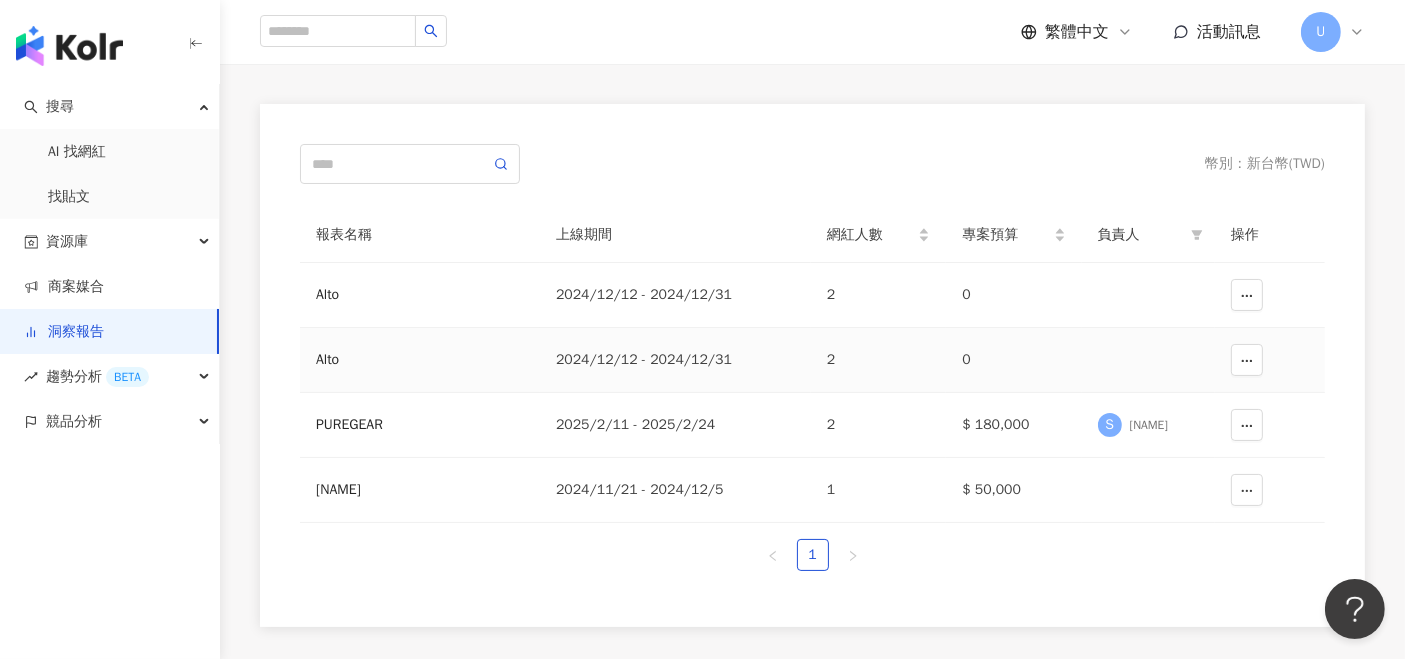 scroll, scrollTop: 87, scrollLeft: 0, axis: vertical 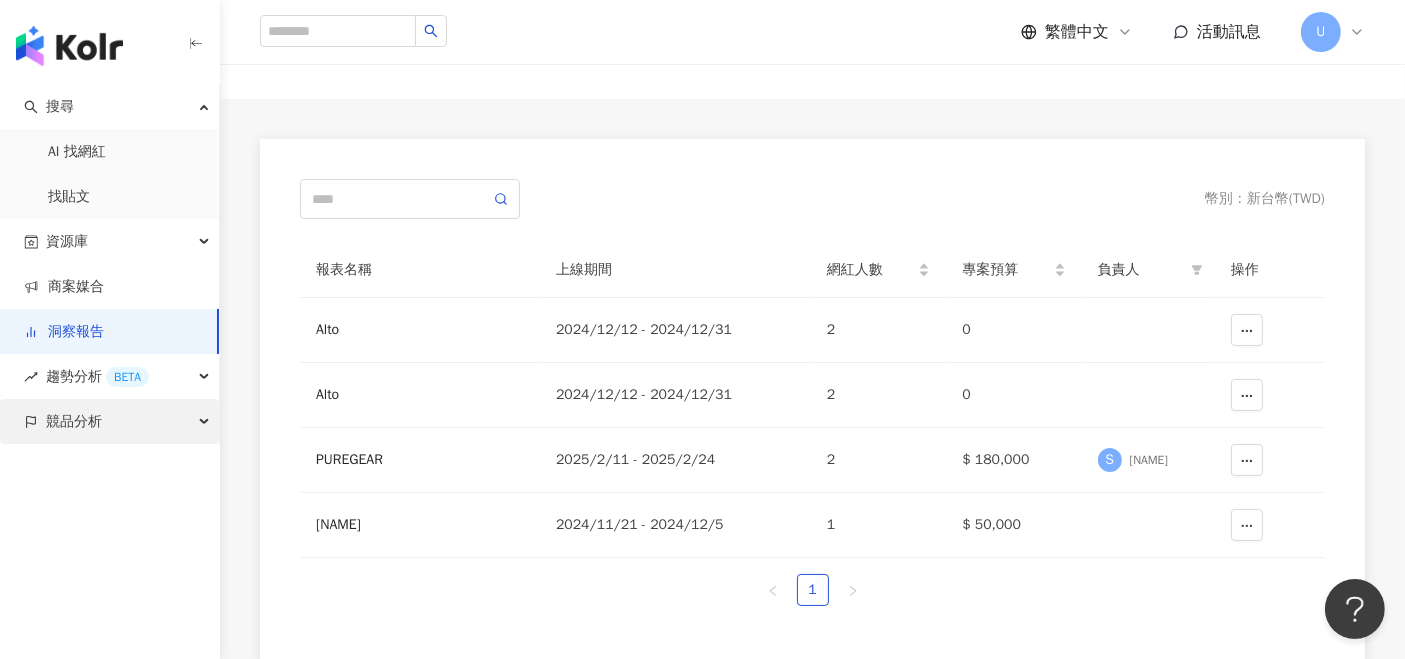 click on "競品分析" at bounding box center (74, 421) 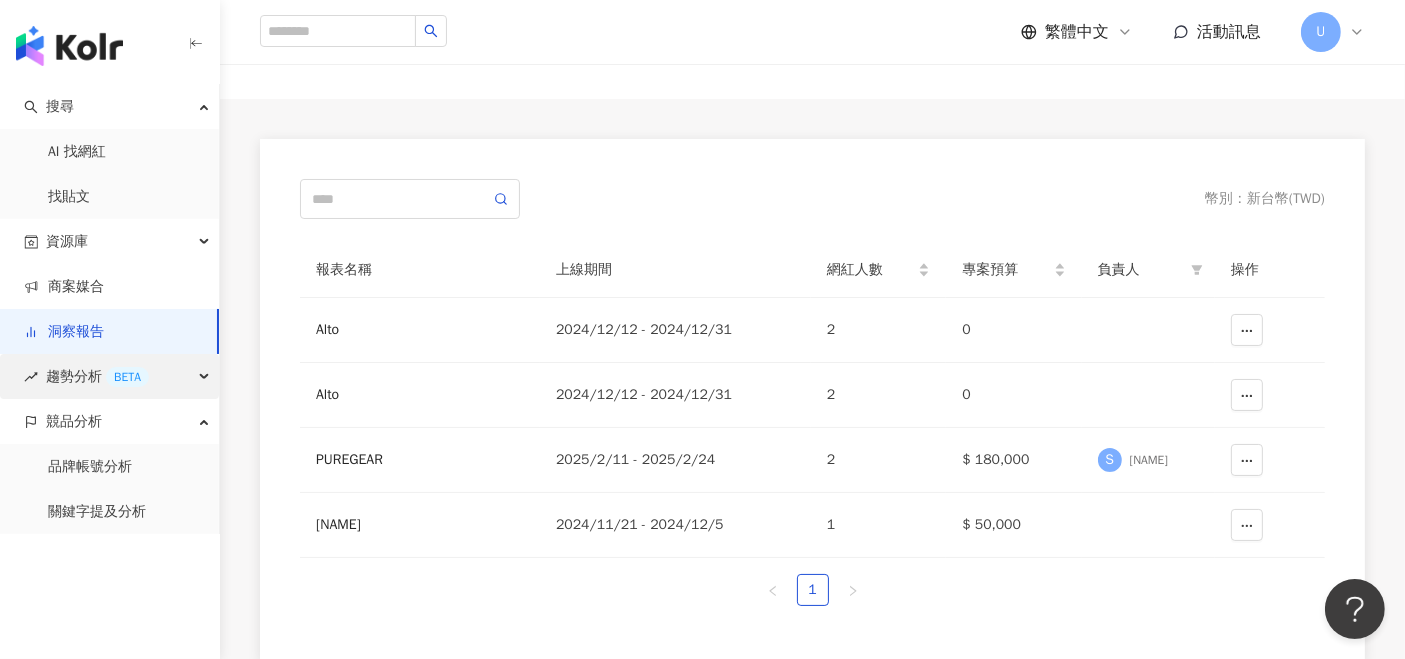 click on "趨勢分析 BETA" at bounding box center (109, 376) 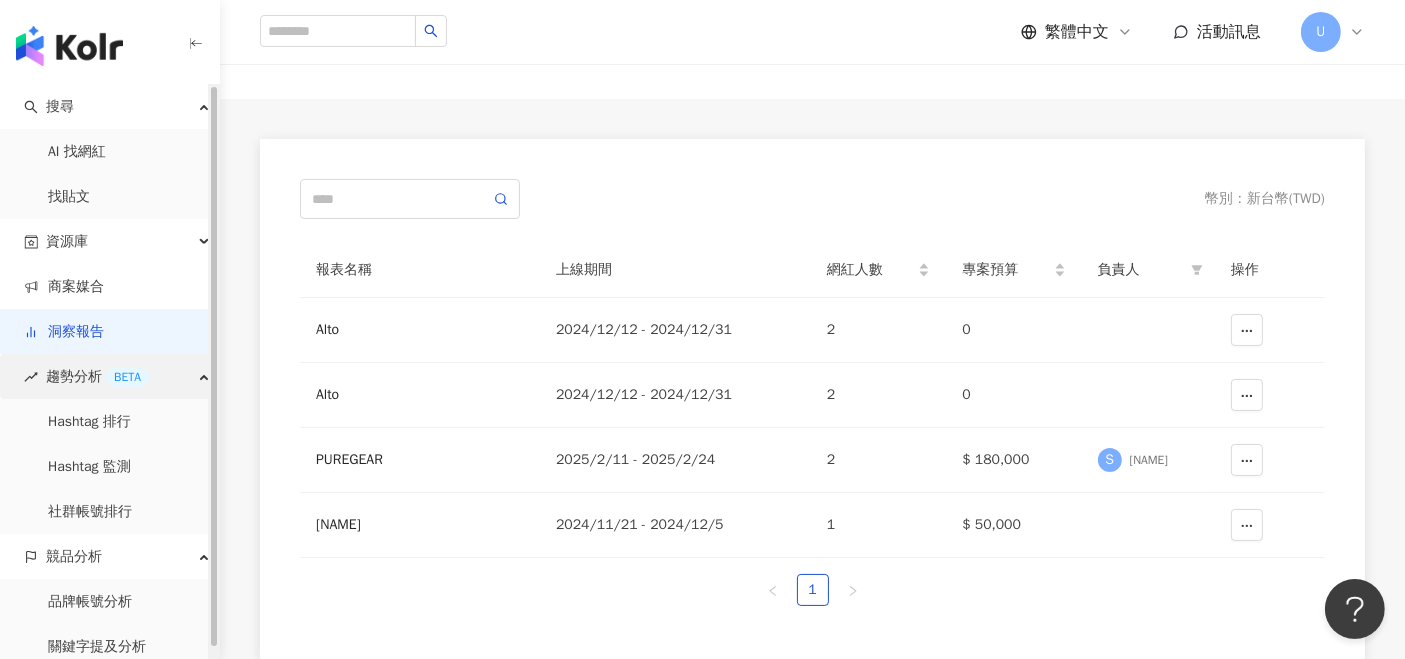 click on "趨勢分析 BETA" at bounding box center [109, 376] 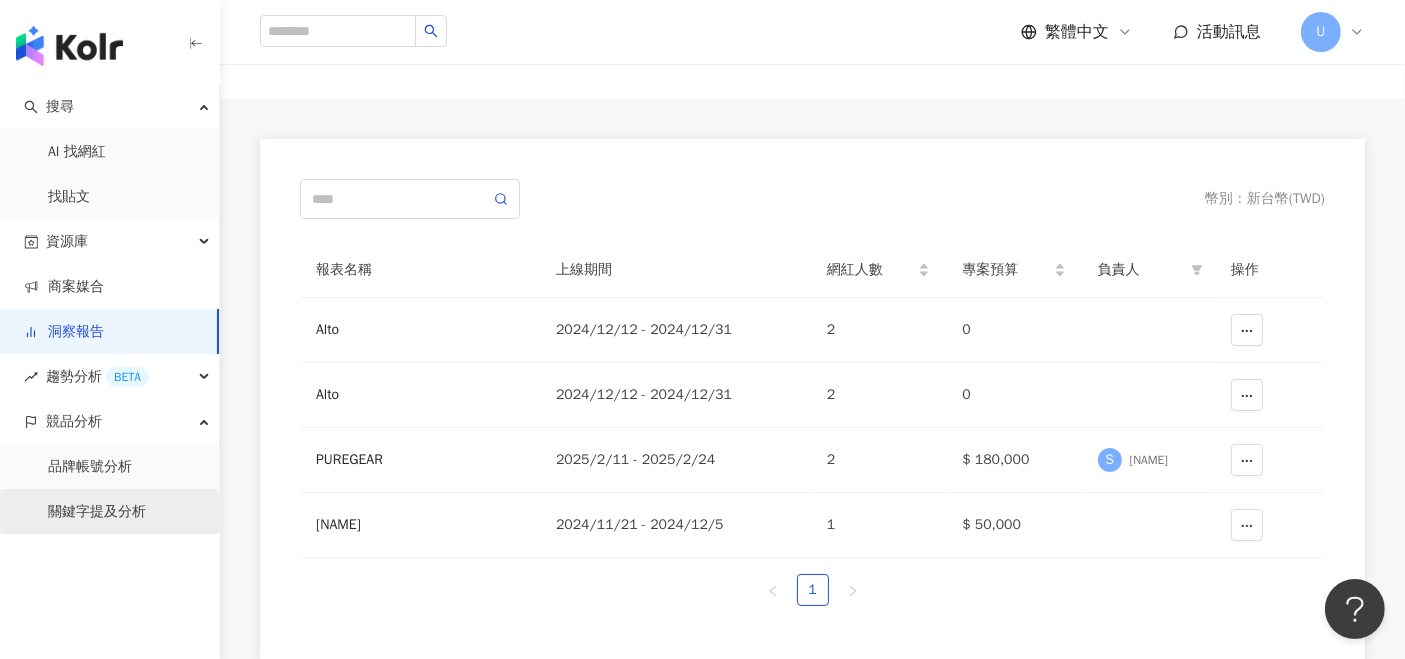 click on "關鍵字提及分析" at bounding box center (97, 512) 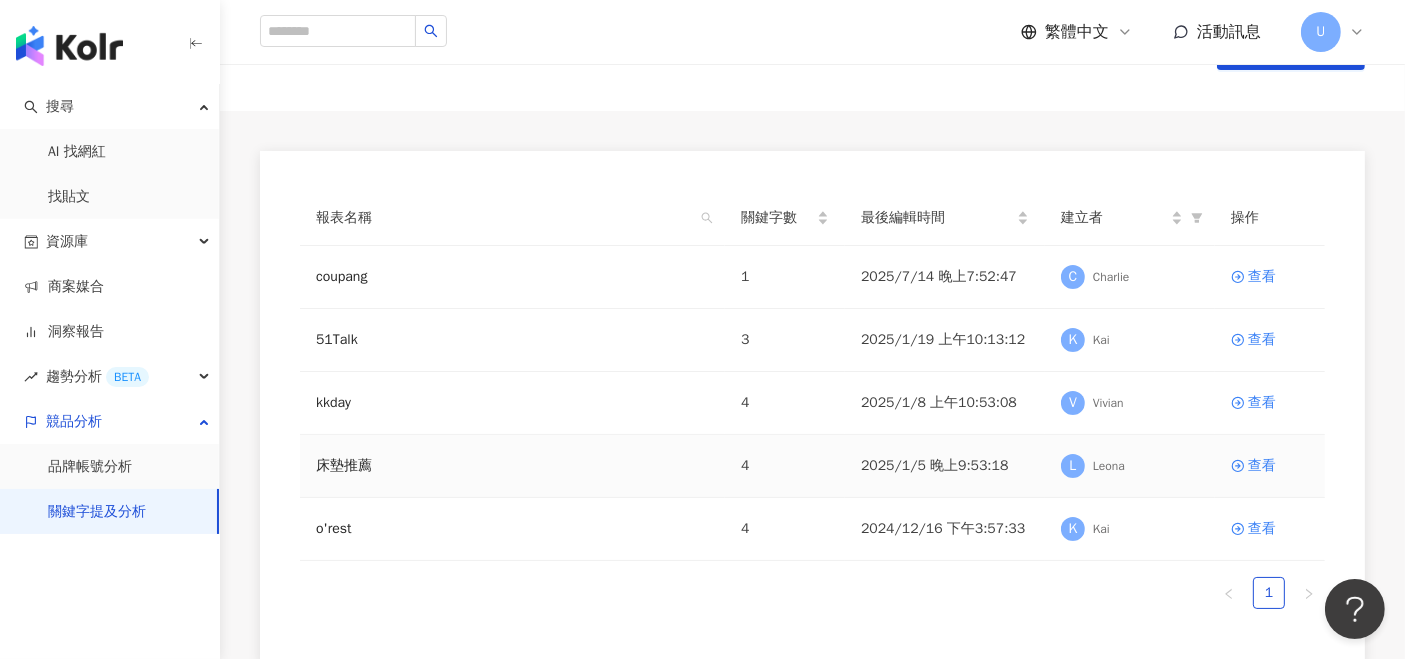 scroll, scrollTop: 111, scrollLeft: 0, axis: vertical 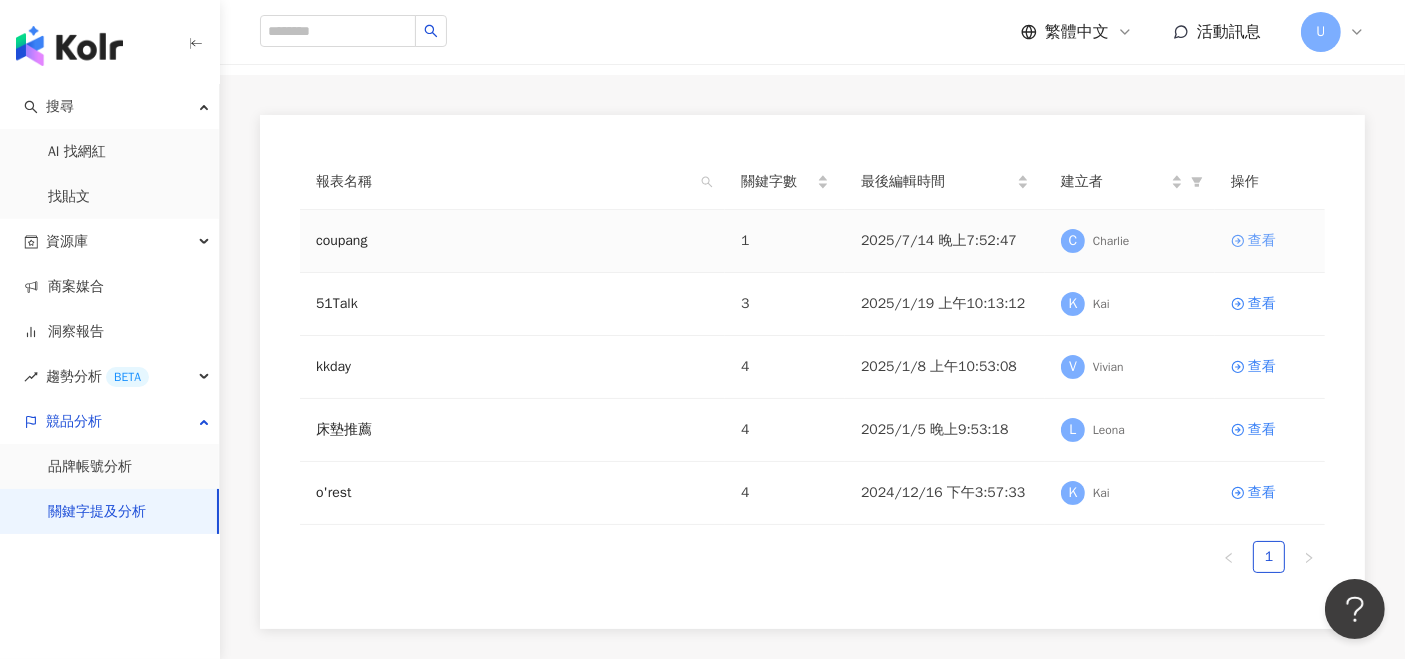 click on "查看" at bounding box center [1262, 241] 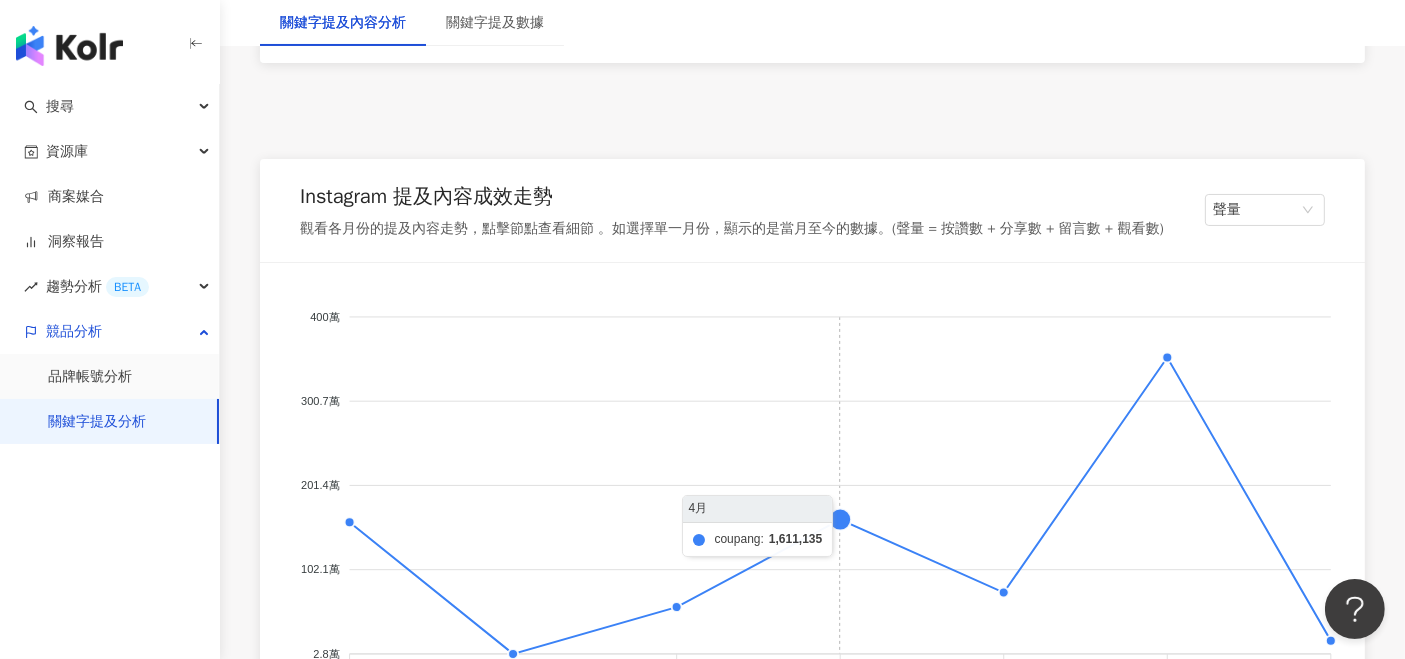 scroll, scrollTop: 111, scrollLeft: 0, axis: vertical 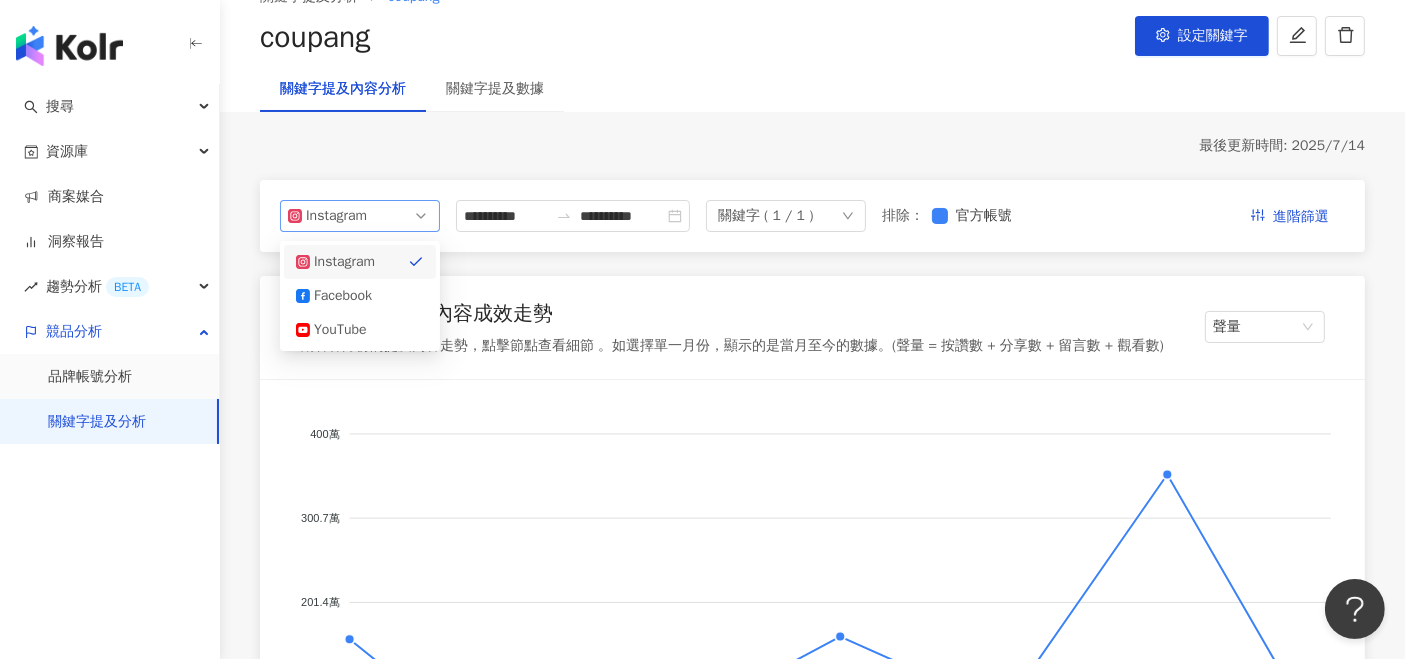 click on "Instagram" at bounding box center (338, 216) 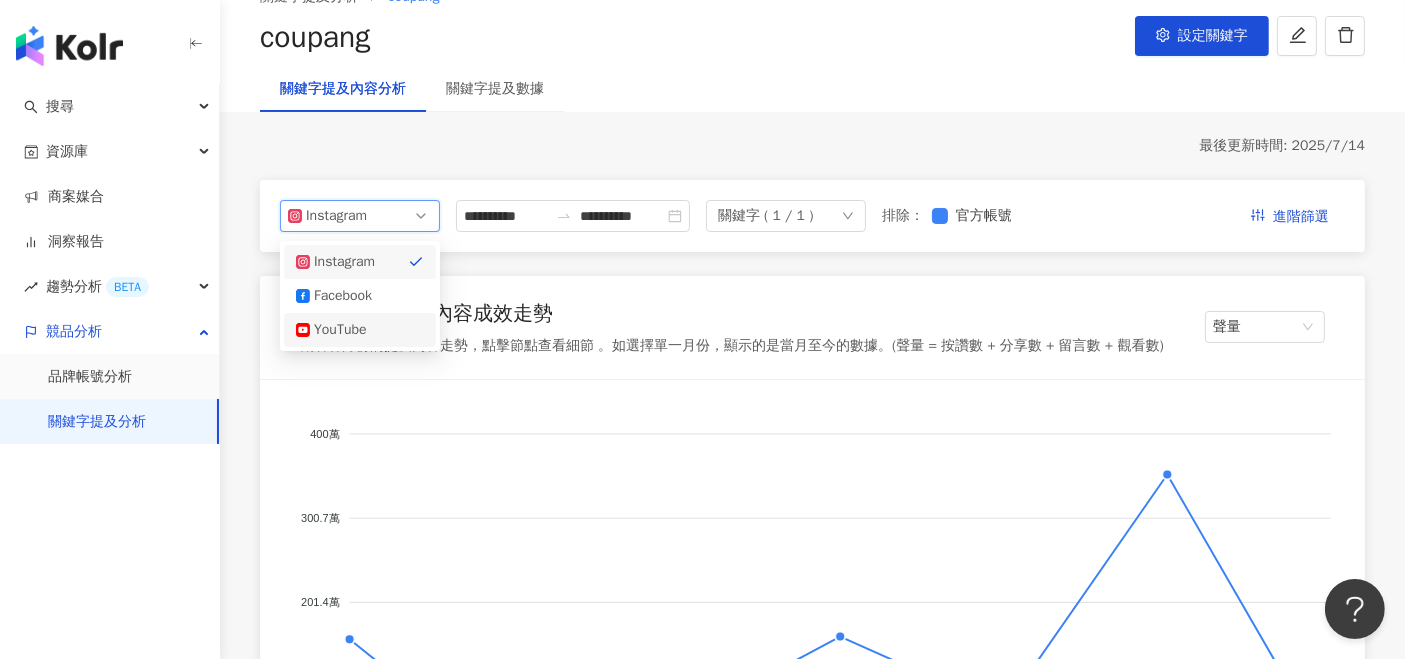 click on "YouTube" at bounding box center [346, 330] 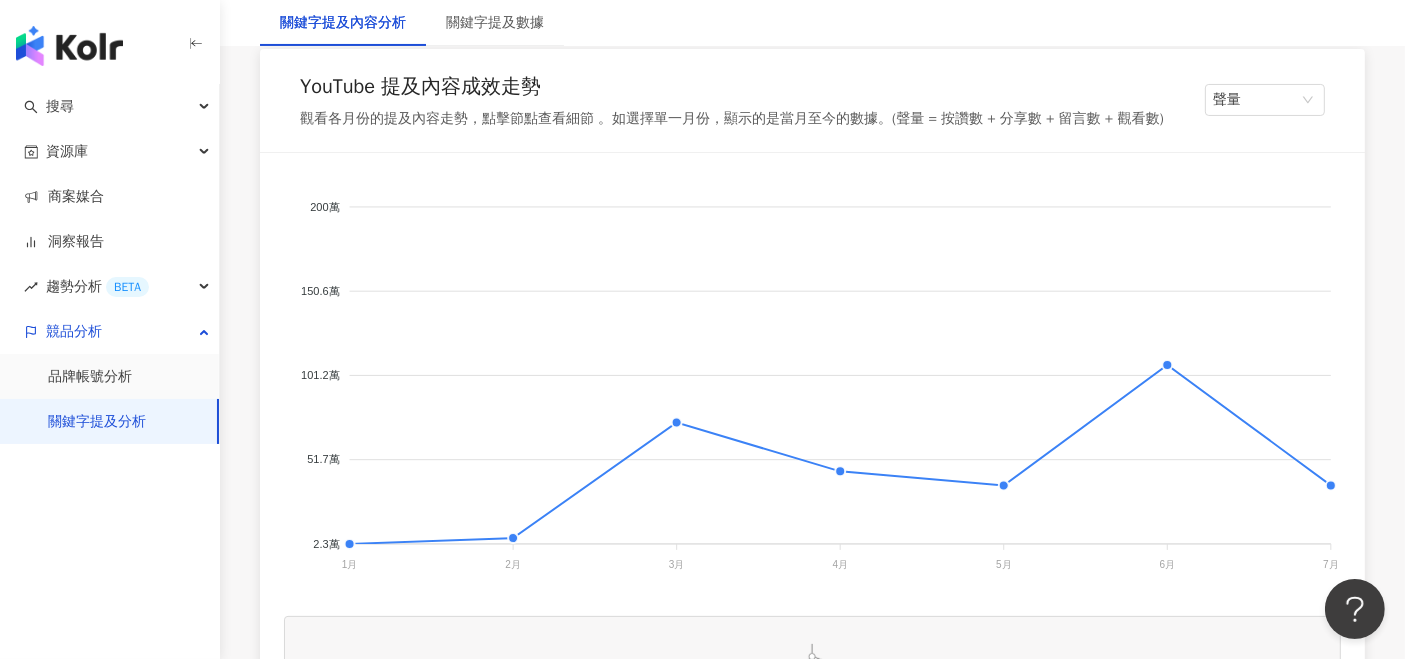 scroll, scrollTop: 555, scrollLeft: 0, axis: vertical 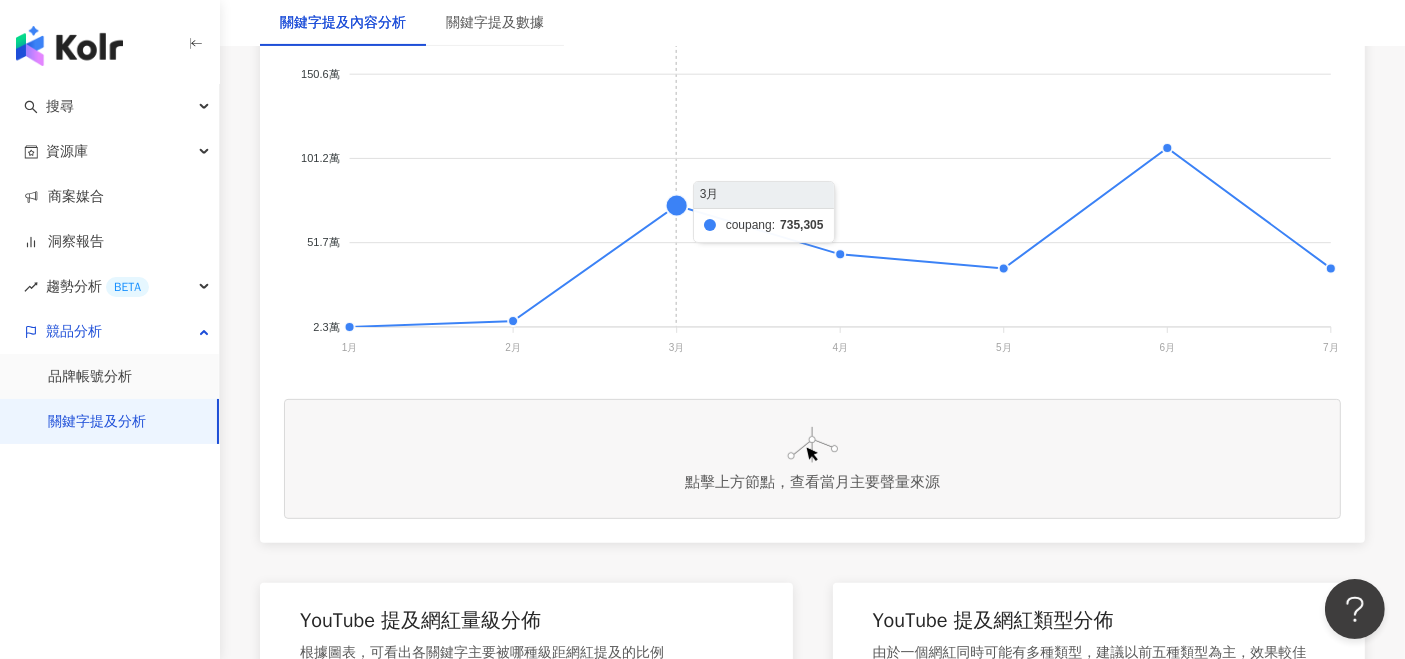 click 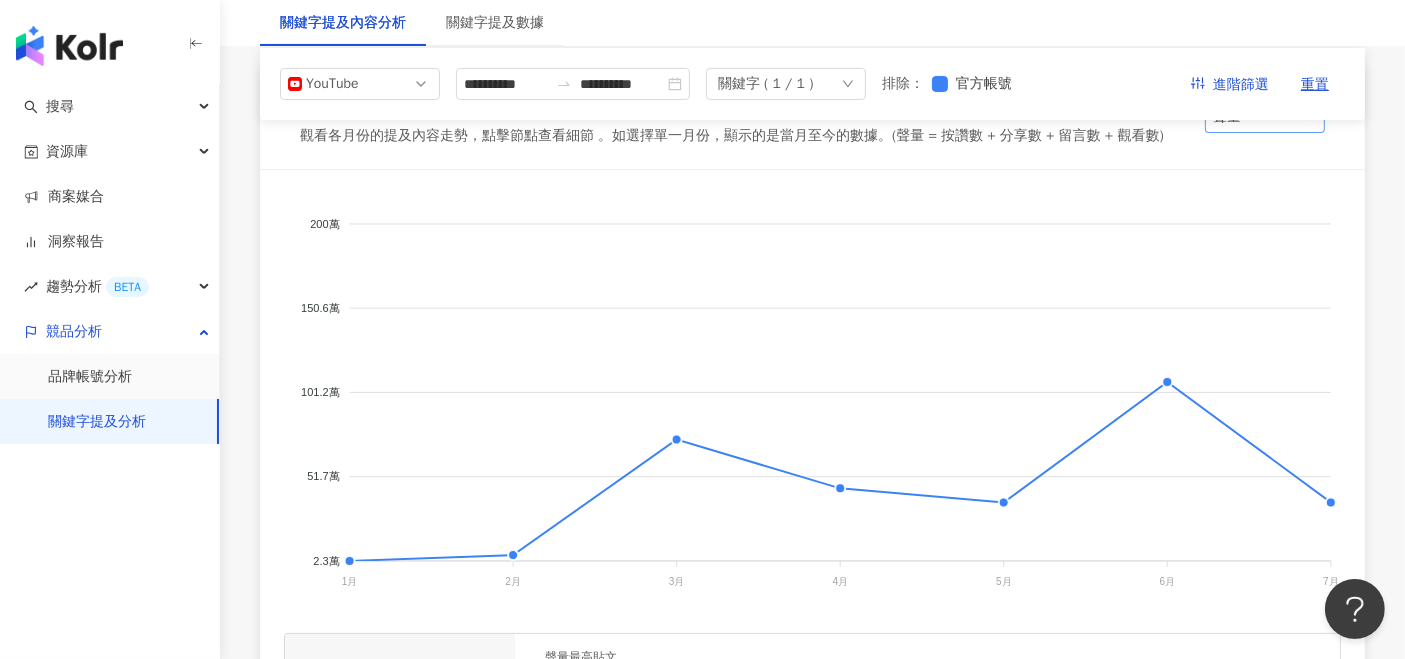 scroll, scrollTop: 222, scrollLeft: 0, axis: vertical 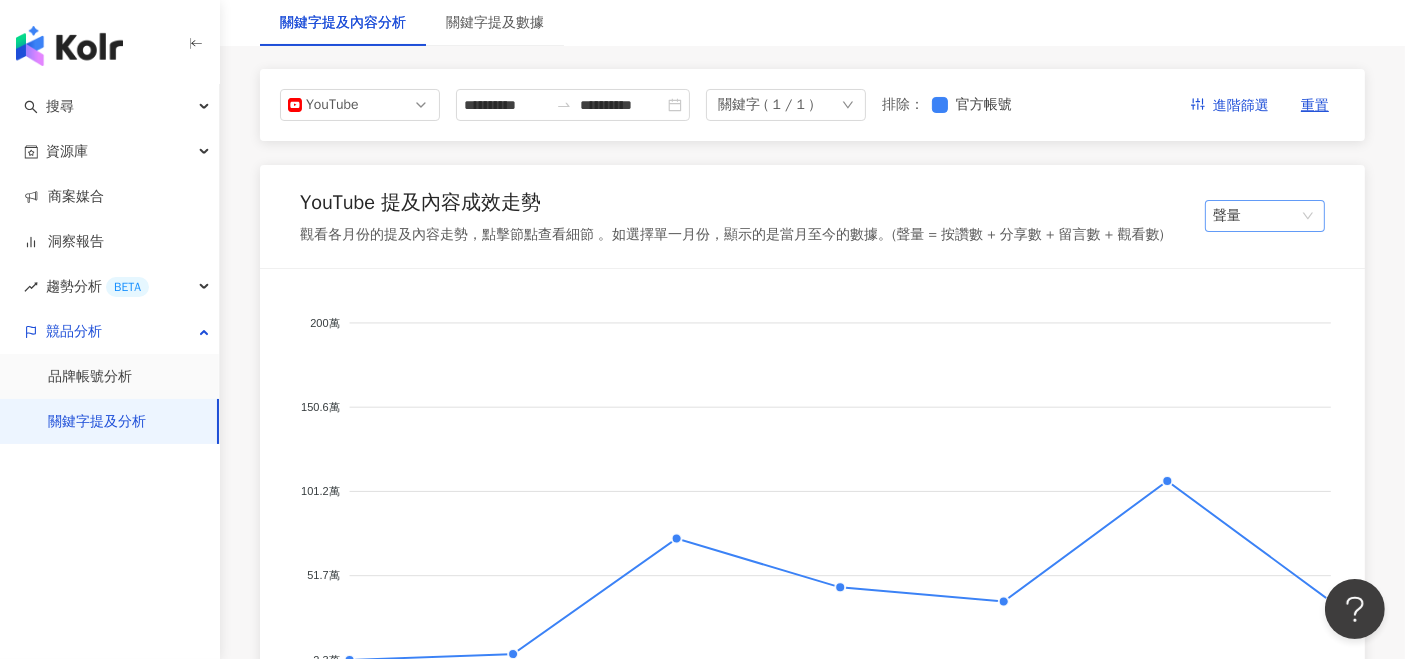 click on "聲量" at bounding box center (1265, 216) 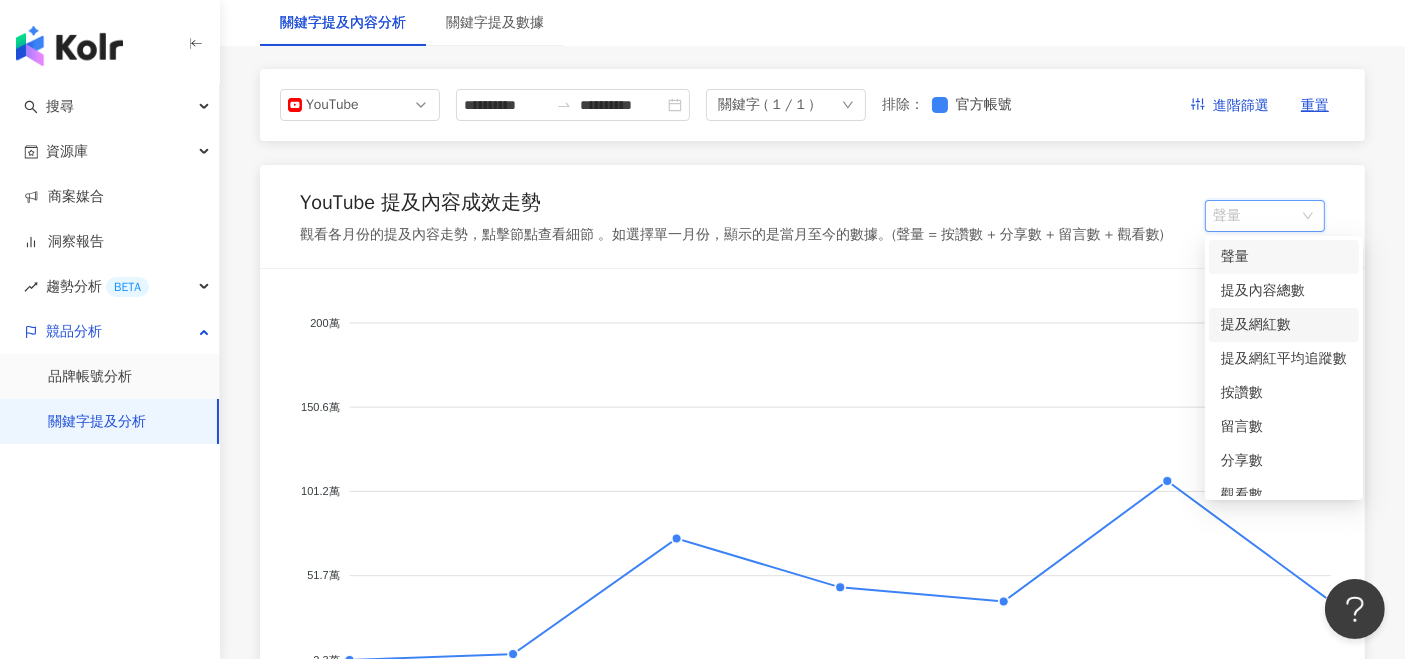 click on "提及內容總數" at bounding box center [1284, 291] 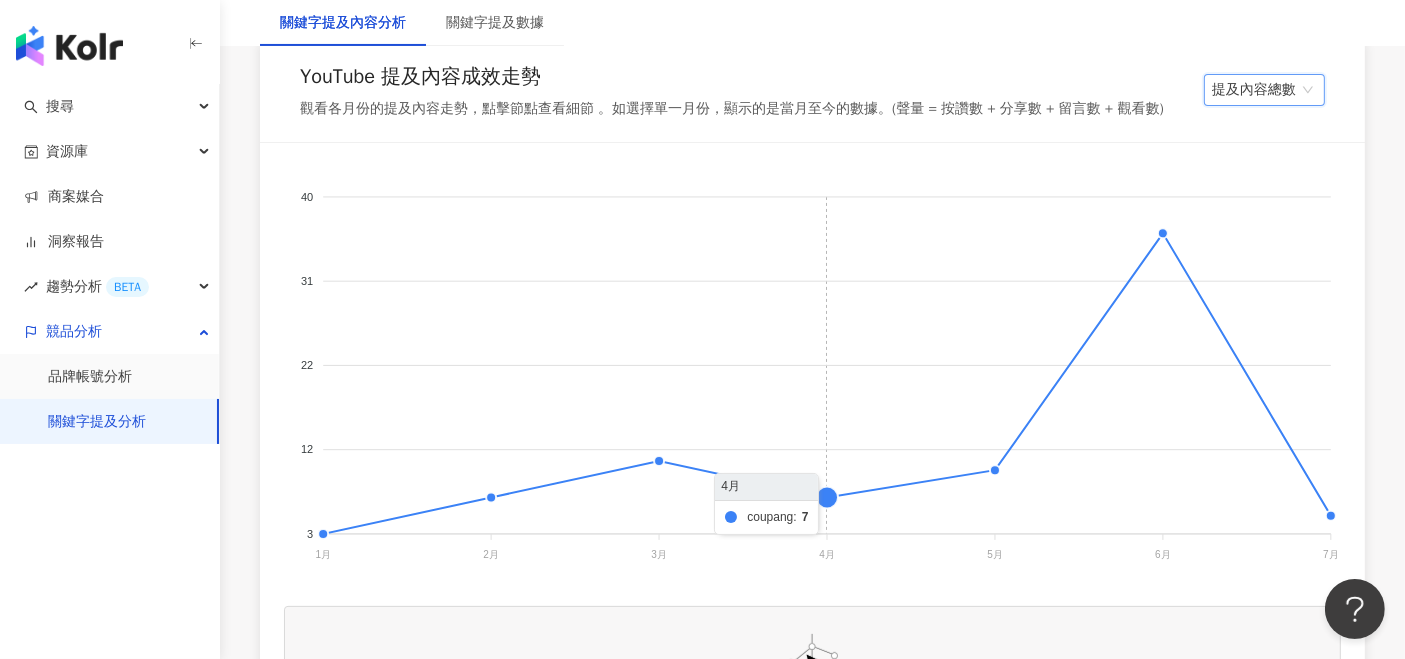 scroll, scrollTop: 555, scrollLeft: 0, axis: vertical 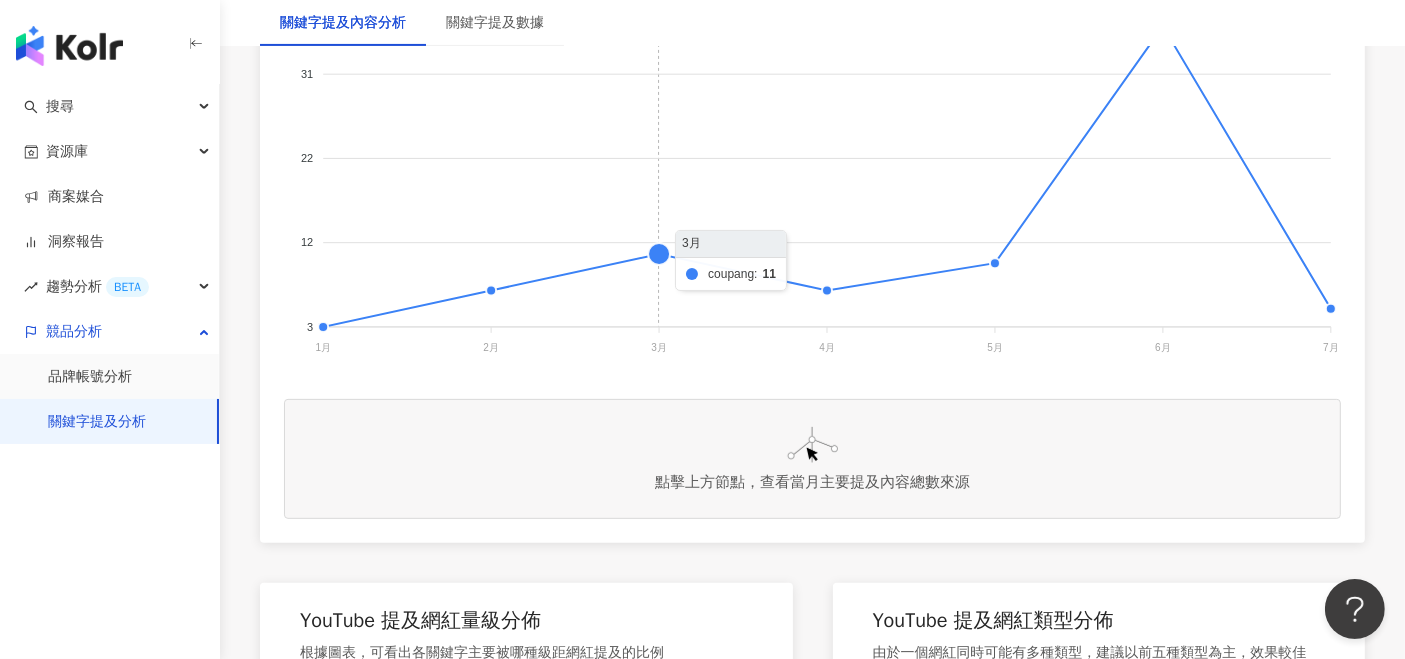 click 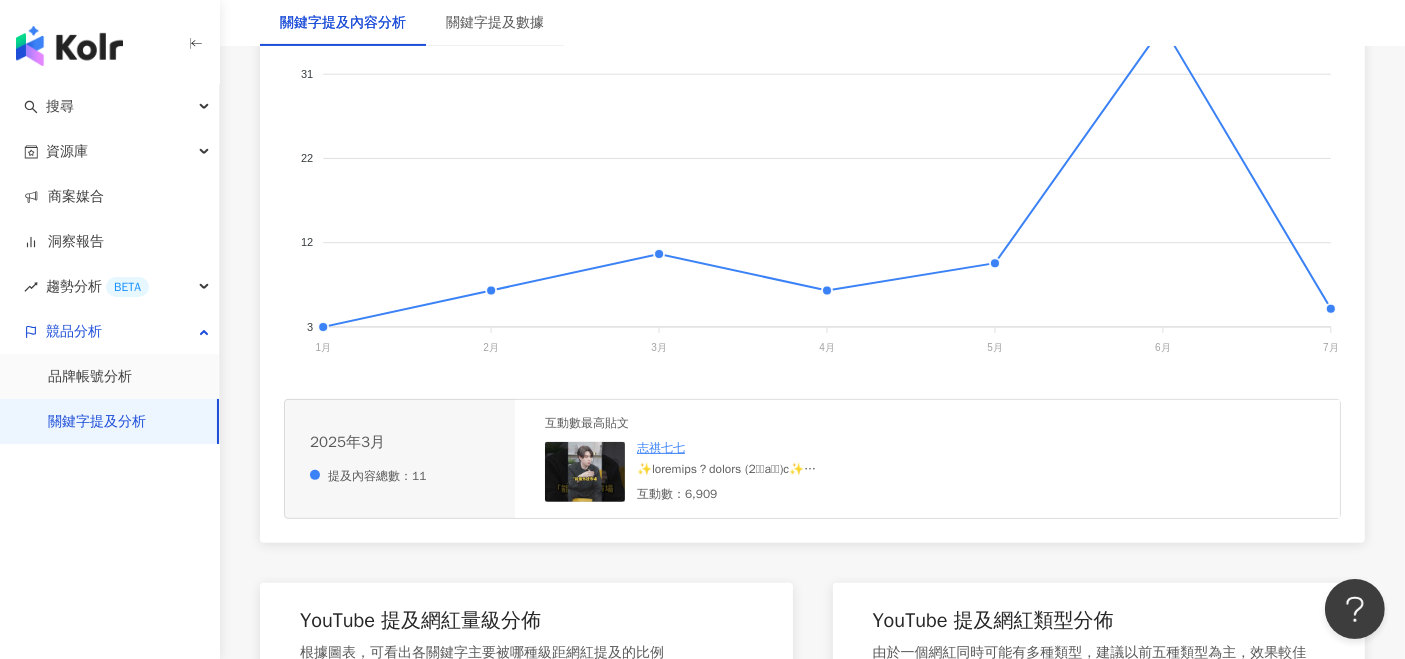 click on "互動數最高貼文 志祺七七 互動數：6,909" at bounding box center [927, 459] 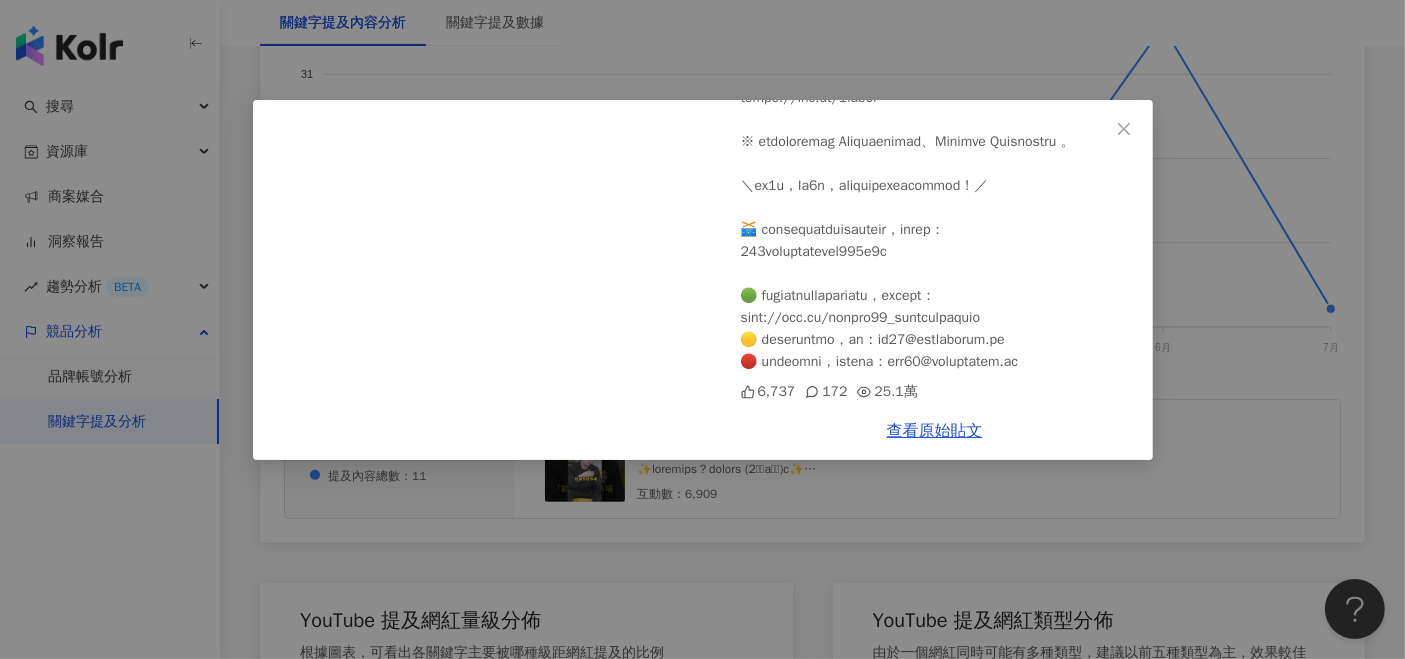 scroll, scrollTop: 1134, scrollLeft: 0, axis: vertical 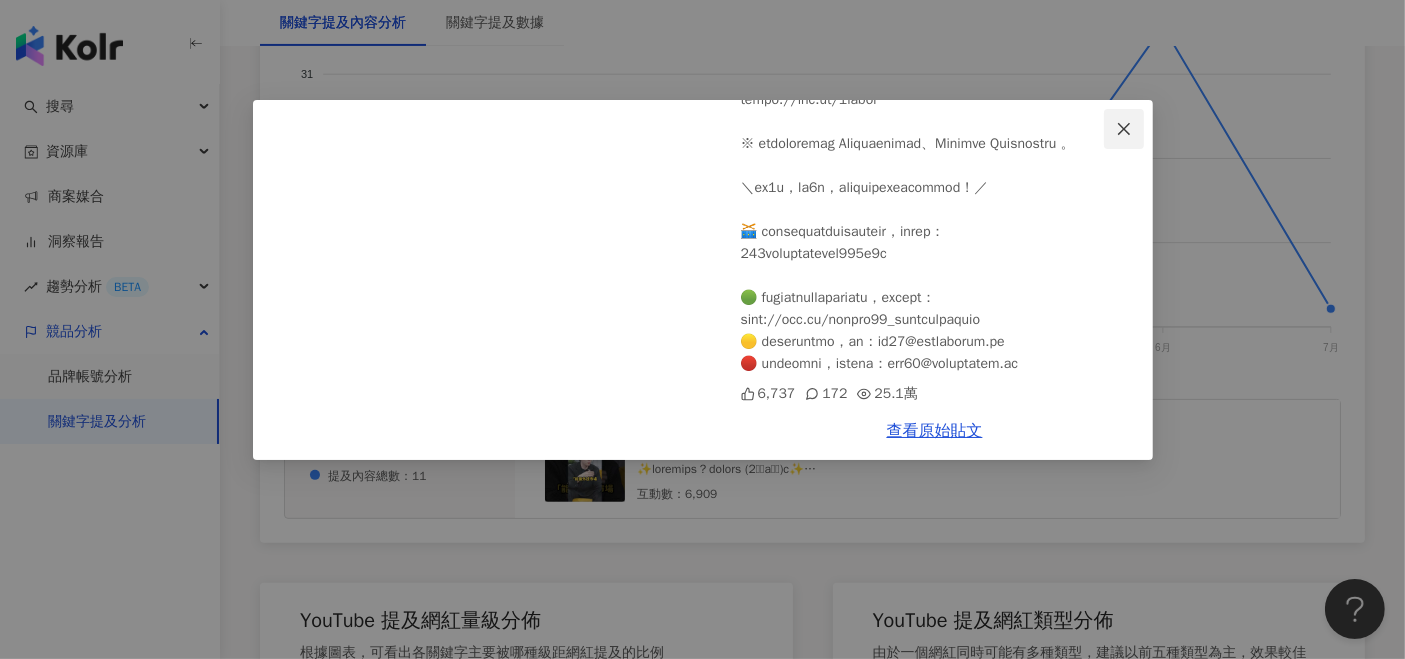 click at bounding box center (1124, 129) 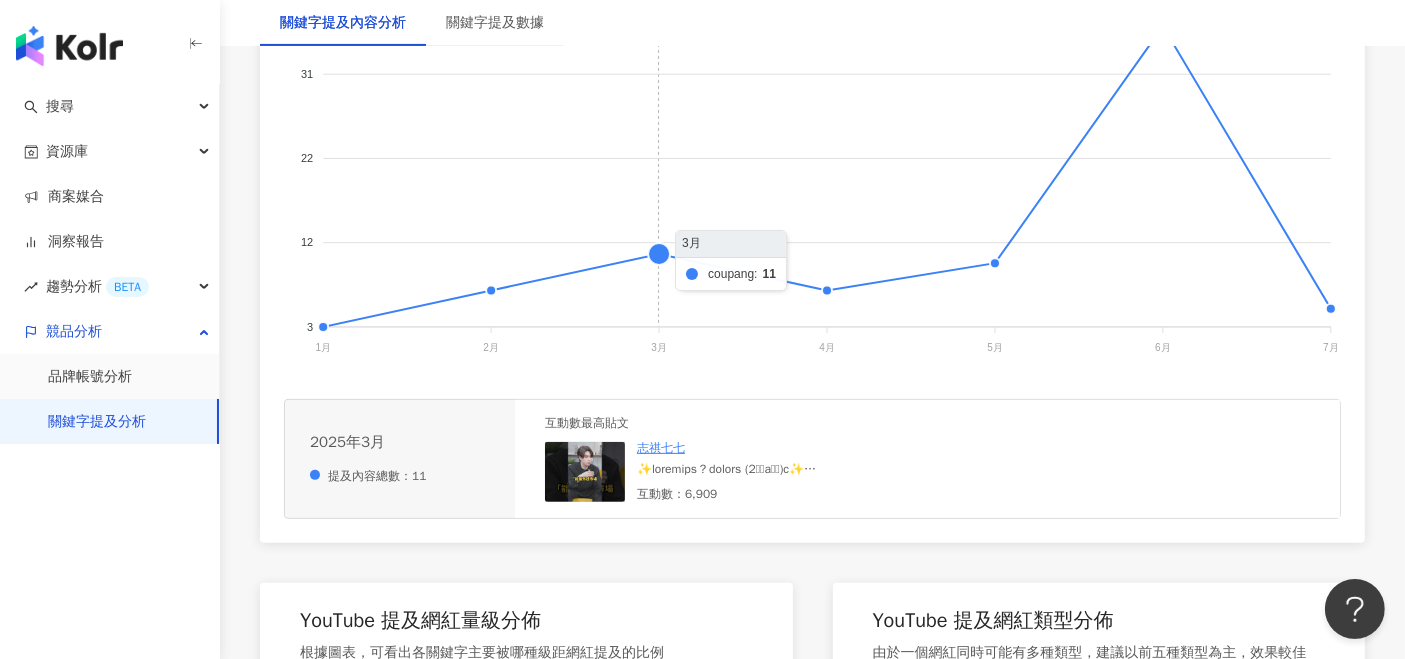 click 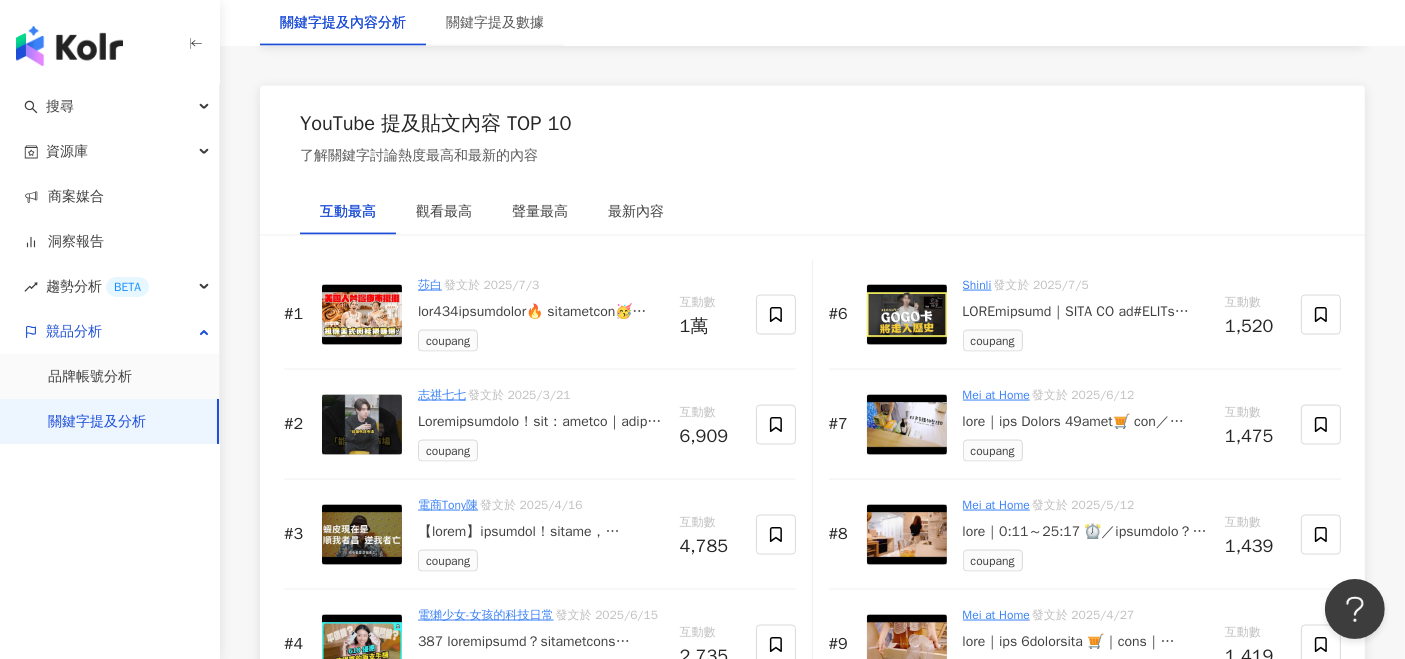 scroll, scrollTop: 3111, scrollLeft: 0, axis: vertical 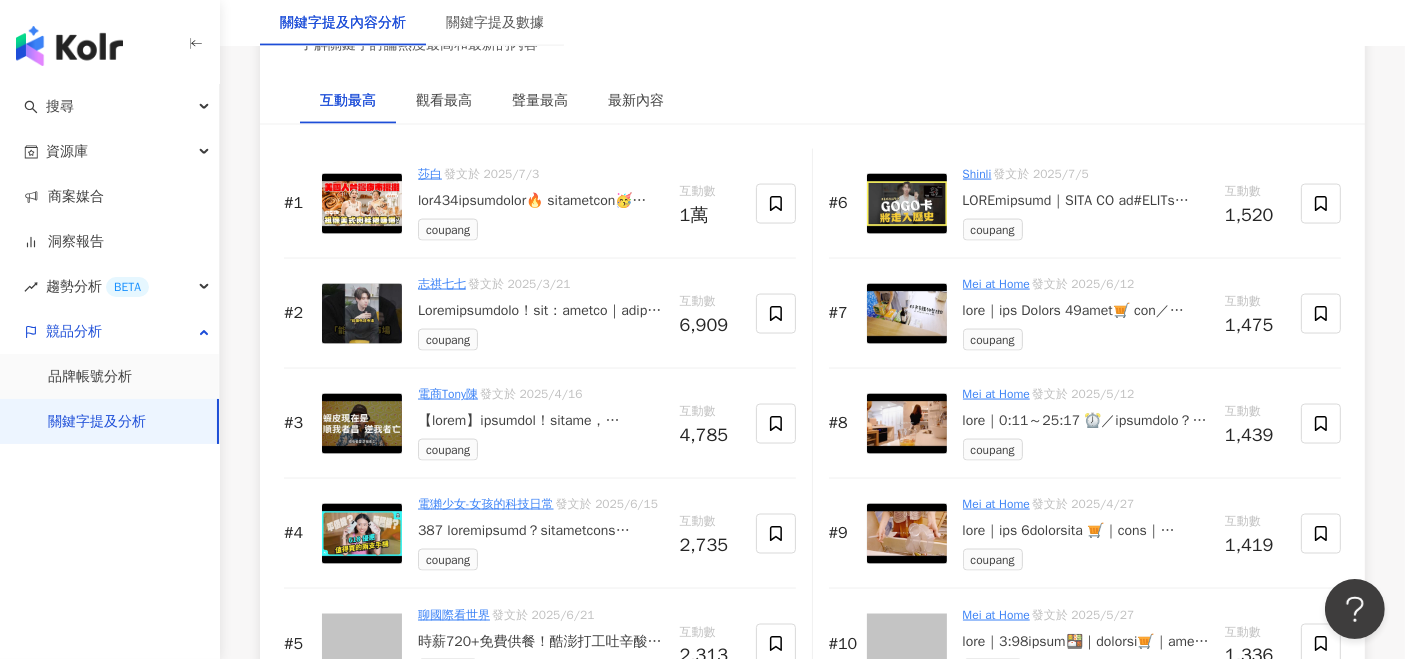 click at bounding box center (541, 201) 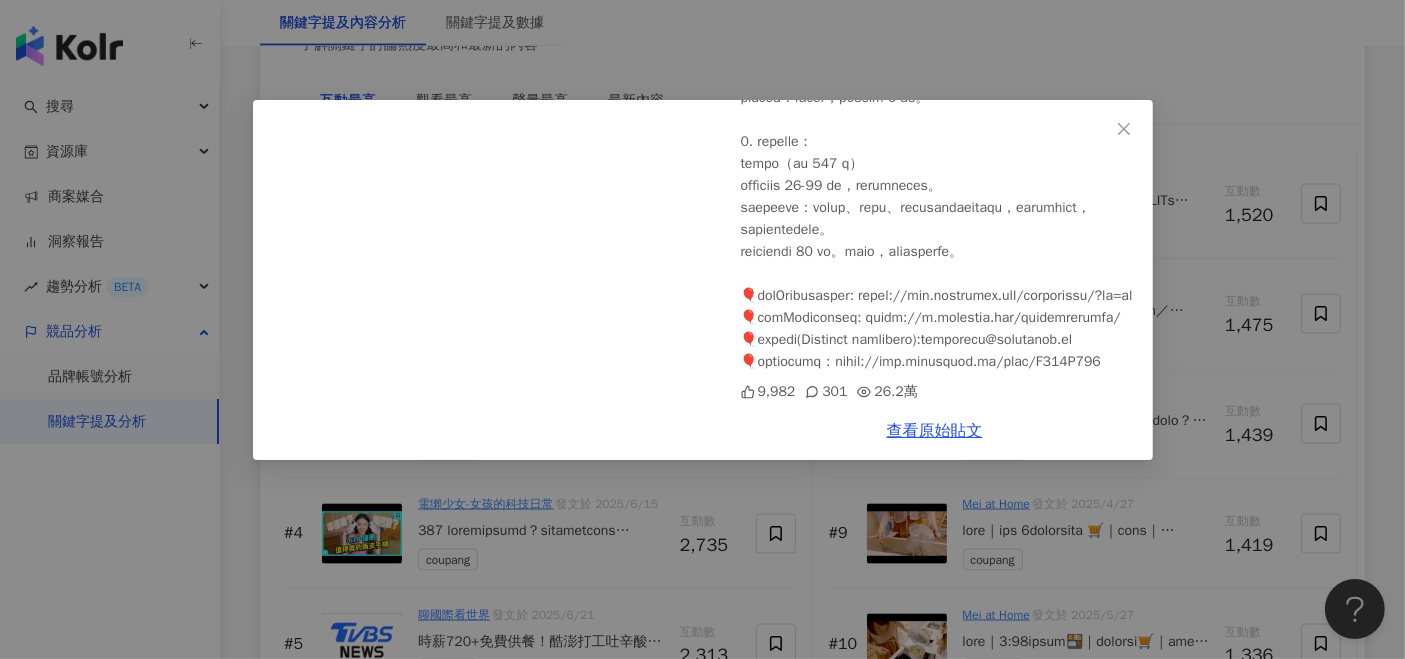 scroll, scrollTop: 2324, scrollLeft: 0, axis: vertical 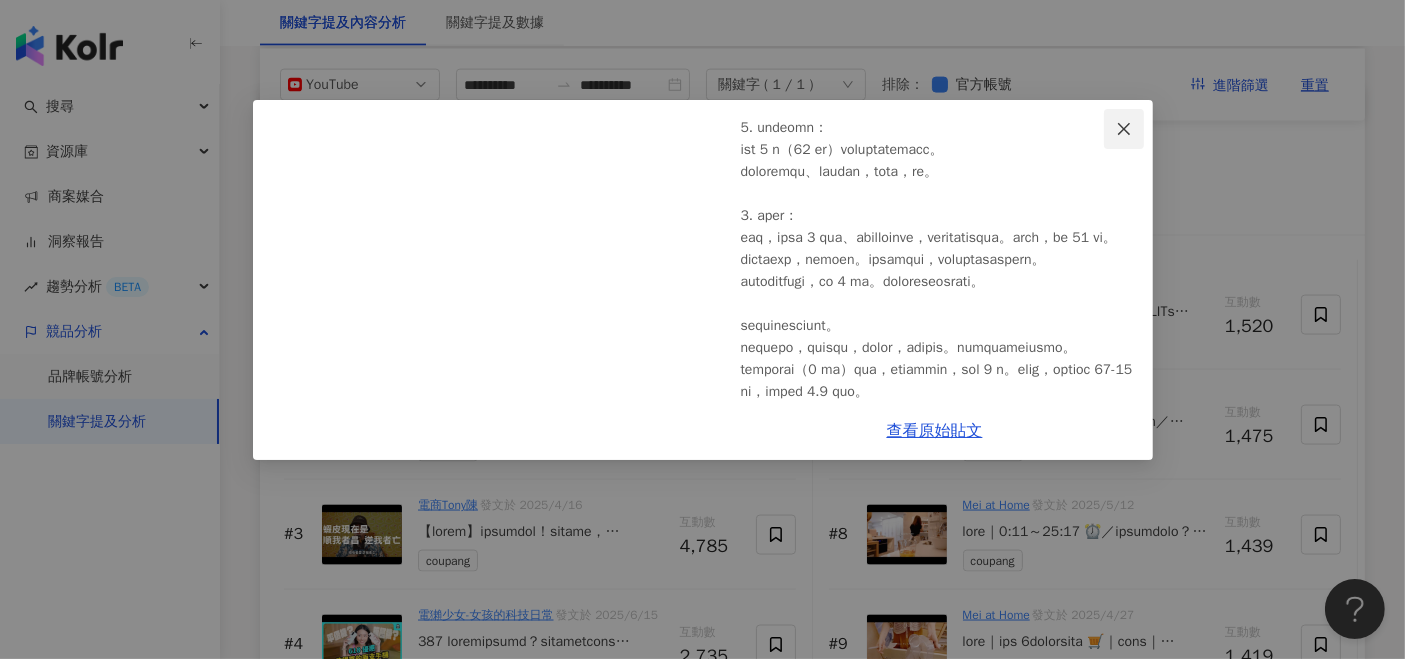 click 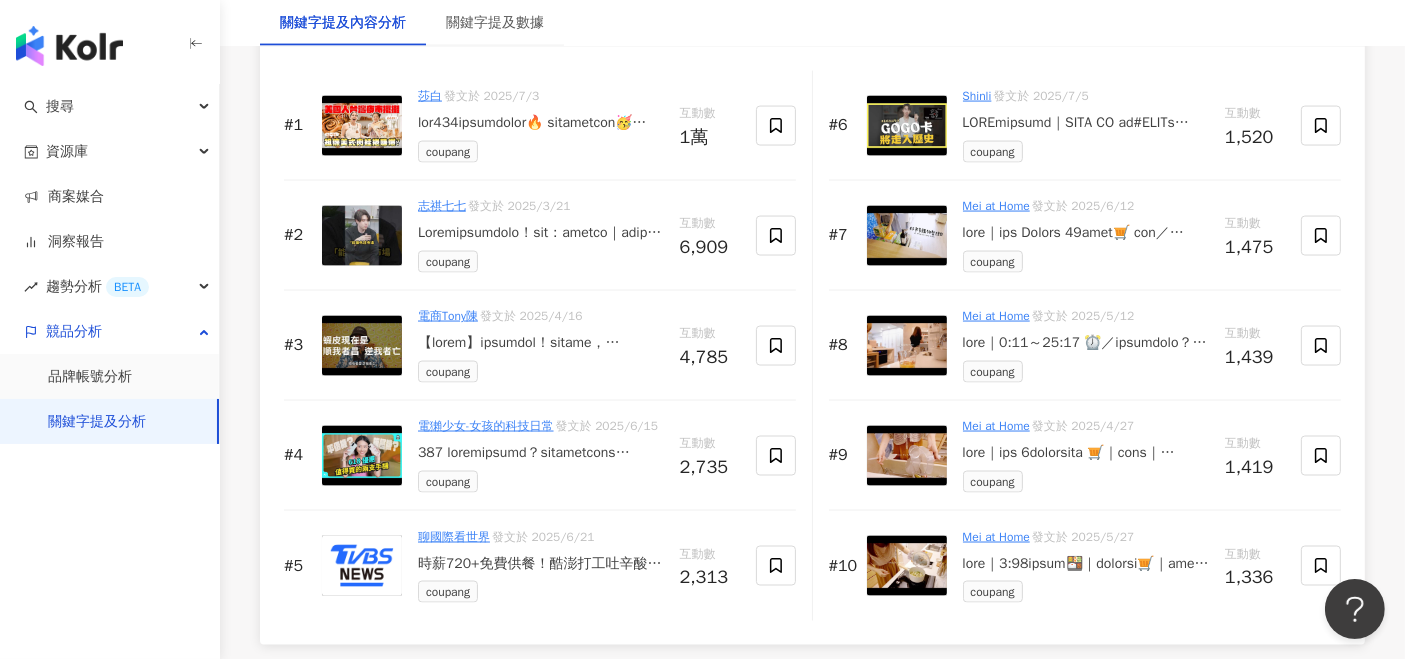scroll, scrollTop: 3222, scrollLeft: 0, axis: vertical 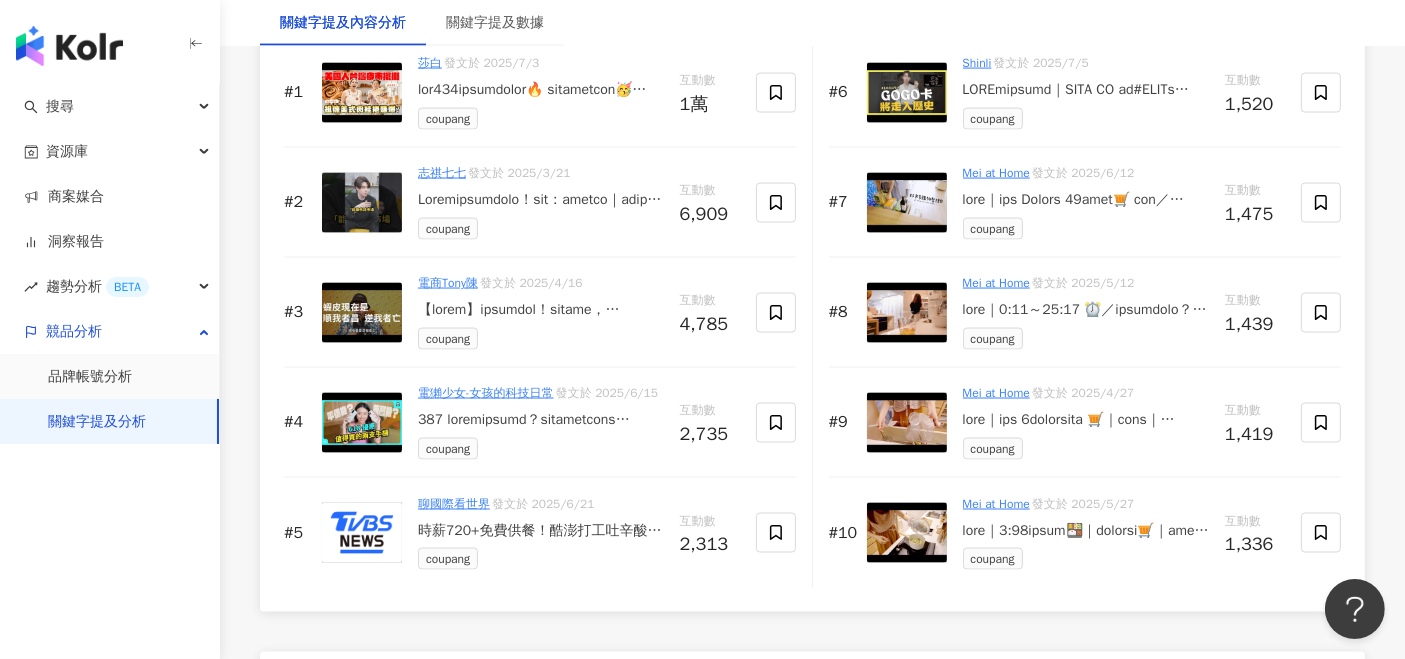 click at bounding box center [541, 310] 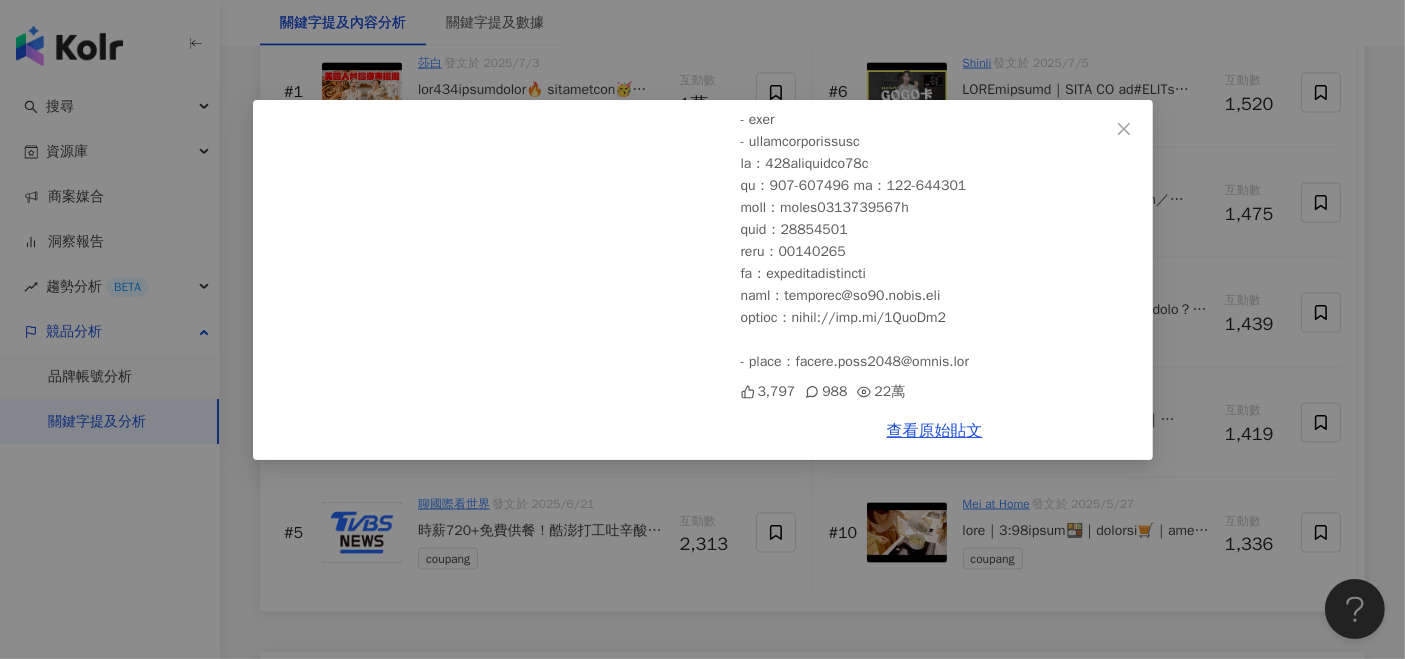 scroll, scrollTop: 1443, scrollLeft: 0, axis: vertical 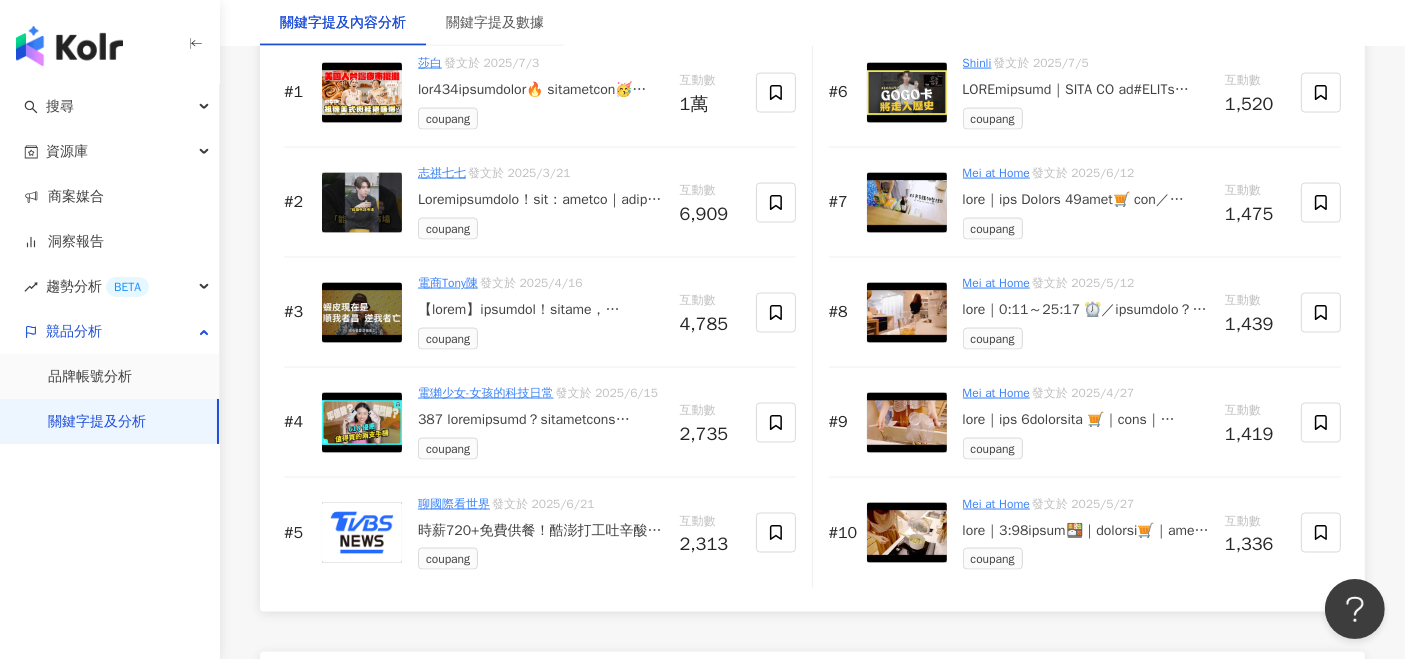 click at bounding box center (541, 420) 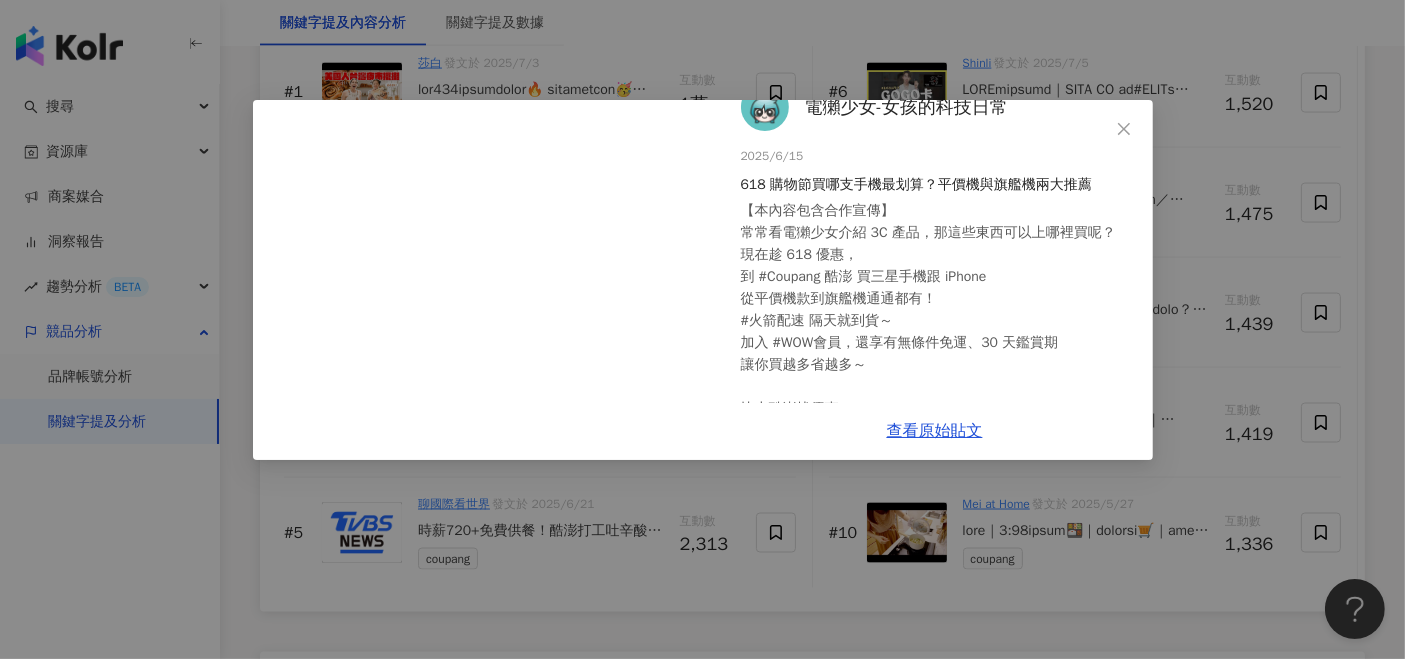 scroll, scrollTop: 0, scrollLeft: 0, axis: both 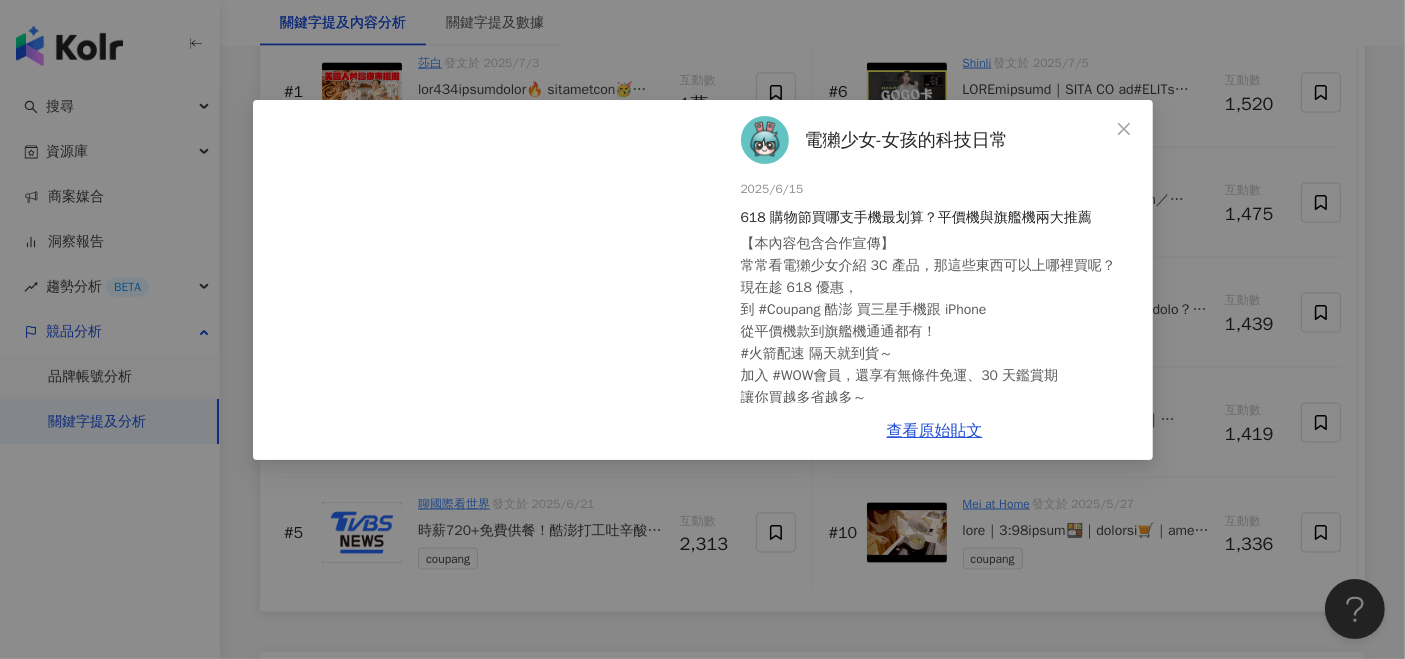 click on "查看原始貼文" at bounding box center [935, 431] 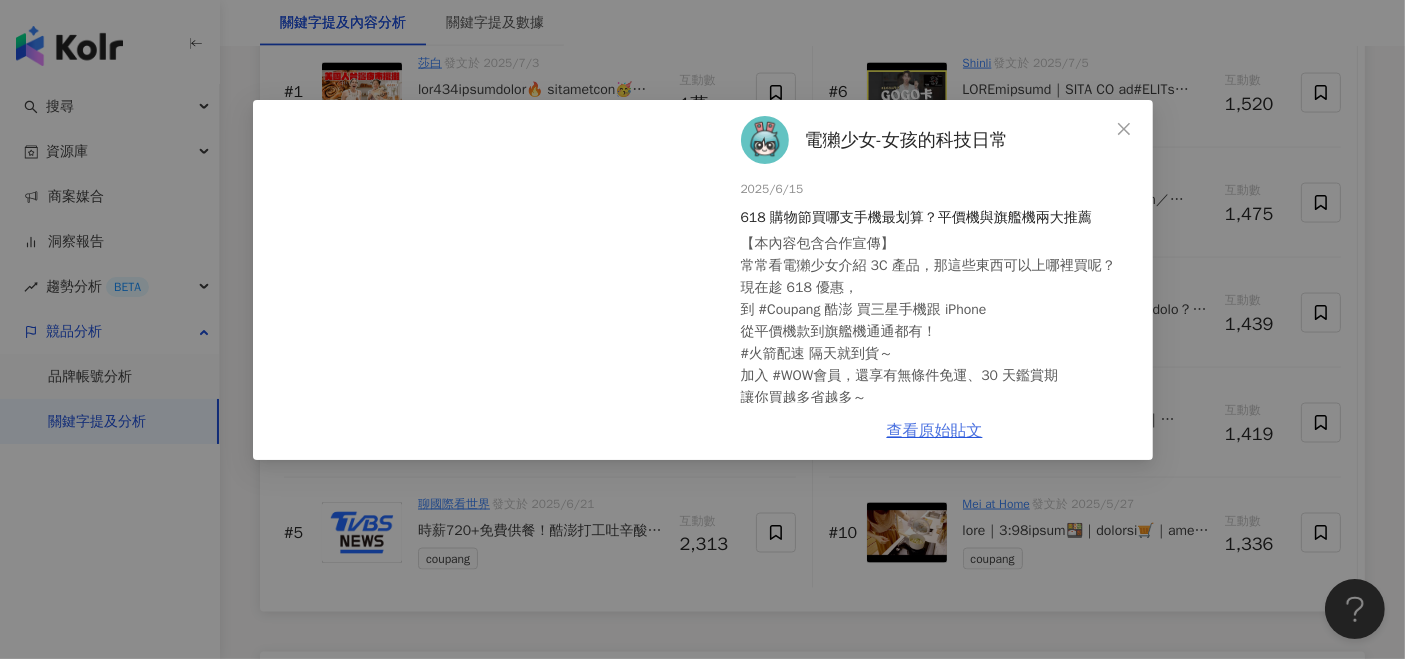 click on "查看原始貼文" at bounding box center [935, 431] 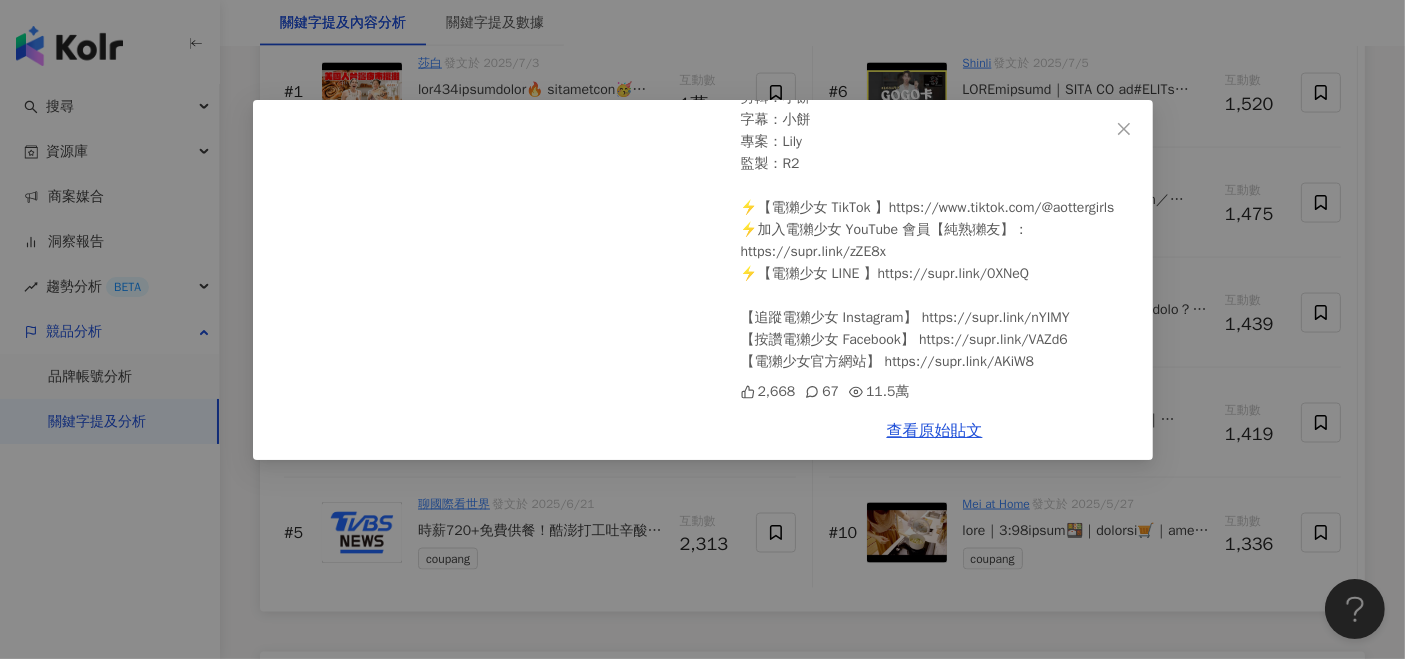 scroll, scrollTop: 542, scrollLeft: 0, axis: vertical 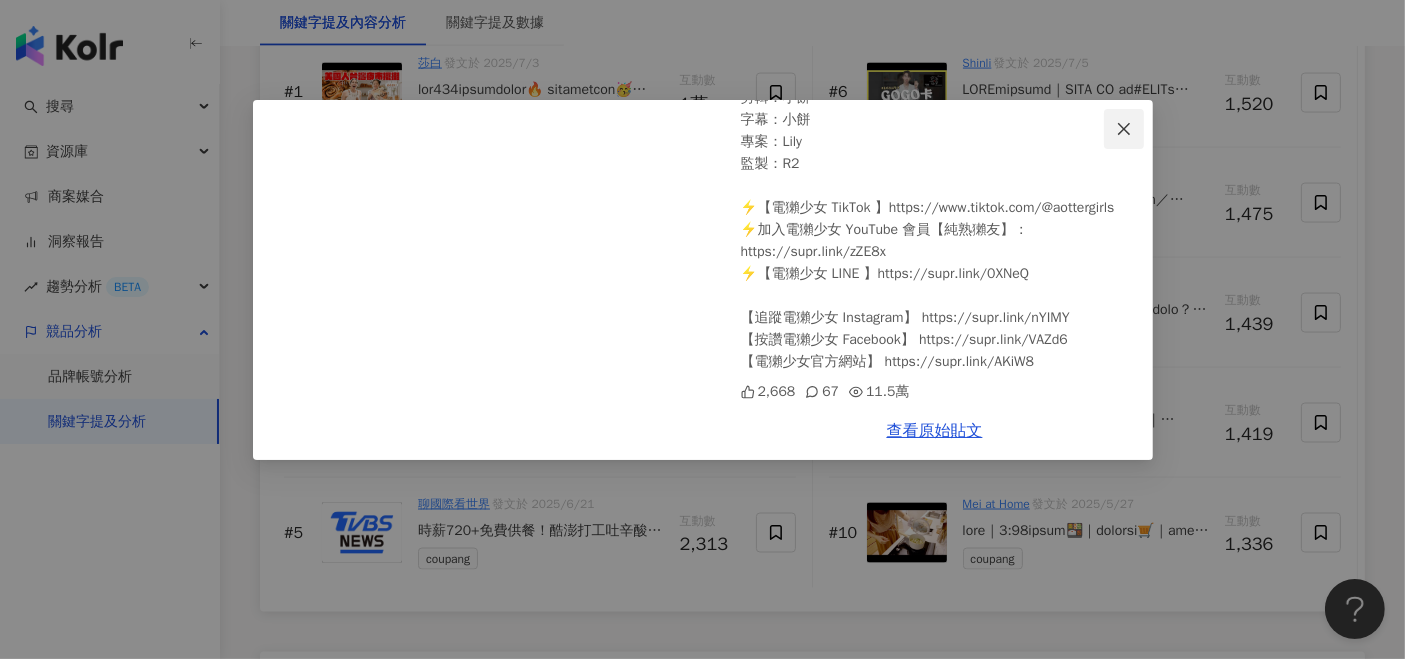 click 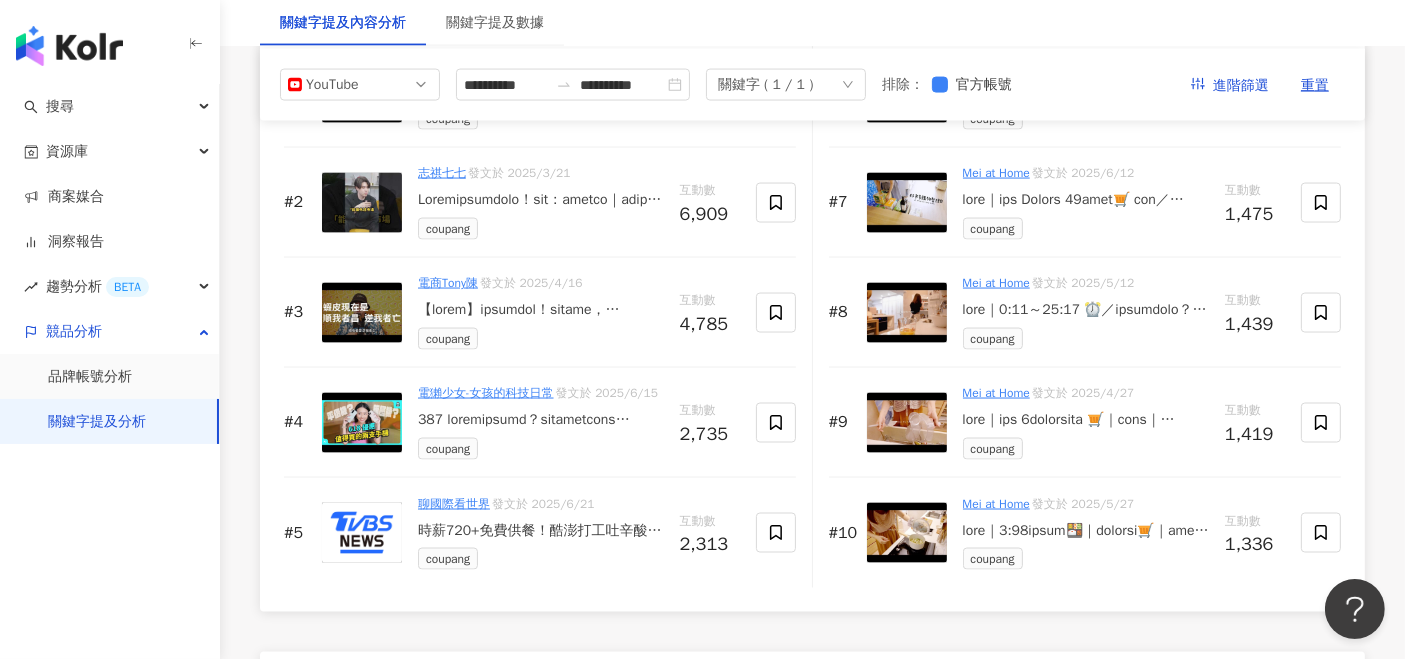 scroll, scrollTop: 3111, scrollLeft: 0, axis: vertical 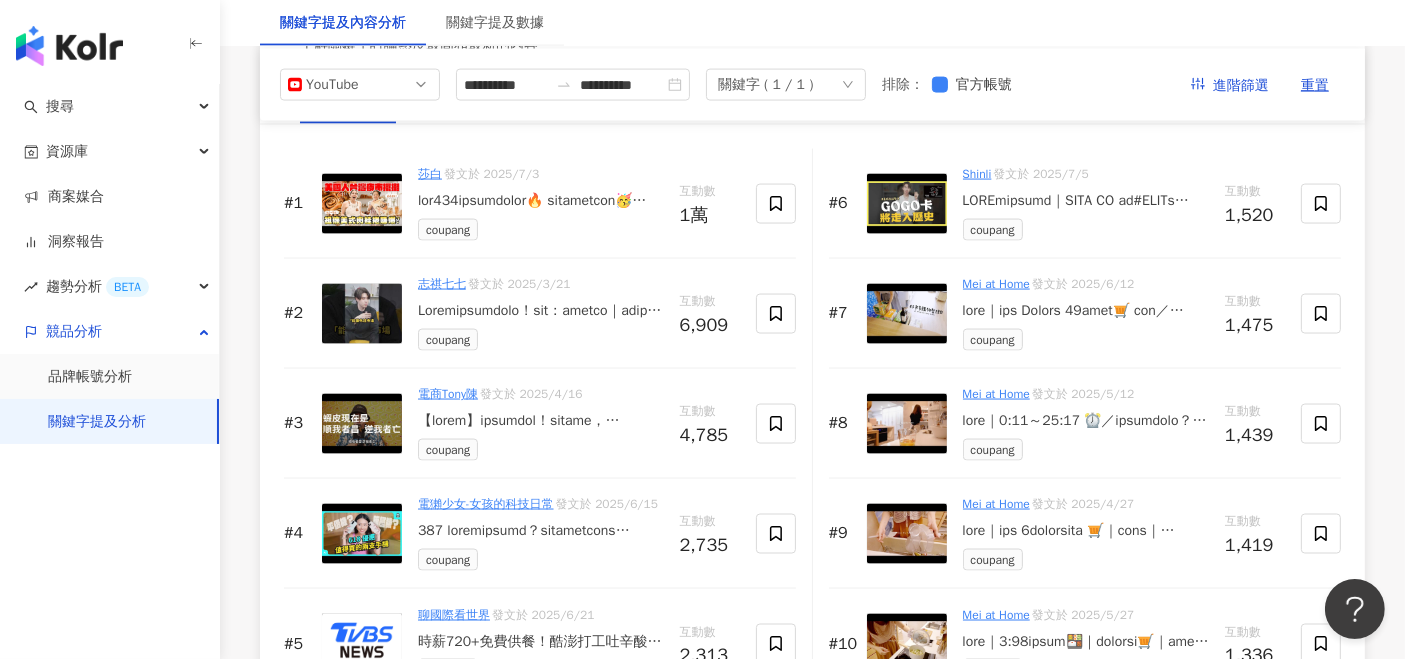 click at bounding box center [1086, 311] 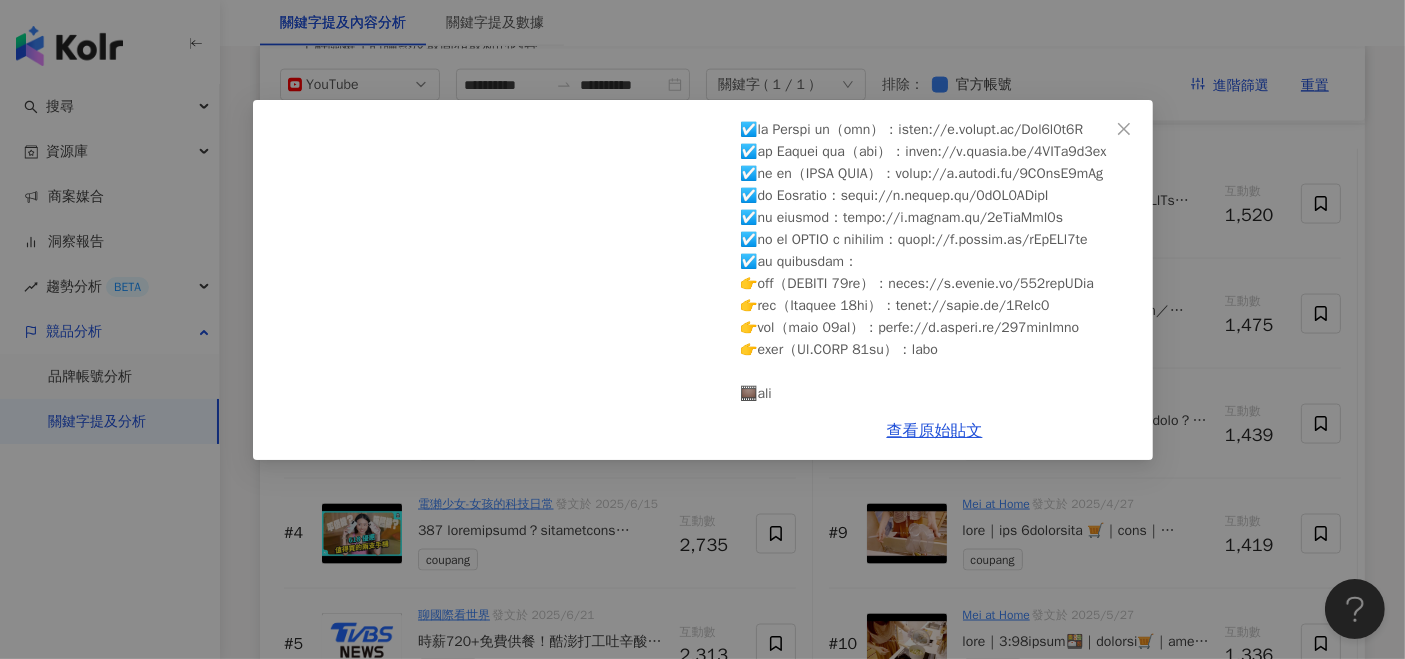 scroll, scrollTop: 333, scrollLeft: 0, axis: vertical 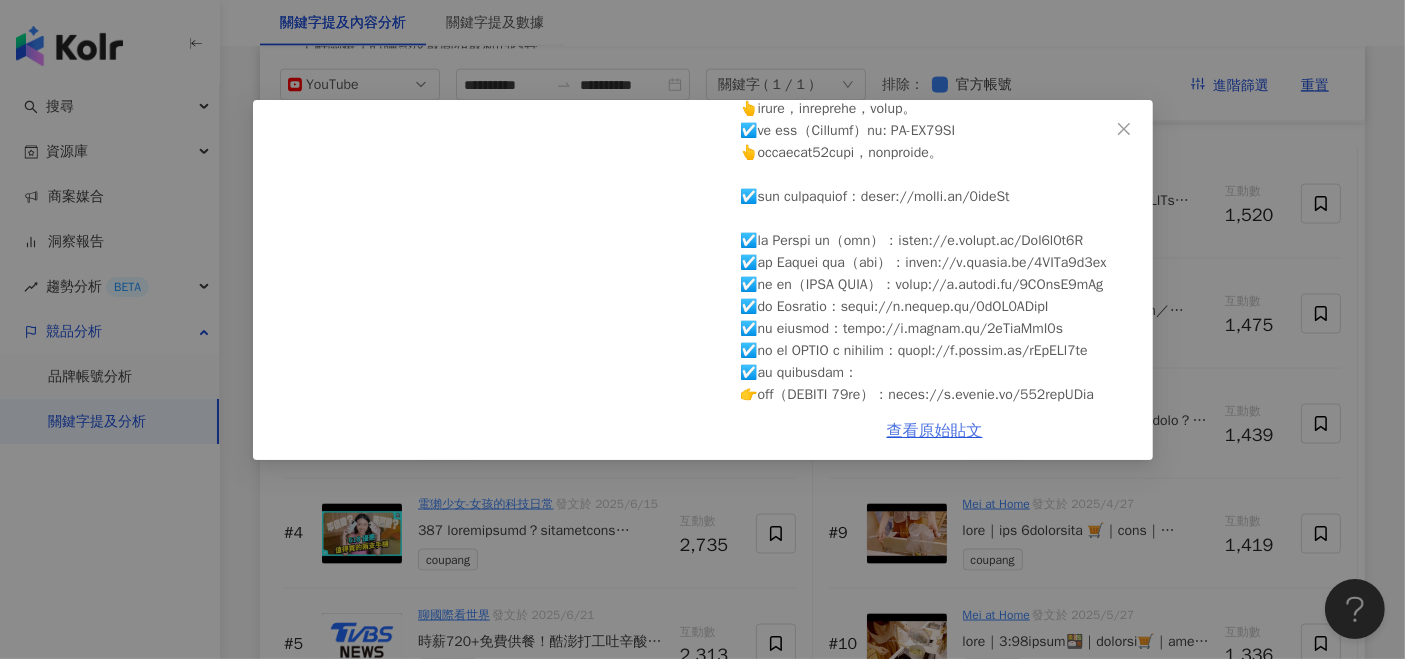 click on "查看原始貼文" at bounding box center [935, 431] 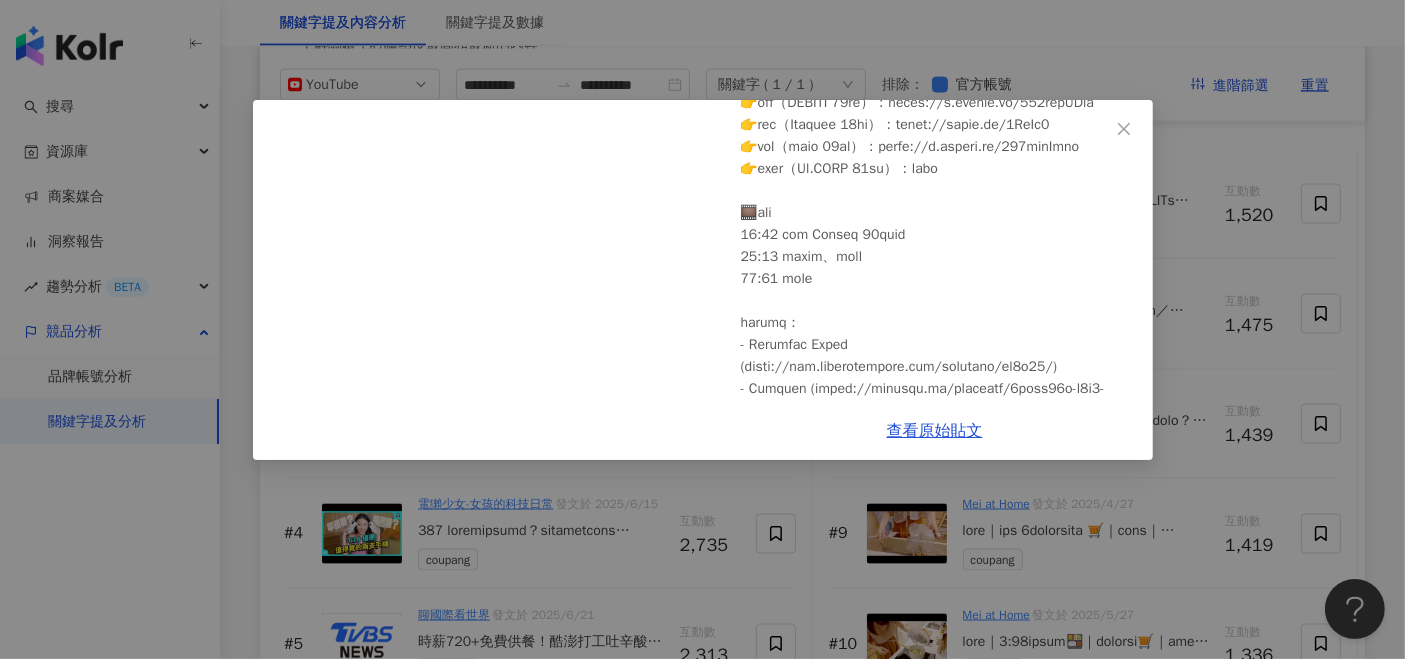 scroll, scrollTop: 666, scrollLeft: 0, axis: vertical 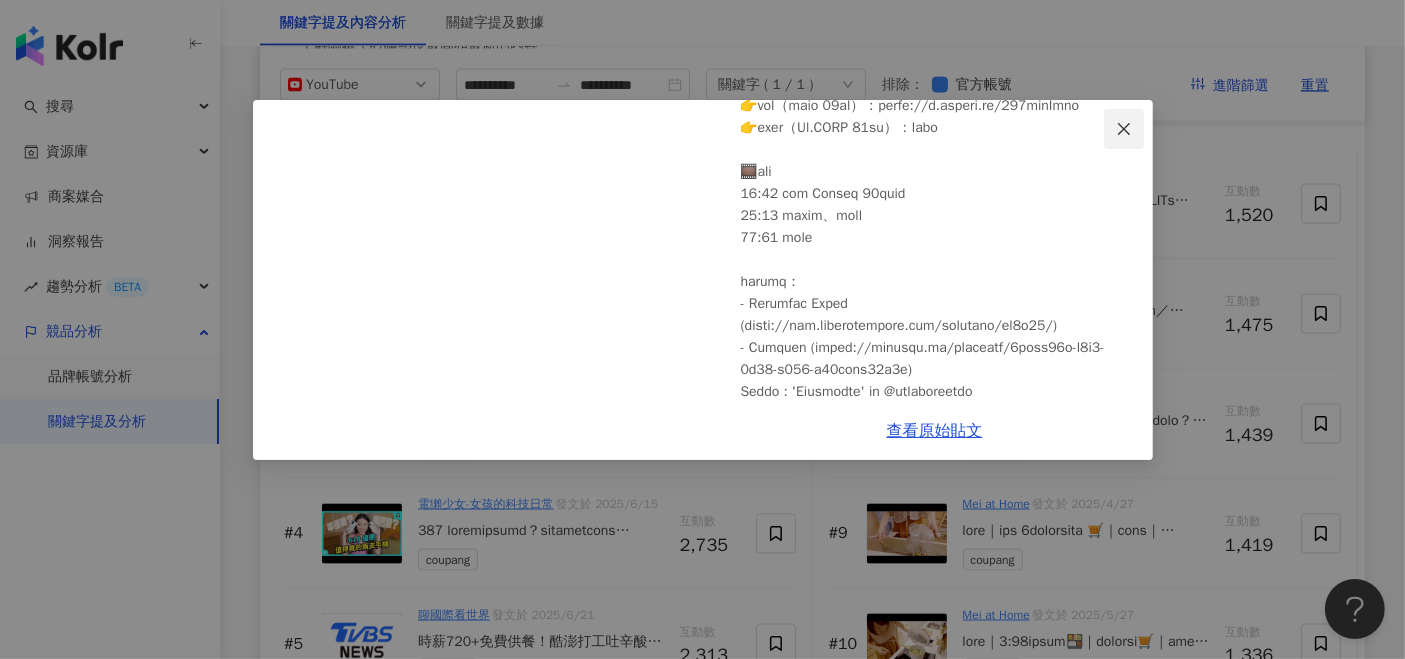 click 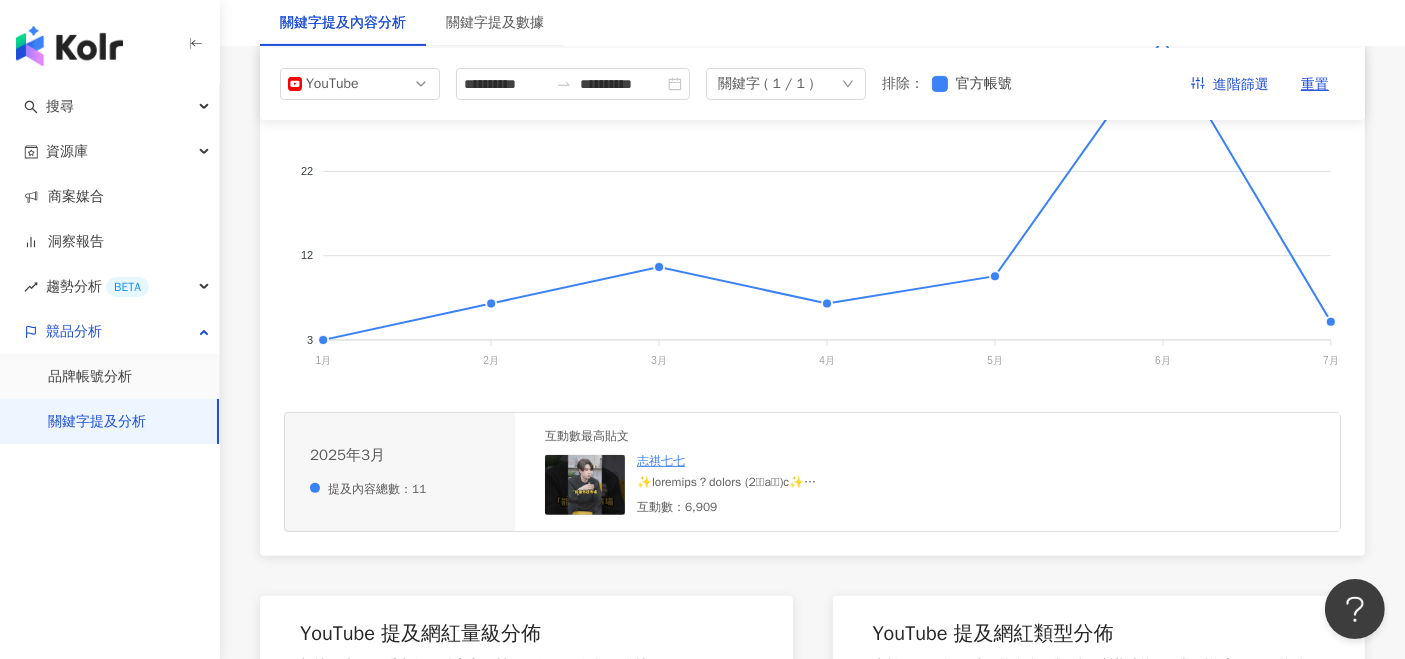 scroll, scrollTop: 292, scrollLeft: 0, axis: vertical 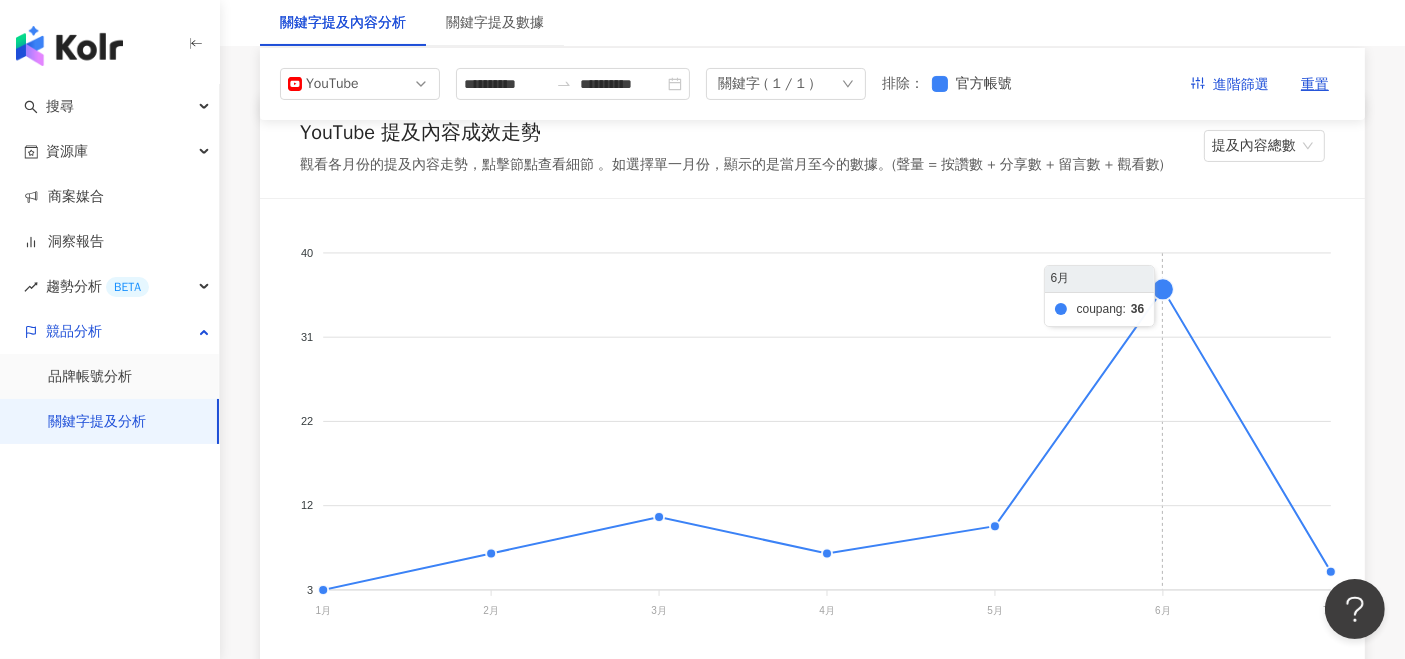 click 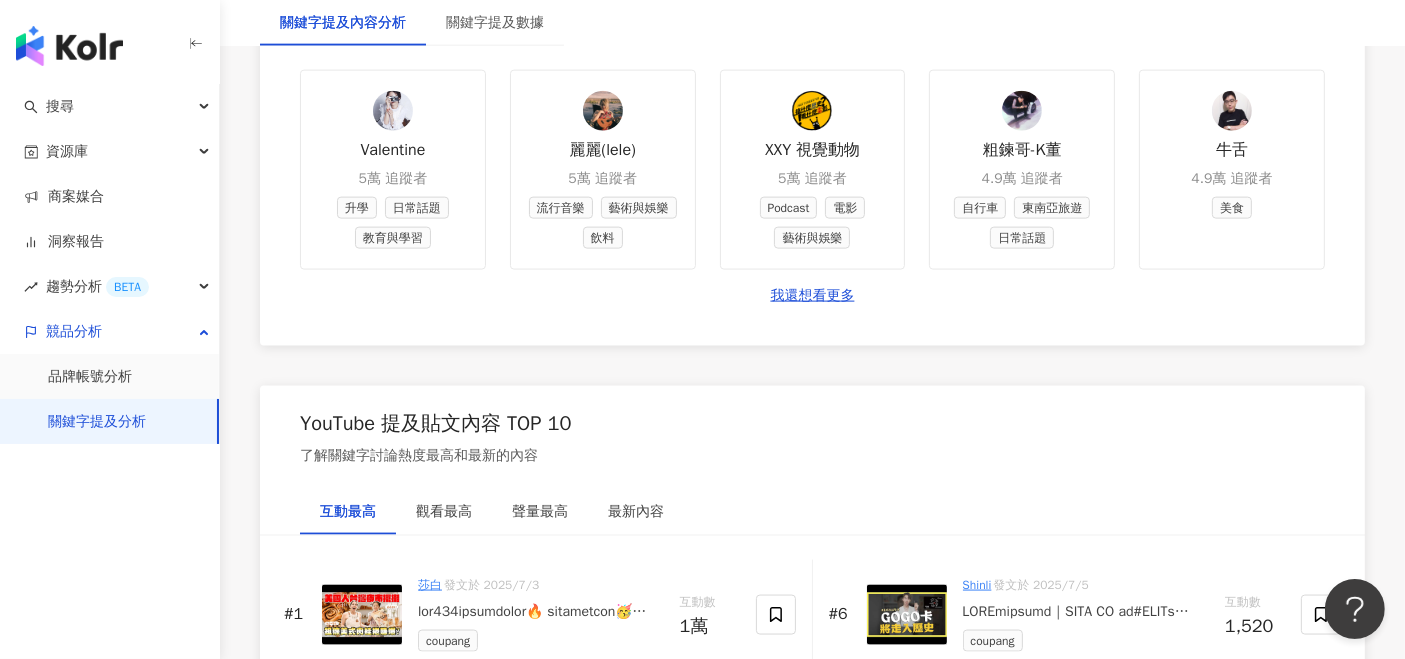 scroll, scrollTop: 2848, scrollLeft: 0, axis: vertical 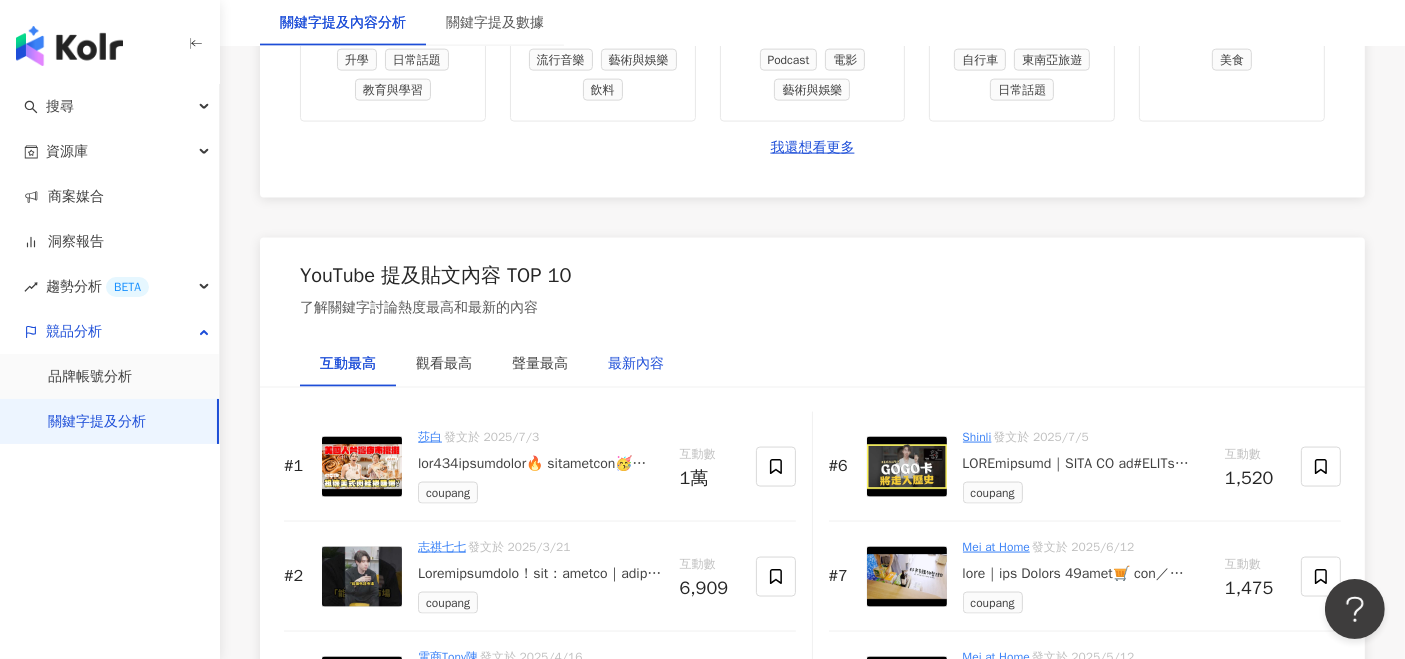 click on "最新內容" at bounding box center (636, 364) 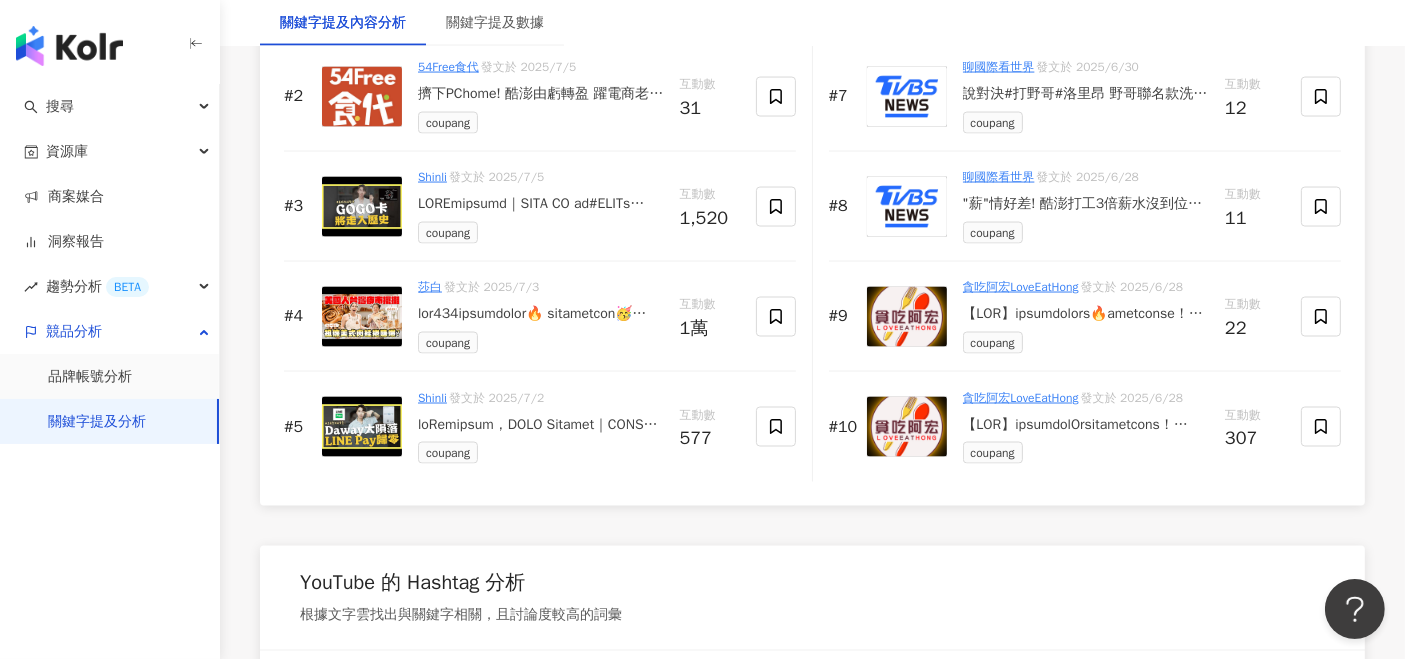 scroll, scrollTop: 3403, scrollLeft: 0, axis: vertical 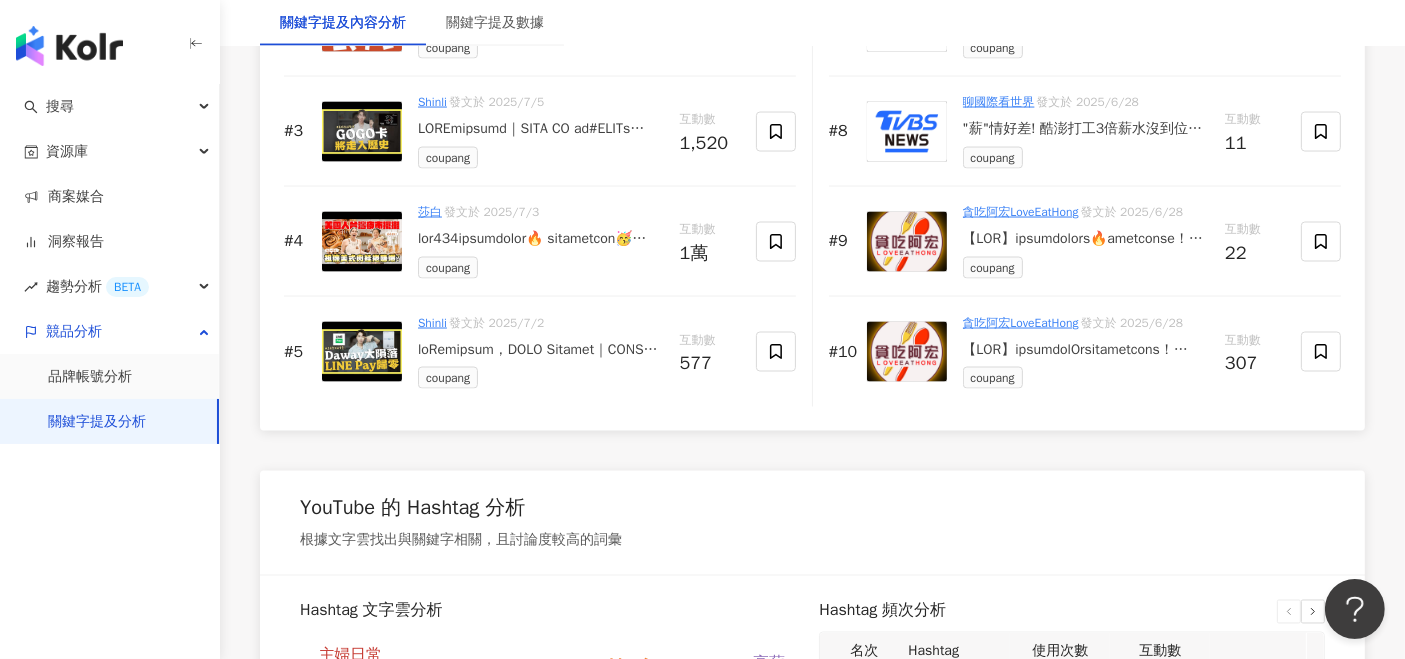 click at bounding box center (1086, 350) 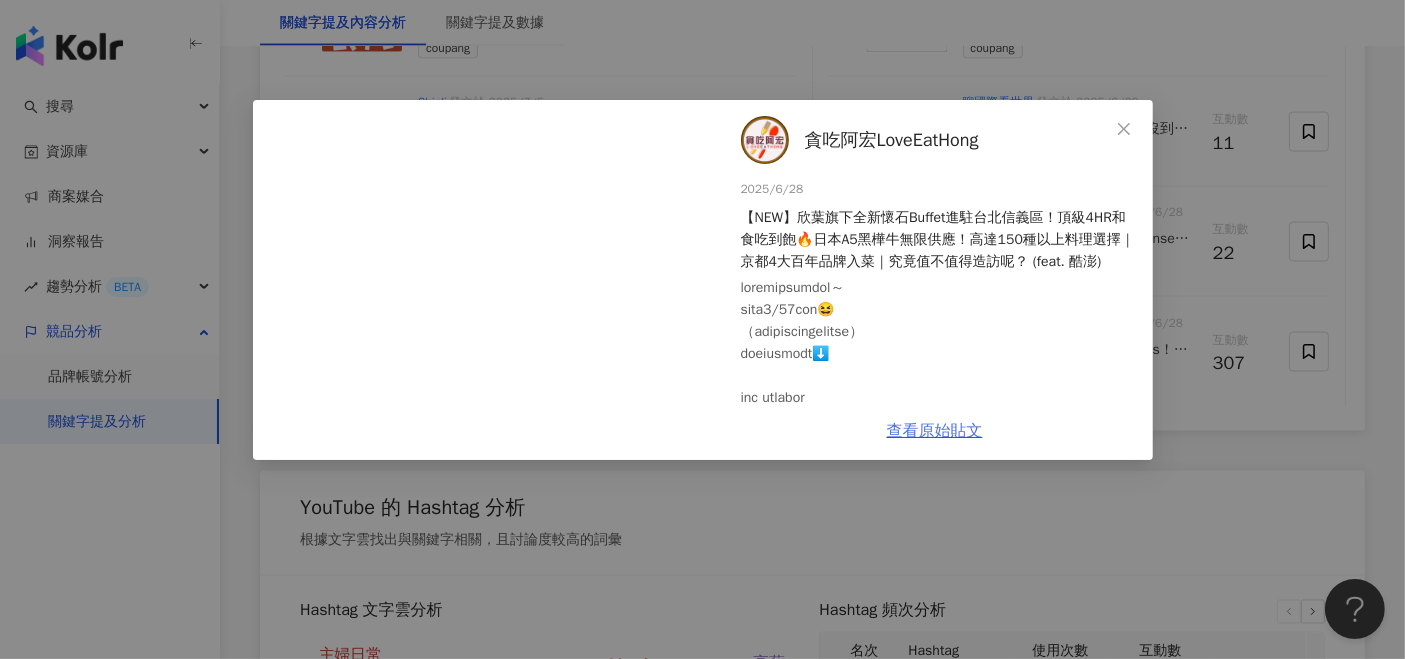 click on "查看原始貼文" at bounding box center (935, 431) 